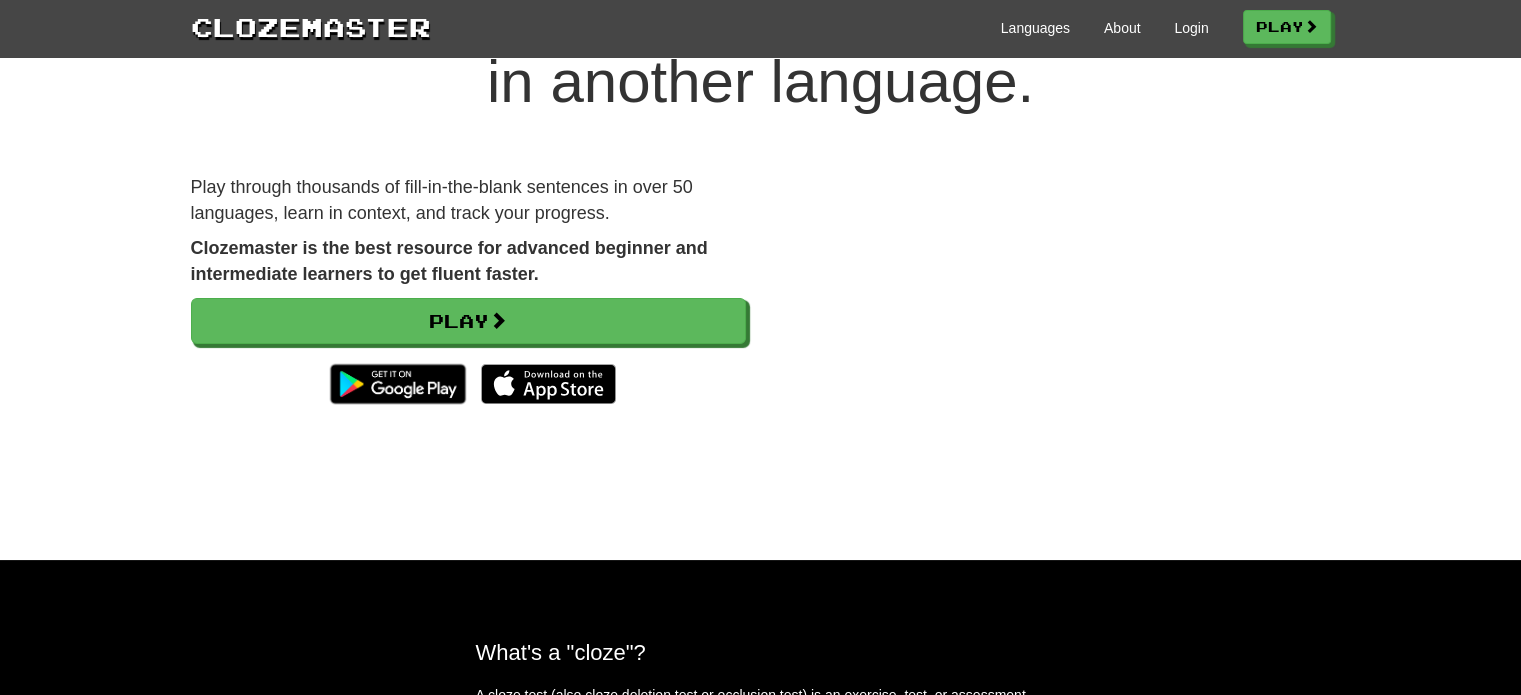 scroll, scrollTop: 100, scrollLeft: 0, axis: vertical 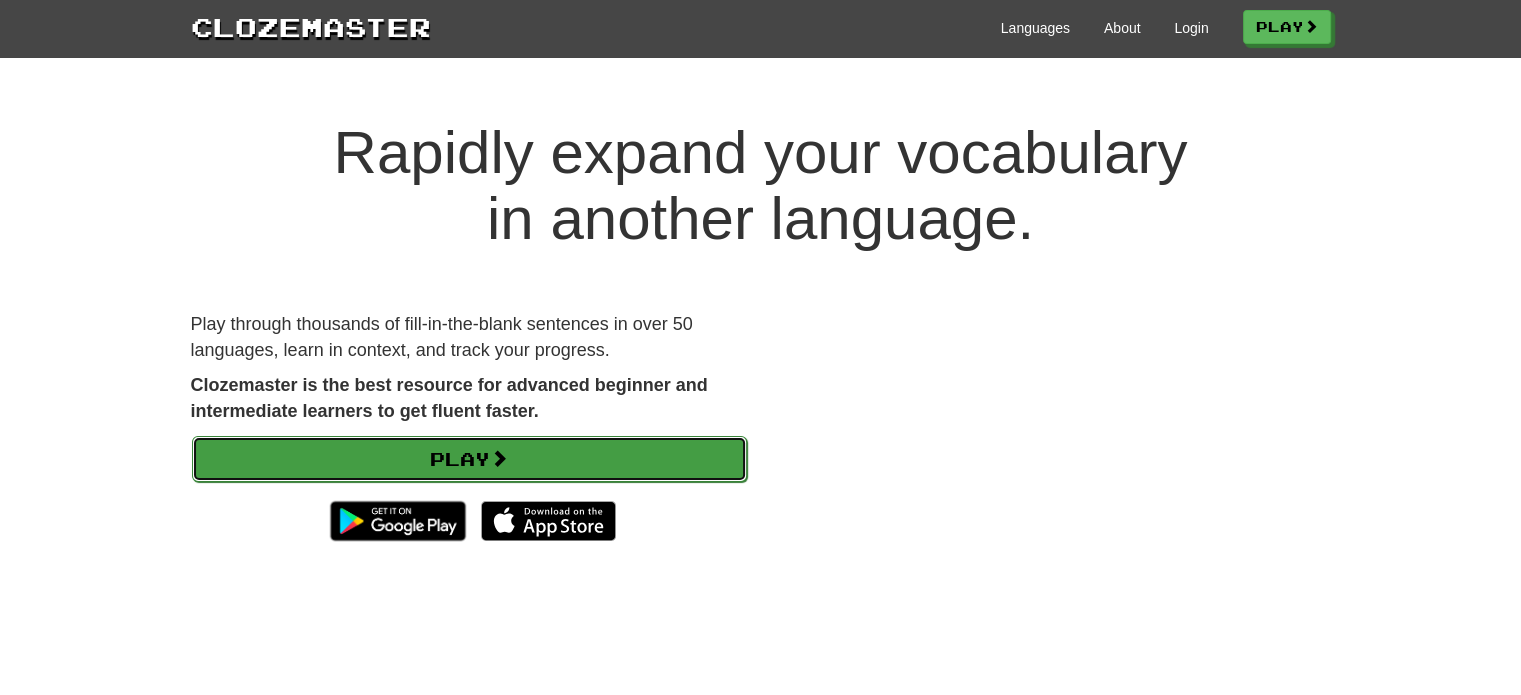 click on "Play" at bounding box center (469, 459) 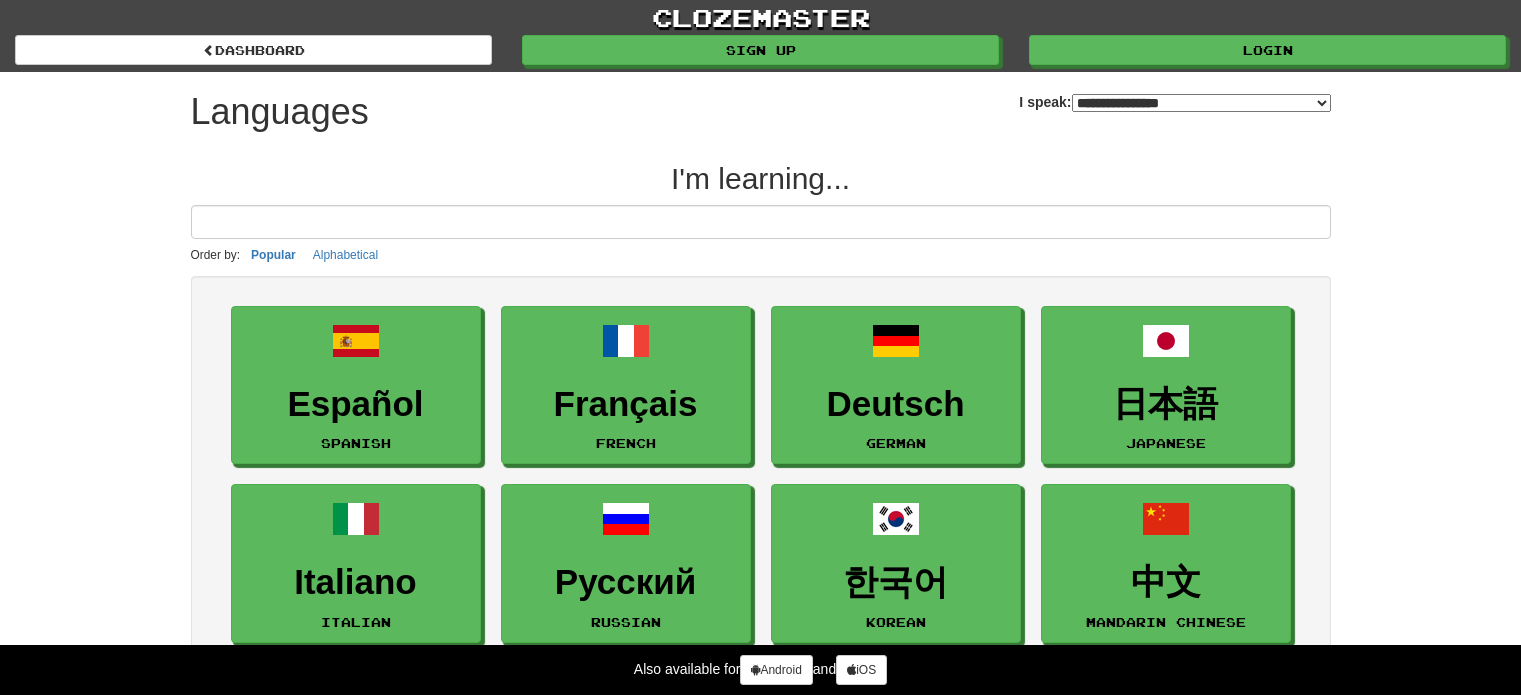 select on "*******" 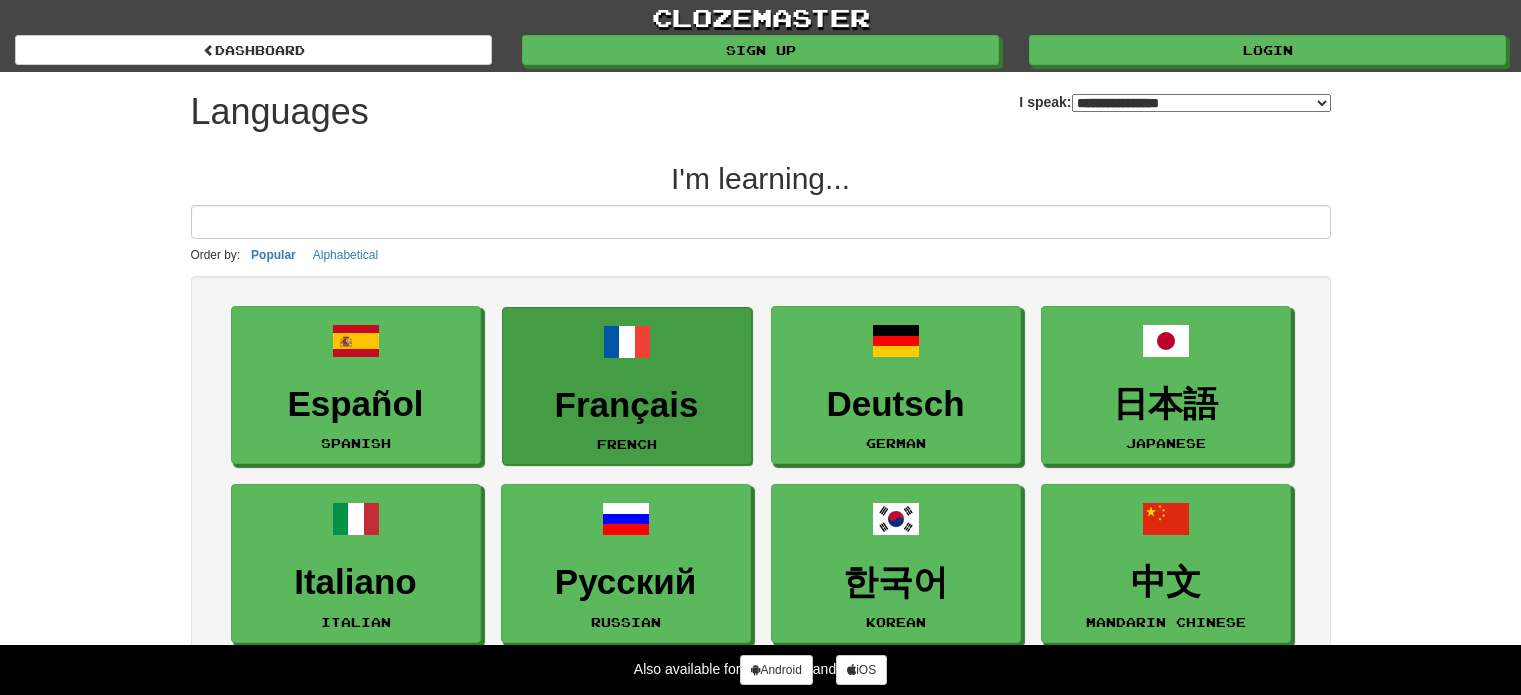 scroll, scrollTop: 0, scrollLeft: 0, axis: both 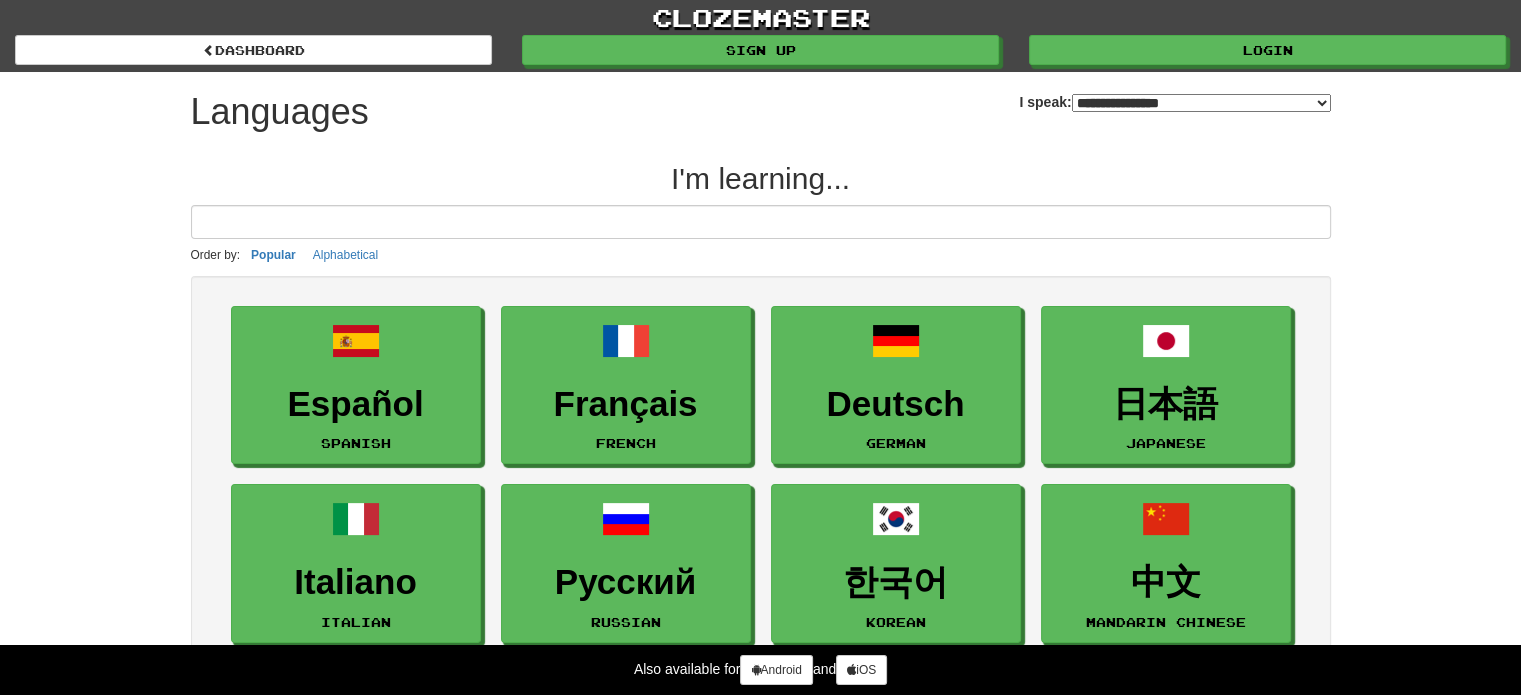 click at bounding box center [761, 222] 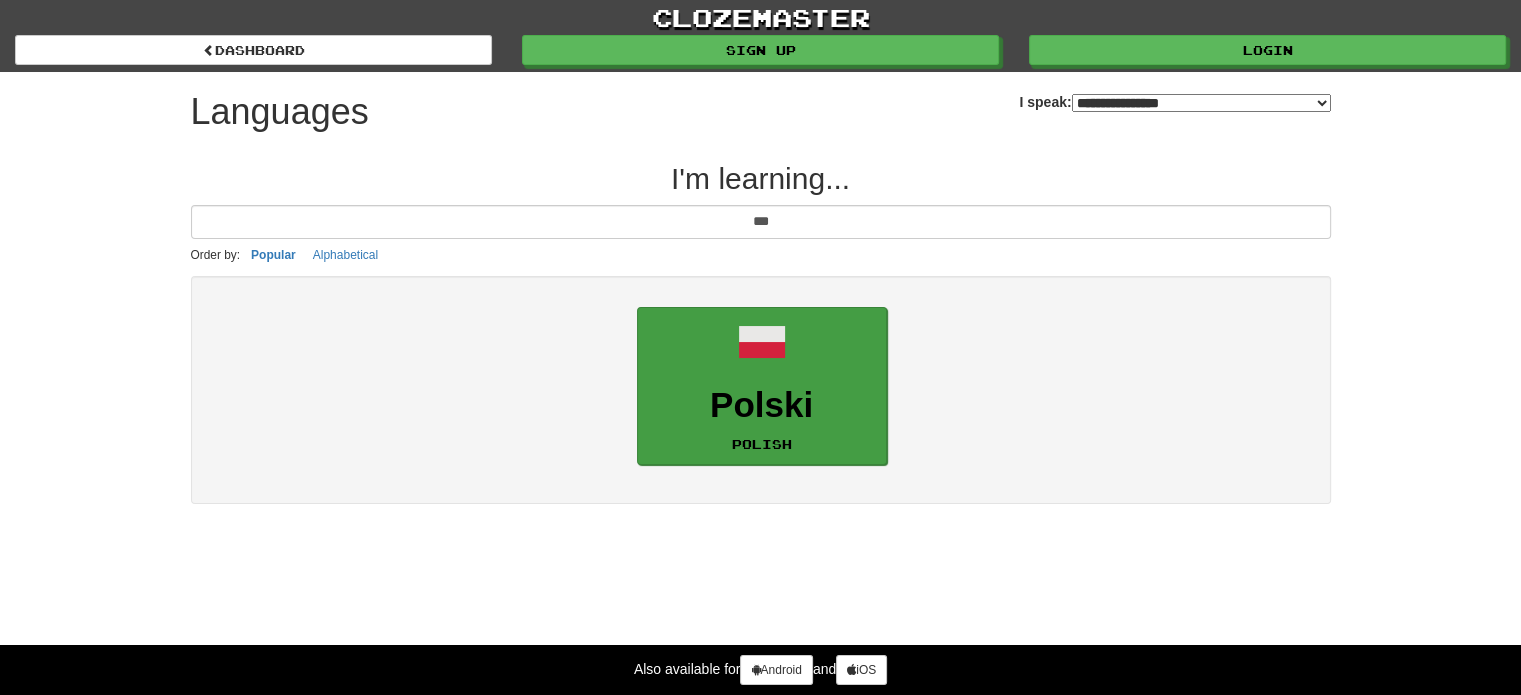 type on "***" 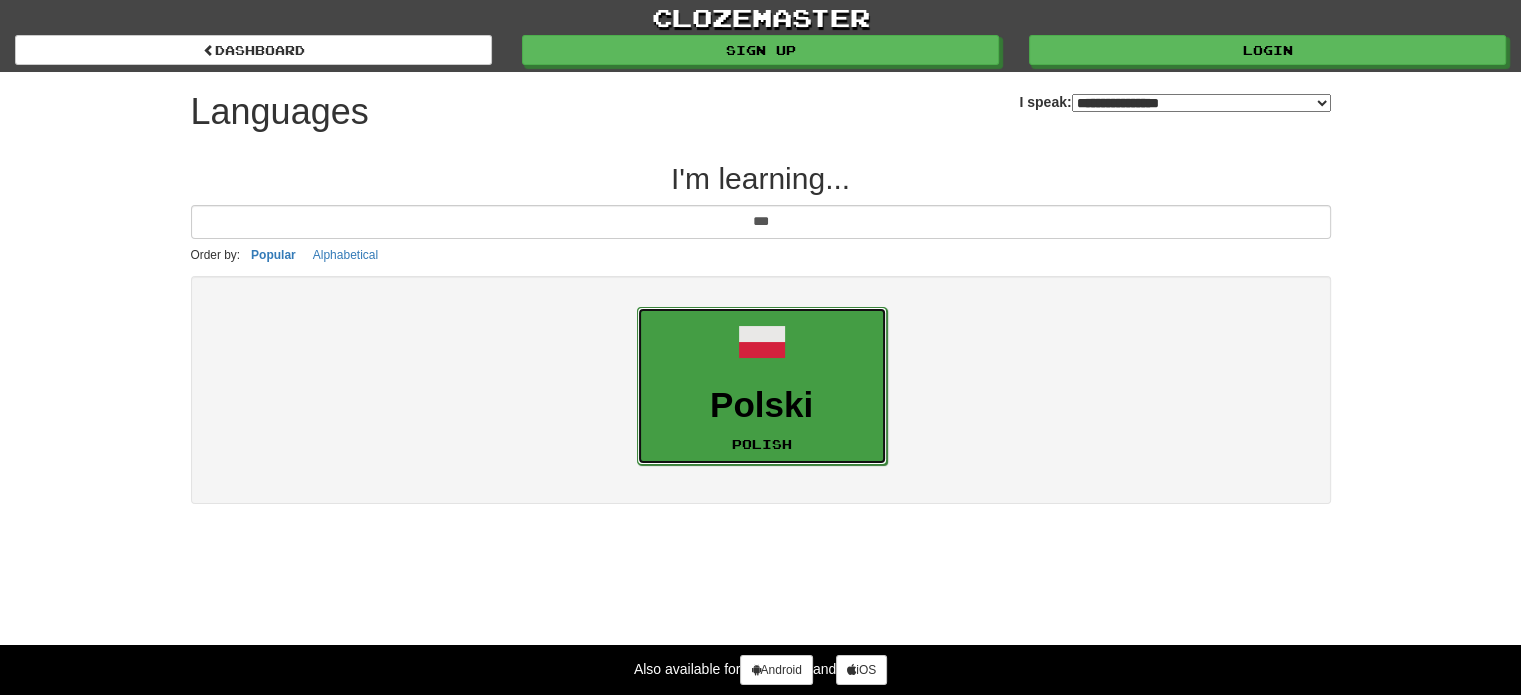 click on "Polski" at bounding box center [762, 405] 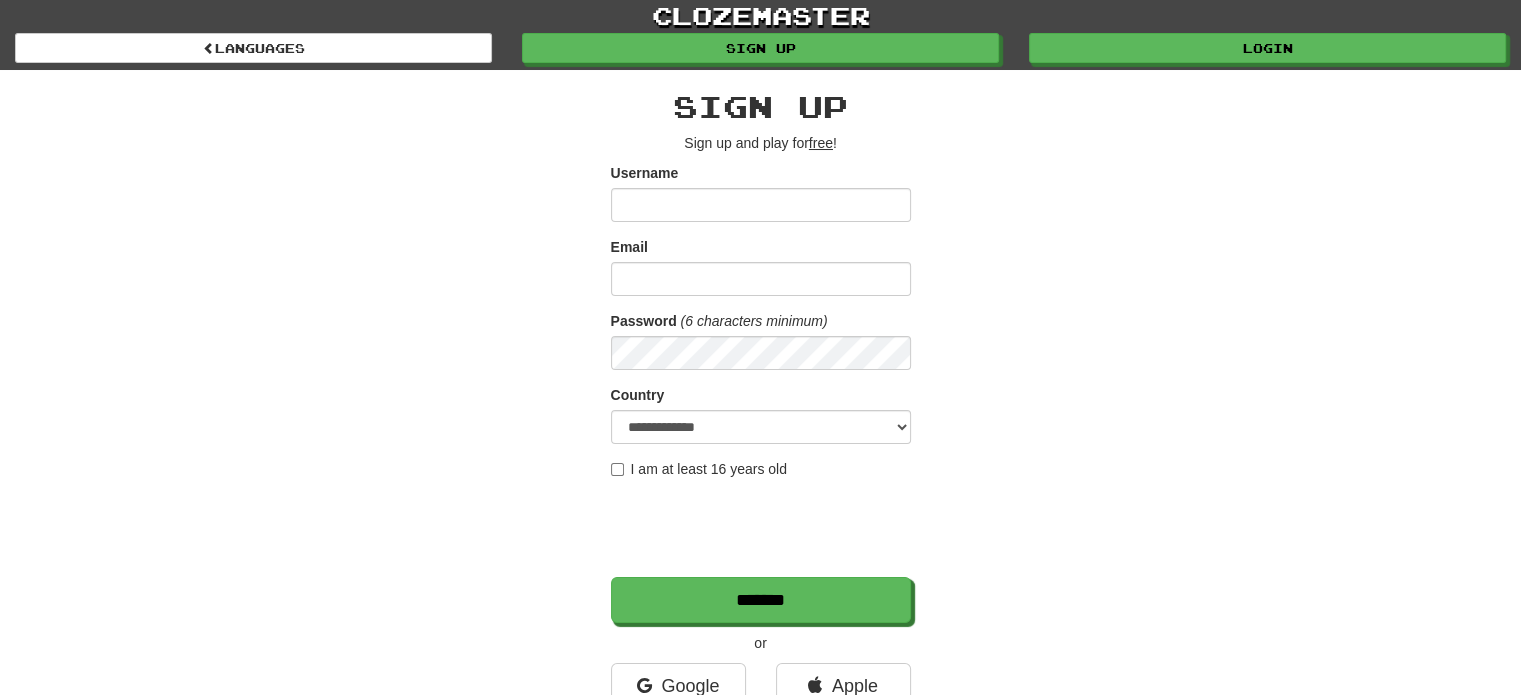 scroll, scrollTop: 0, scrollLeft: 0, axis: both 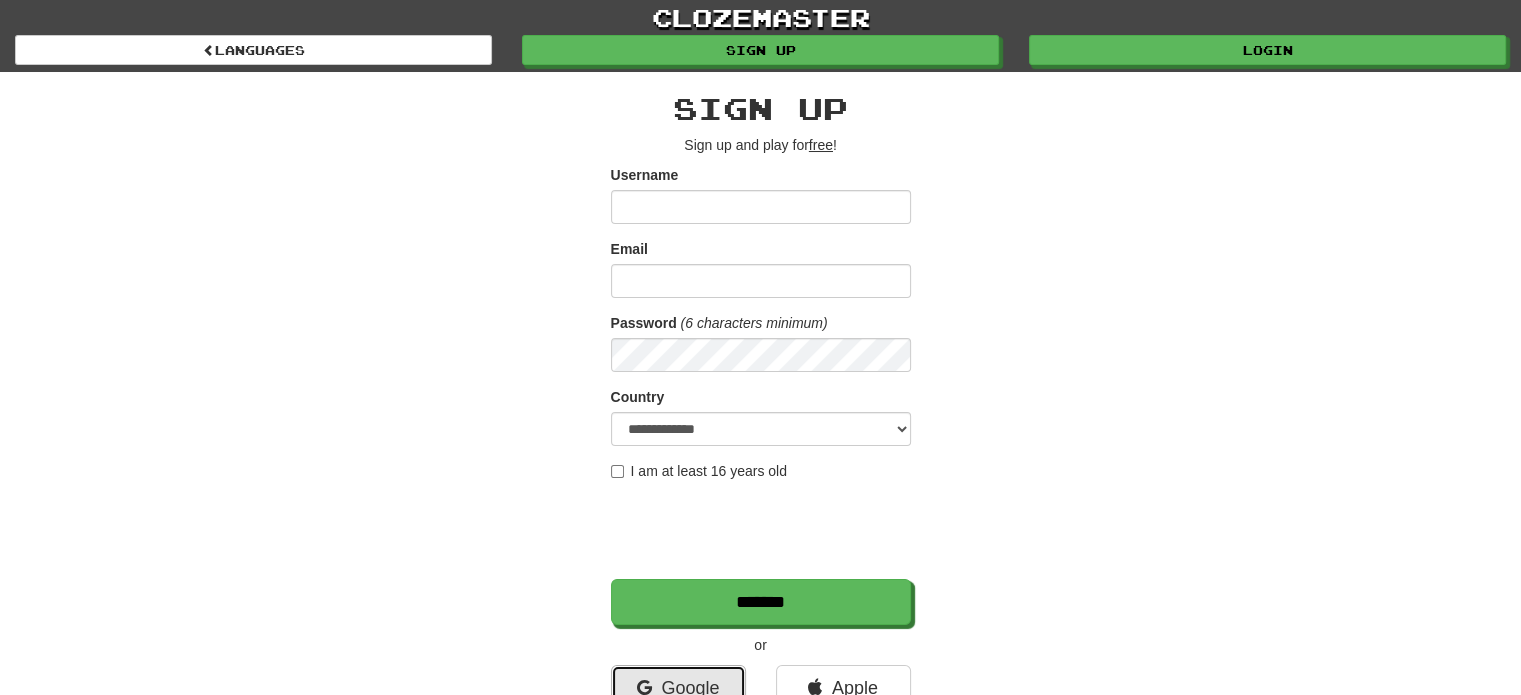 click on "Google" at bounding box center (678, 688) 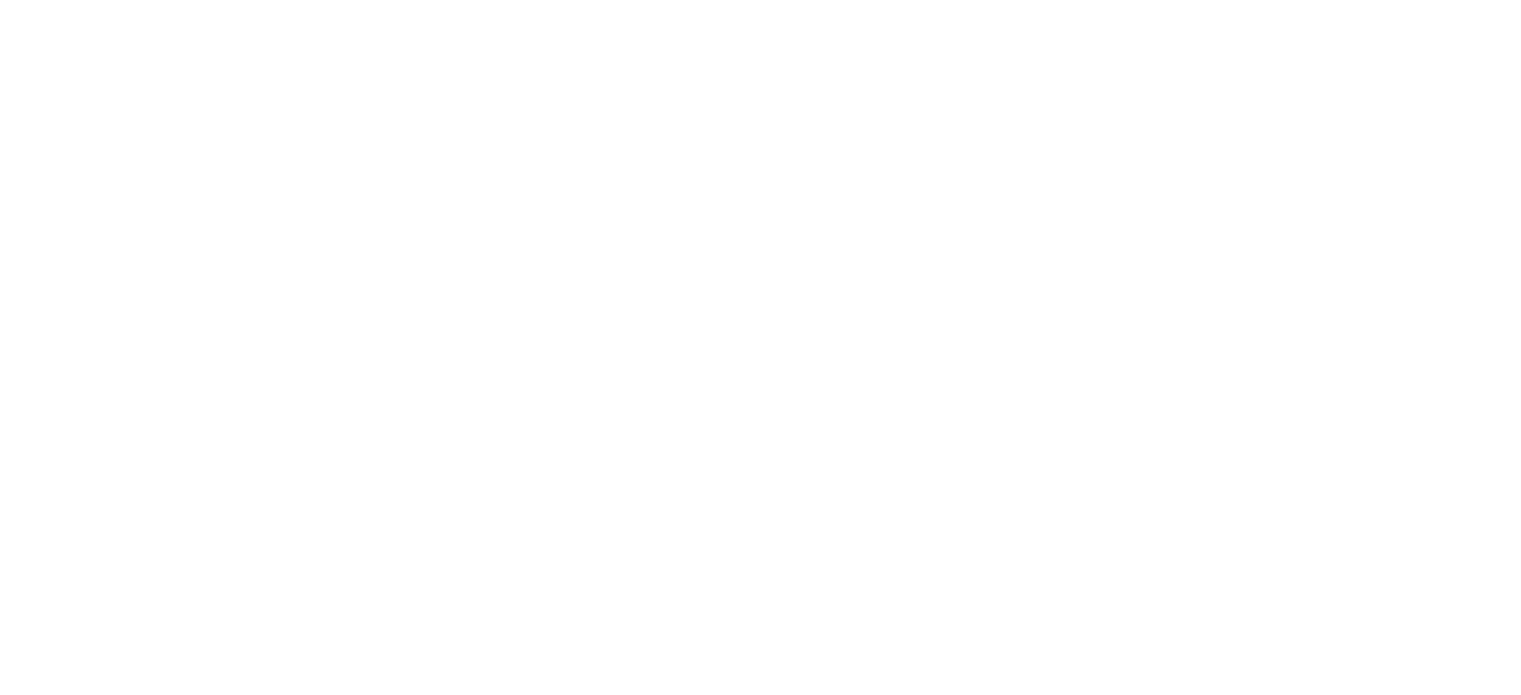 scroll, scrollTop: 0, scrollLeft: 0, axis: both 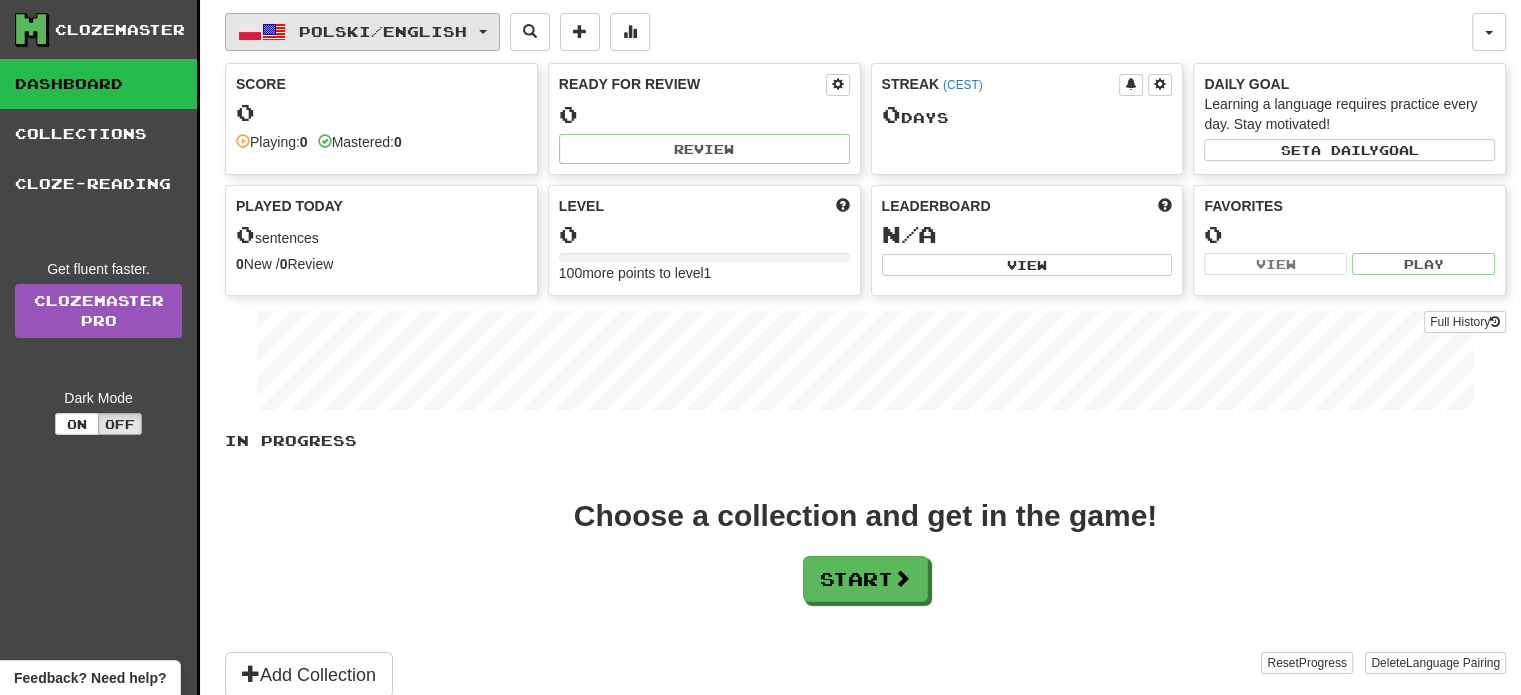 click on "Polski  /  English" at bounding box center [383, 31] 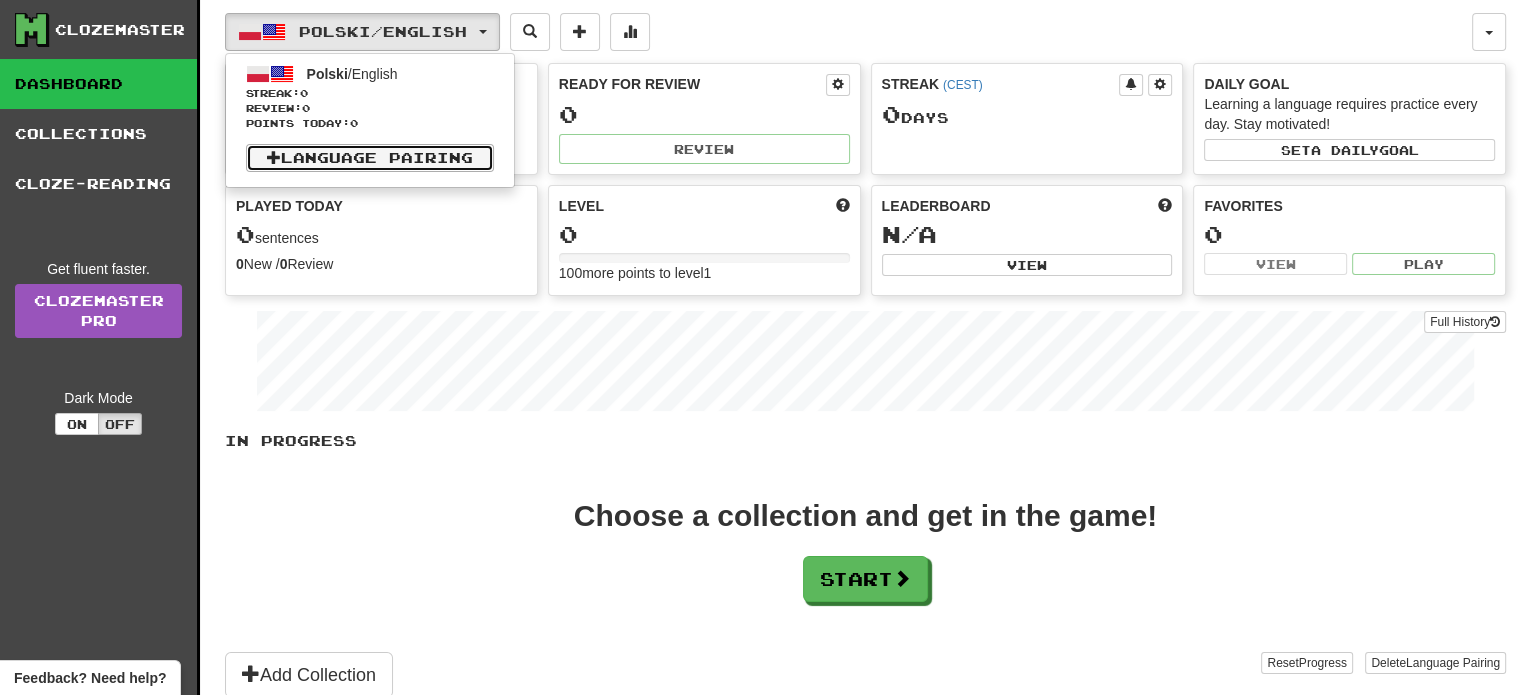 click on "Language Pairing" at bounding box center [370, 158] 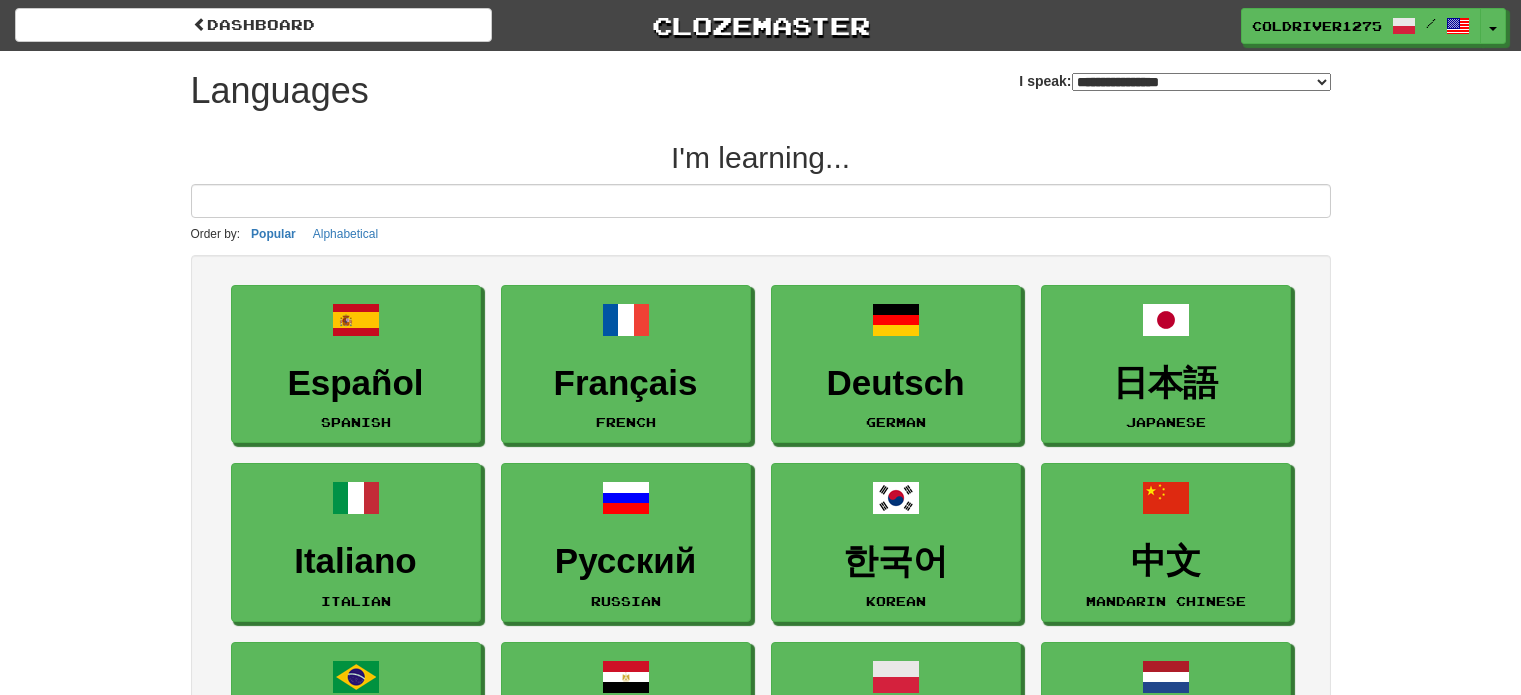 scroll, scrollTop: 0, scrollLeft: 0, axis: both 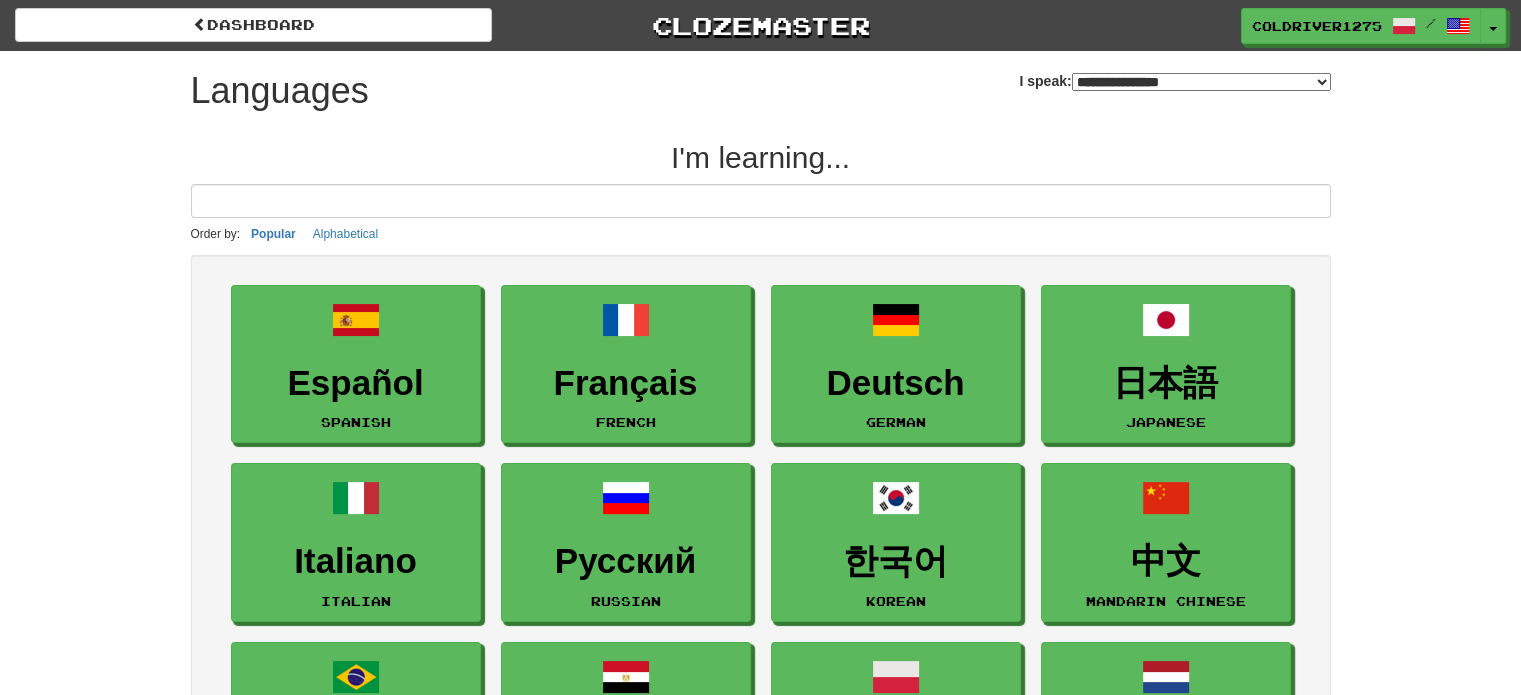 click on "**********" at bounding box center [1201, 82] 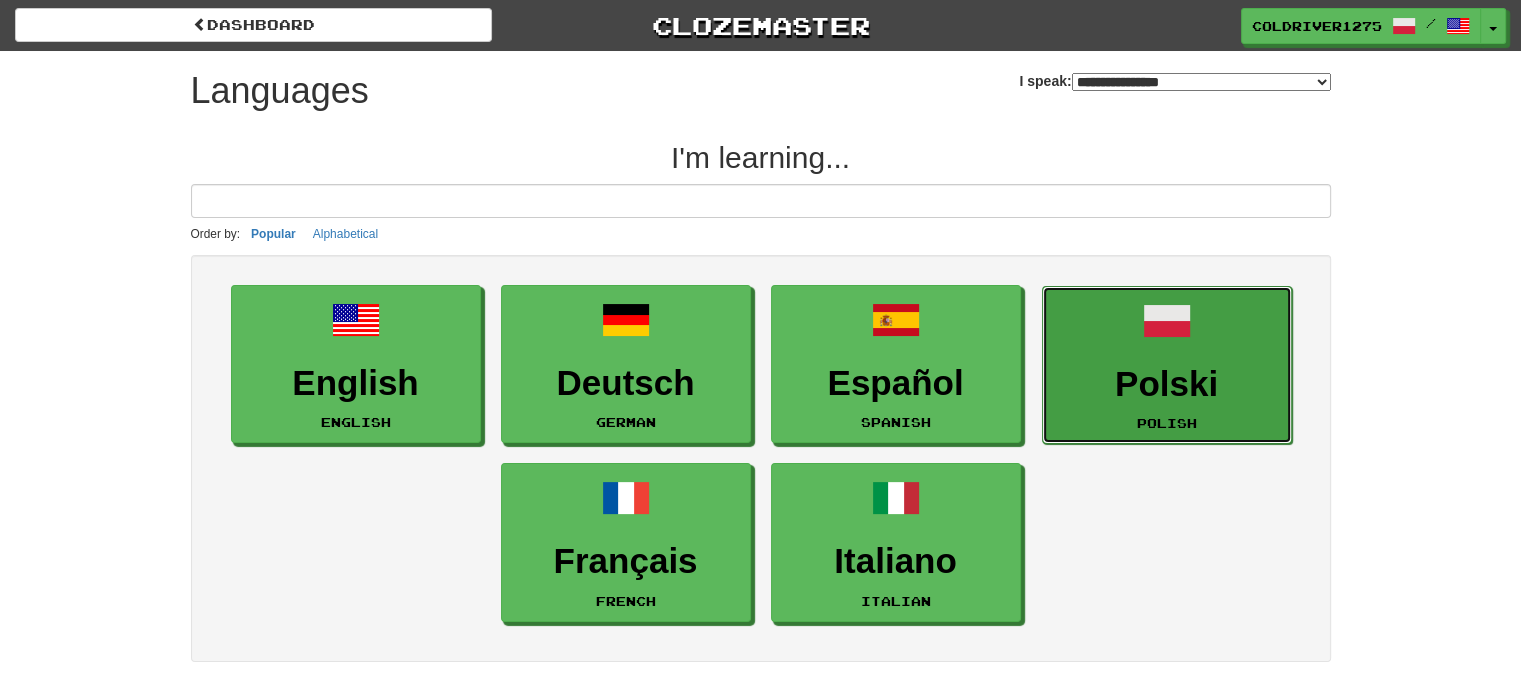 click on "Polski Polish" at bounding box center (1167, 365) 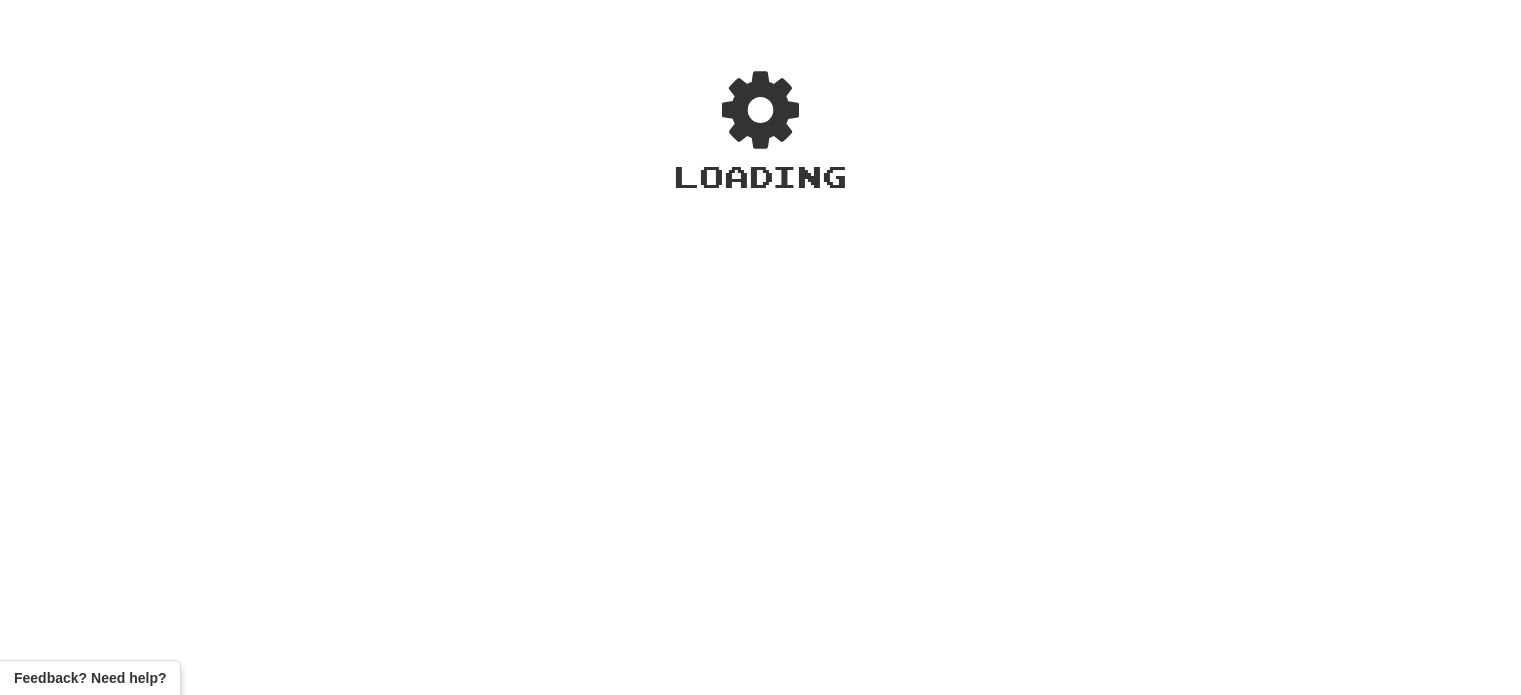 scroll, scrollTop: 0, scrollLeft: 0, axis: both 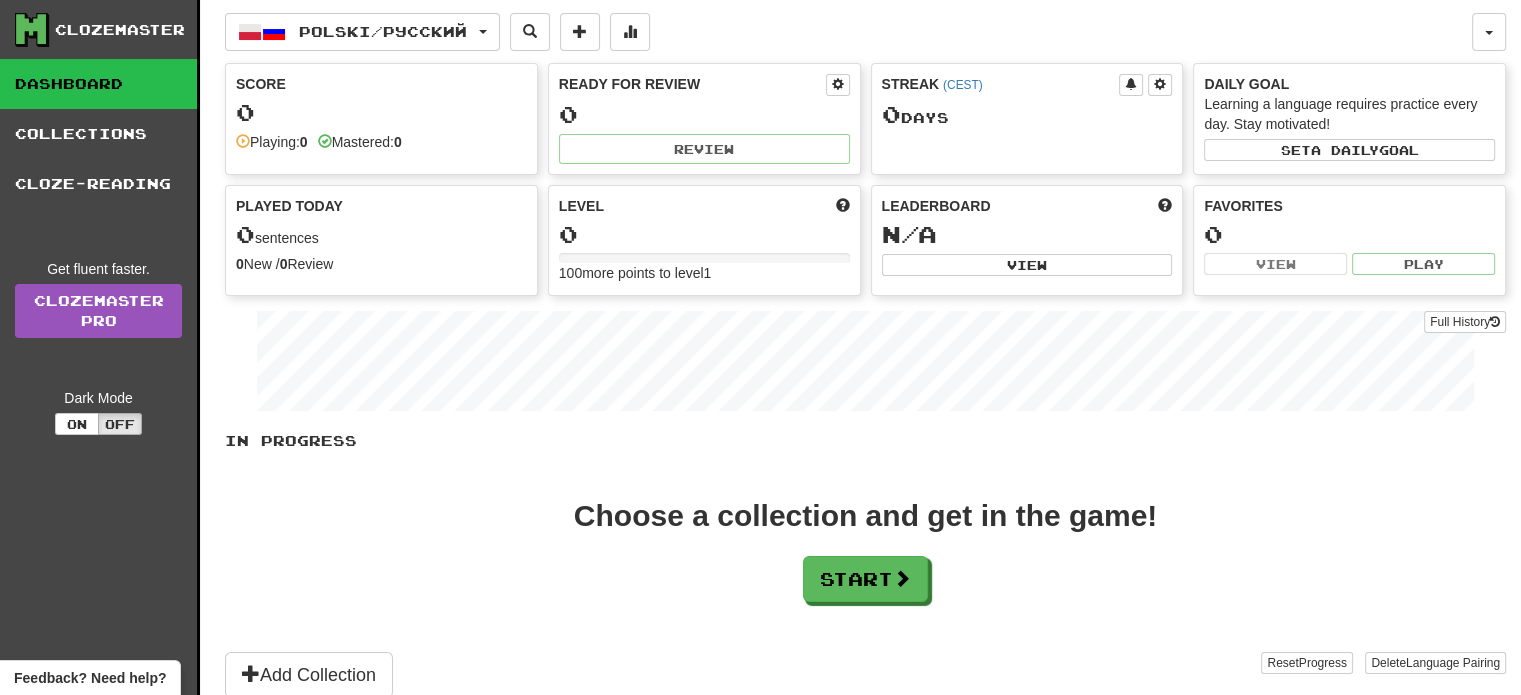 click on "Mastered:  0" at bounding box center (360, 142) 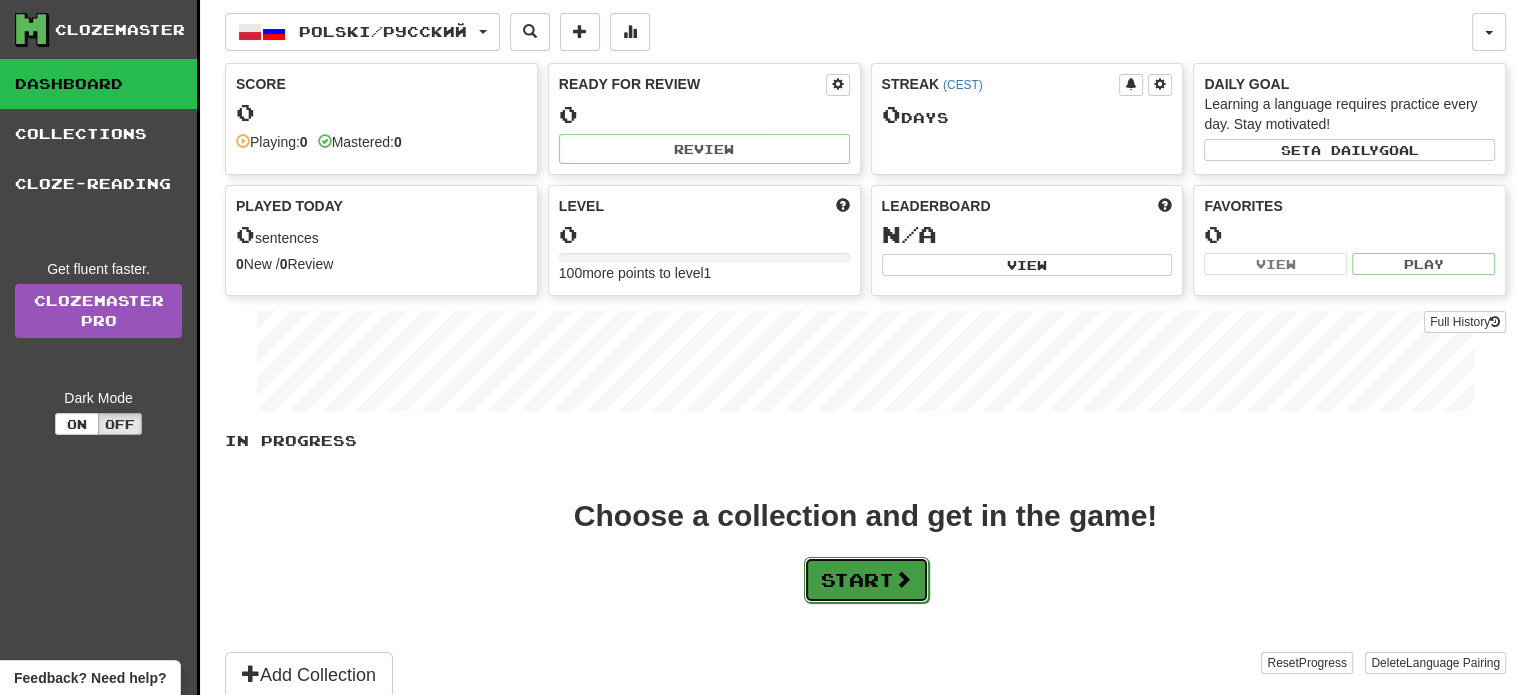 click on "Start" at bounding box center (866, 580) 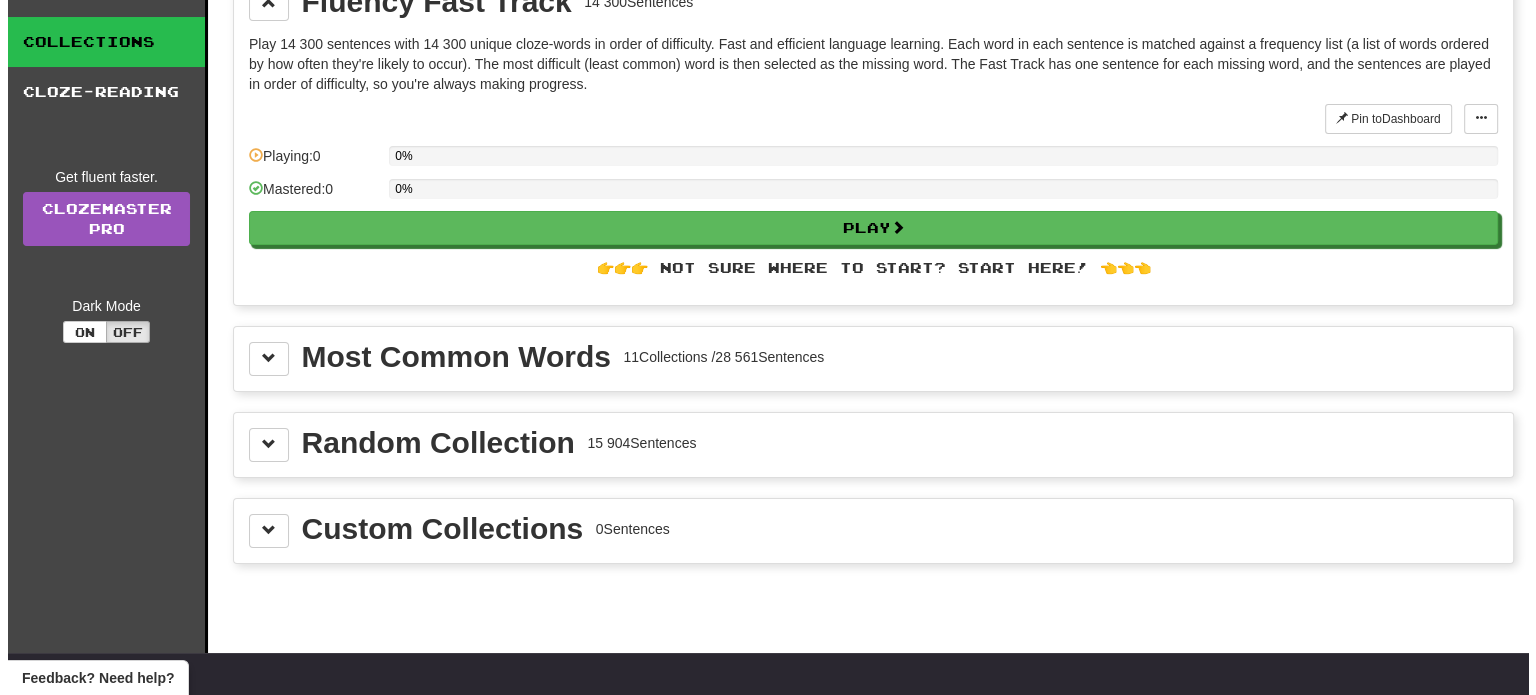 scroll, scrollTop: 100, scrollLeft: 0, axis: vertical 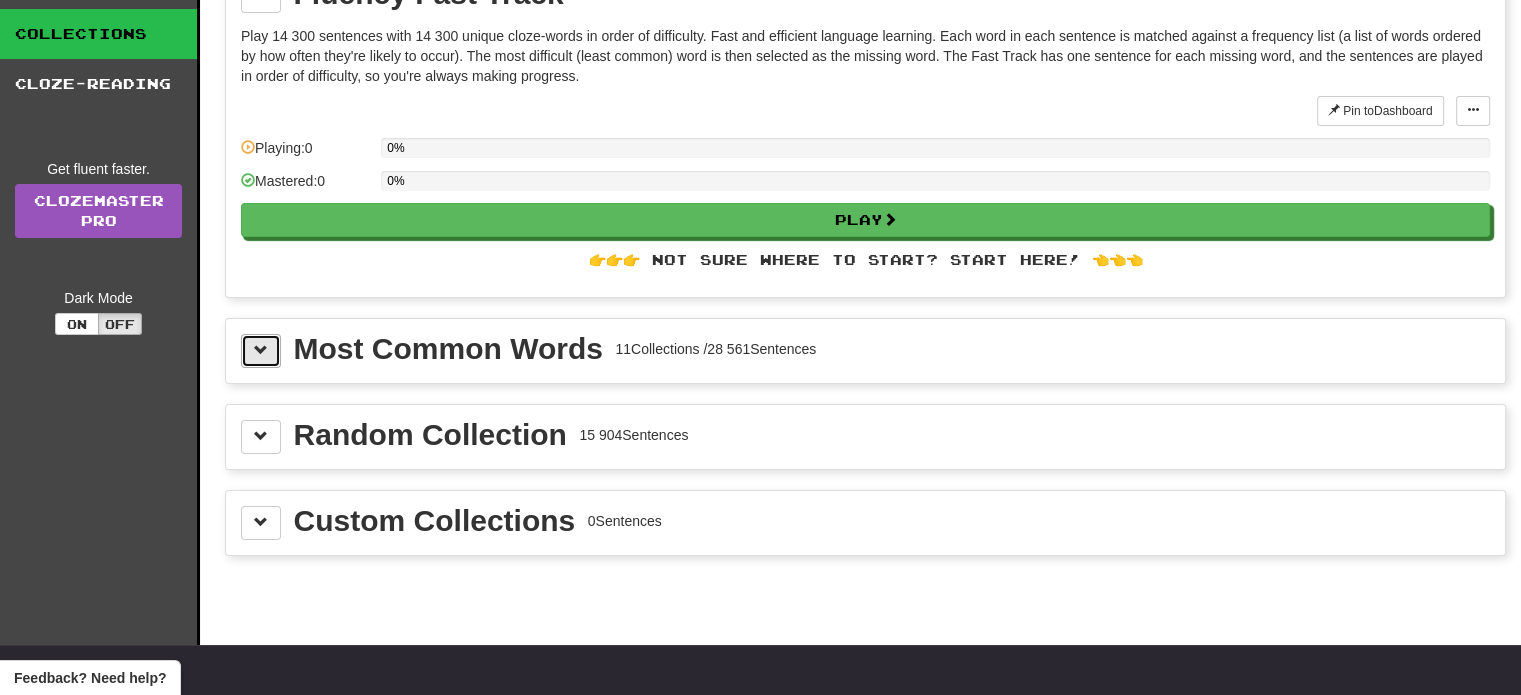 click at bounding box center (261, 351) 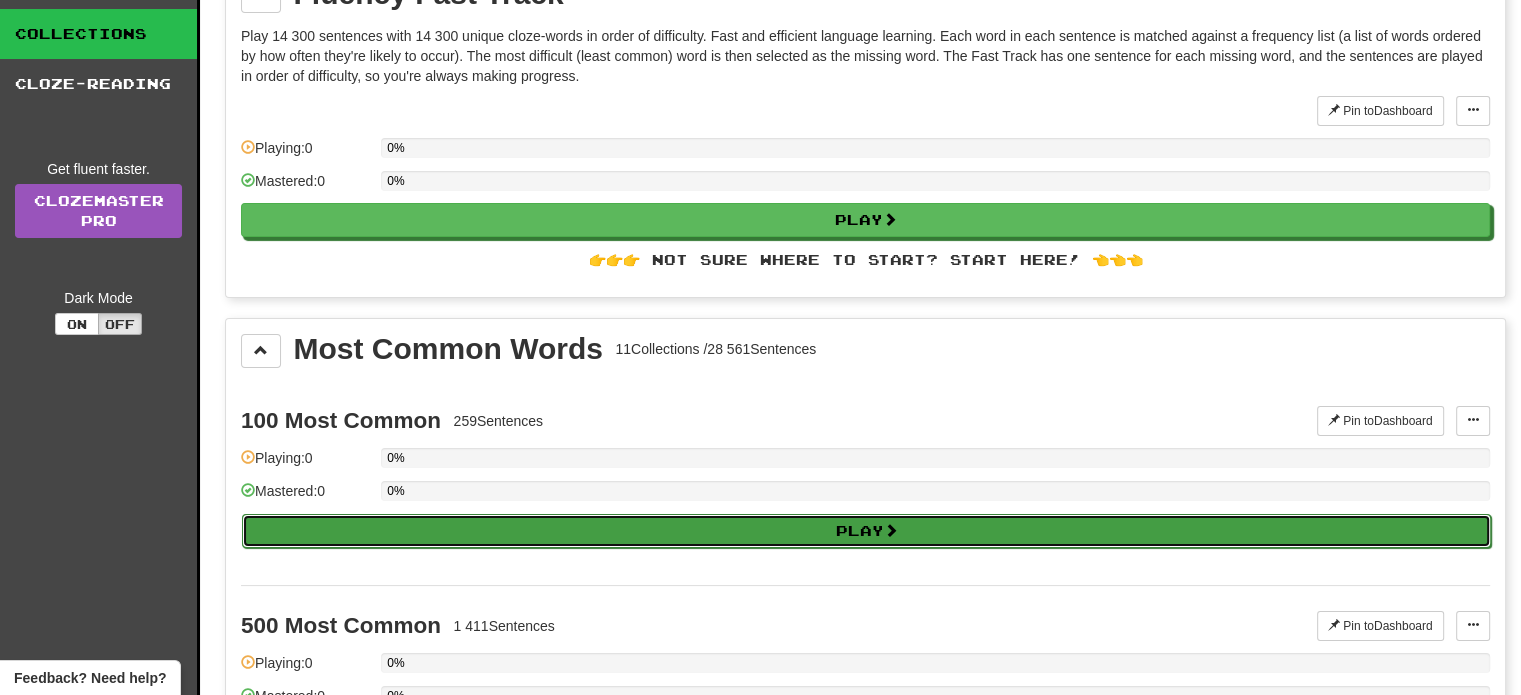 click on "Play" at bounding box center (866, 531) 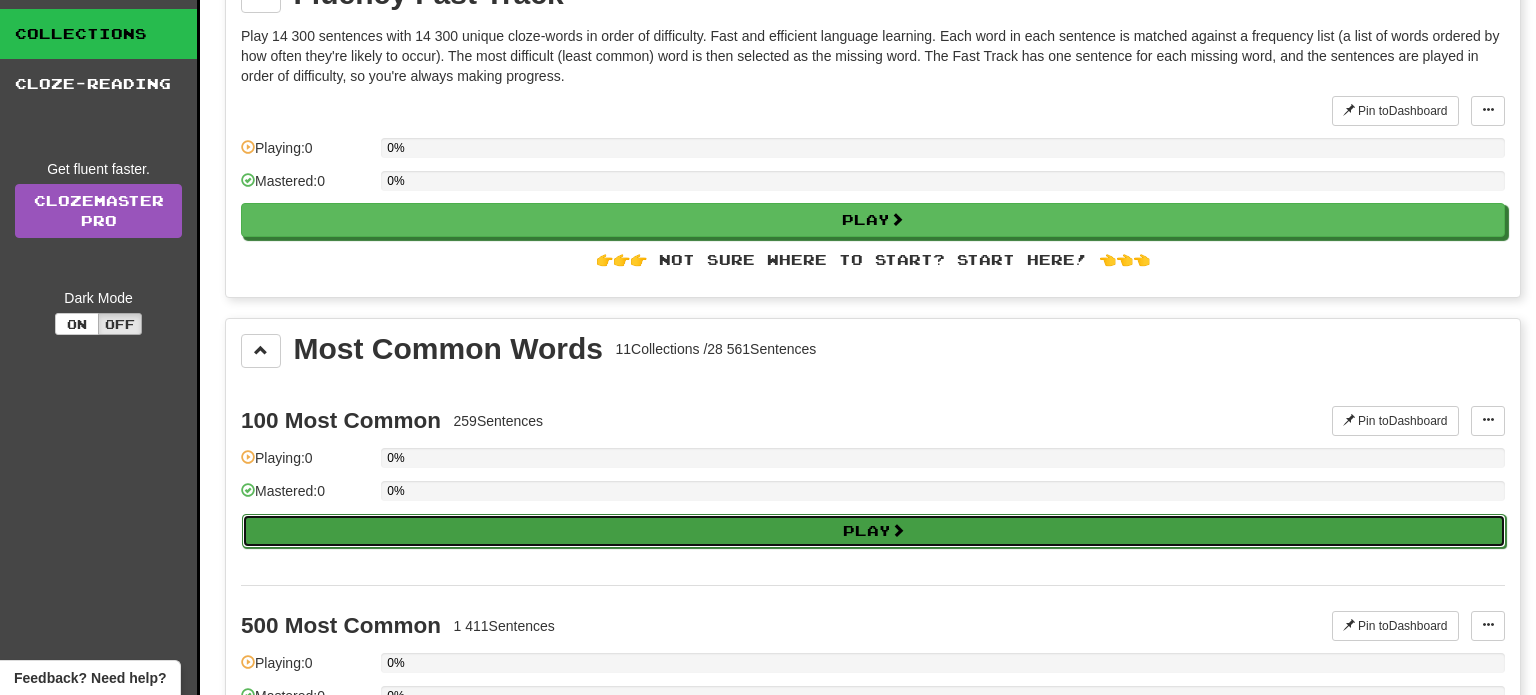 select on "**" 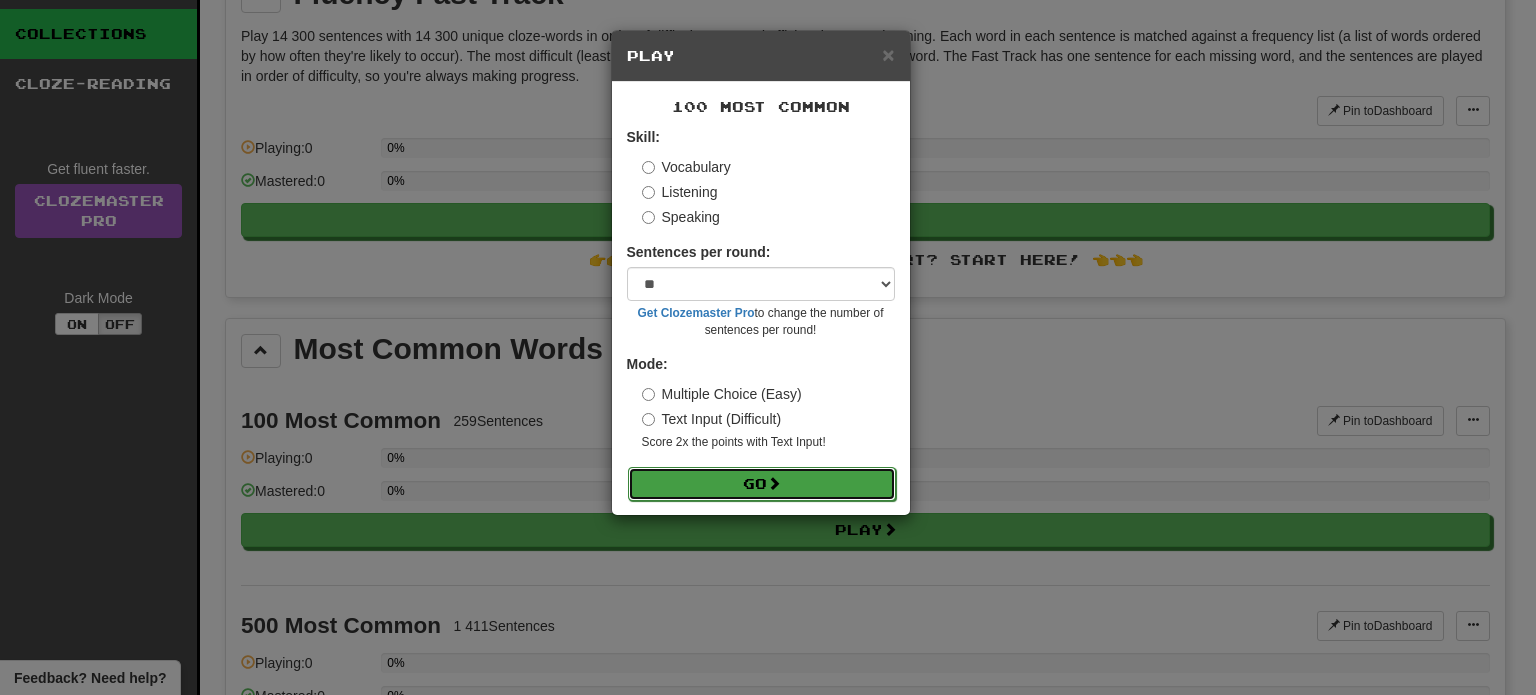 click on "Go" at bounding box center [762, 484] 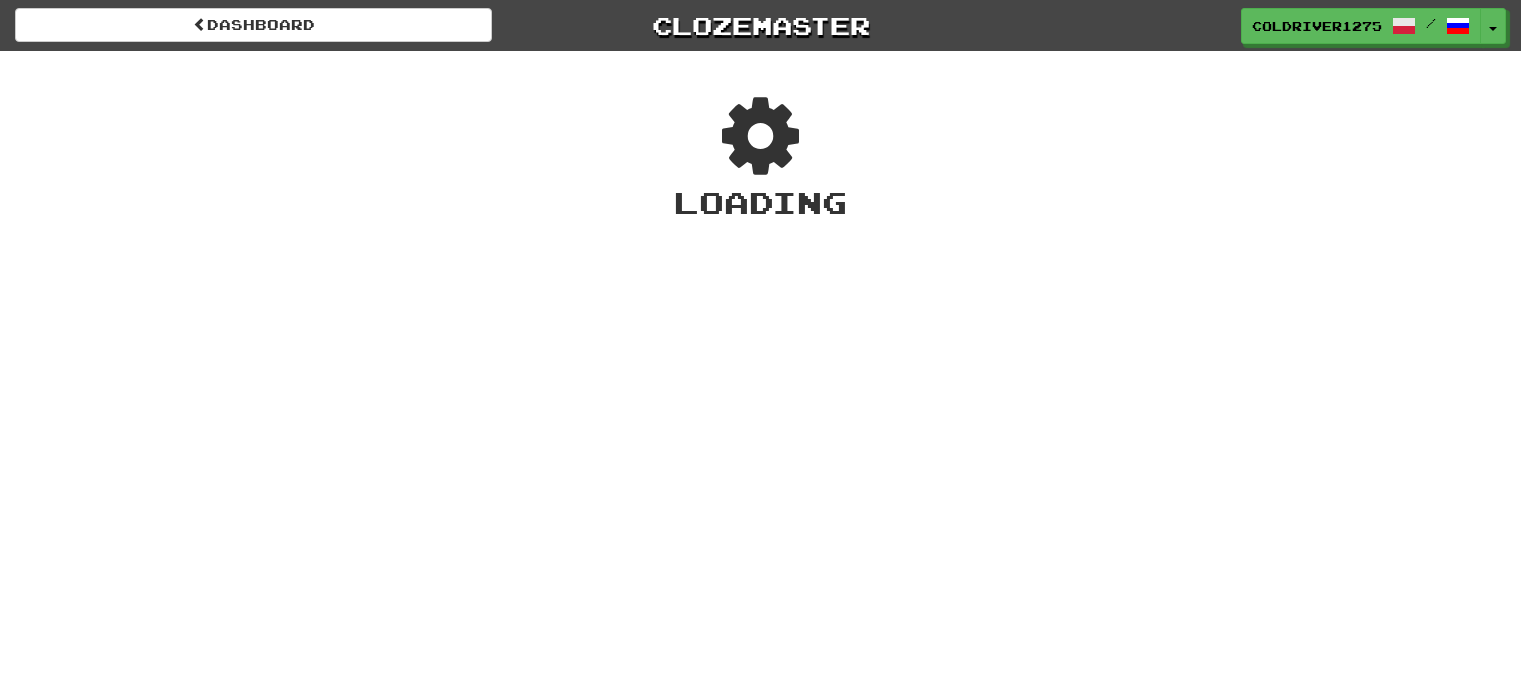 scroll, scrollTop: 0, scrollLeft: 0, axis: both 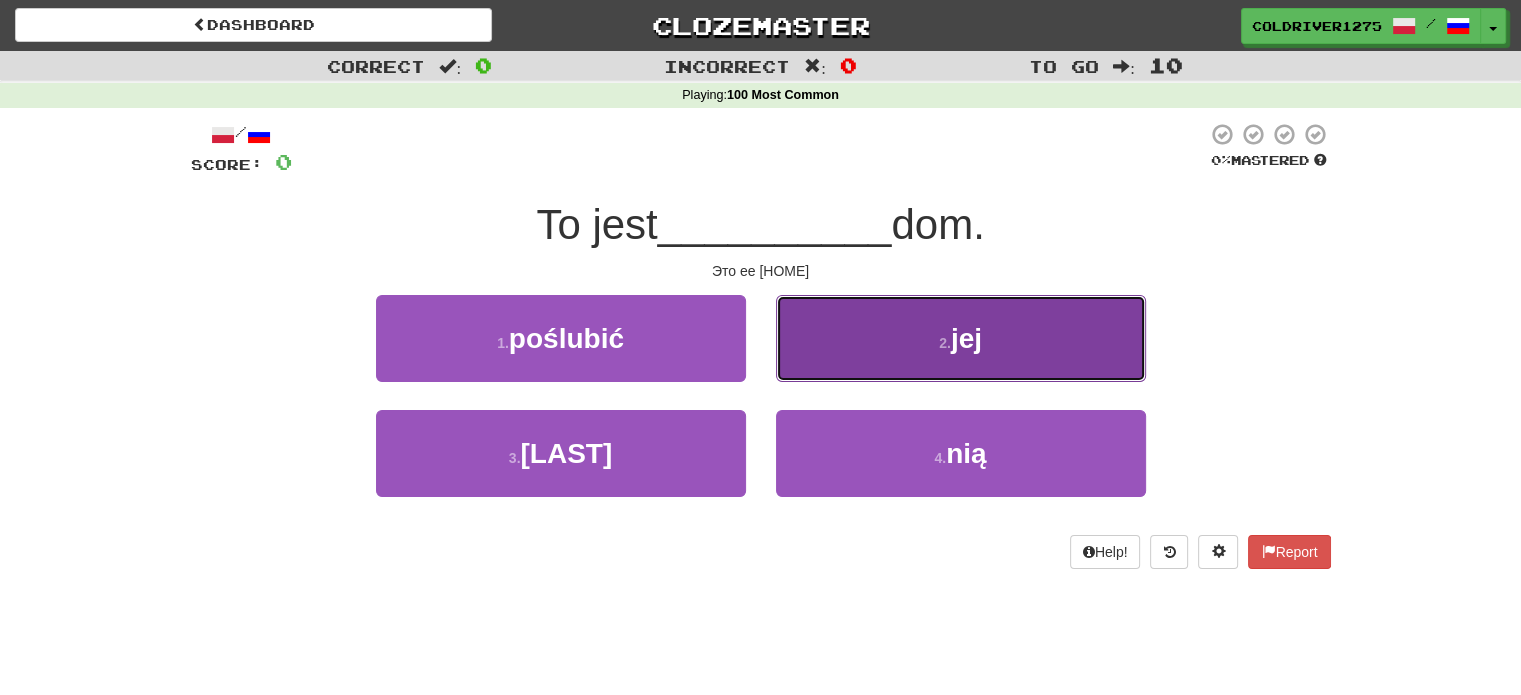 click on "2 .  jej" at bounding box center [961, 338] 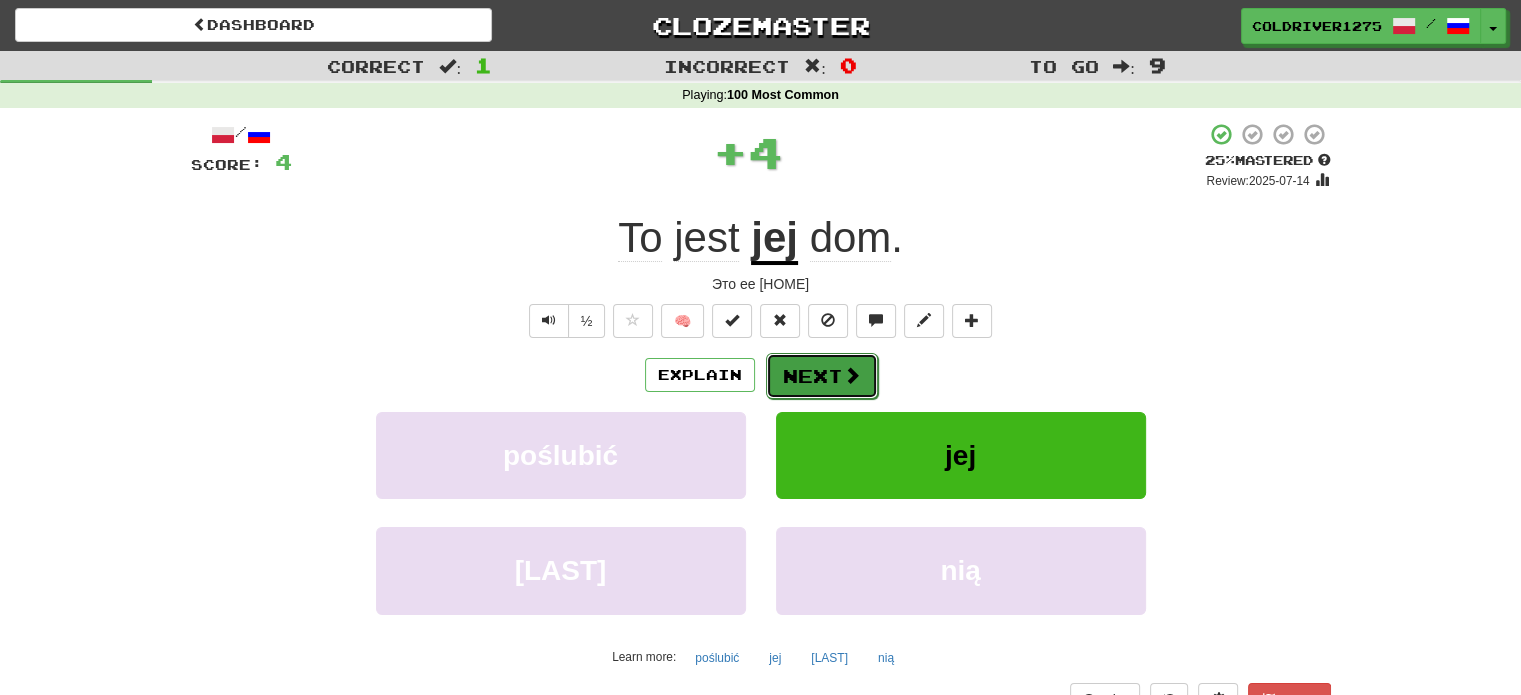 click on "Next" at bounding box center [822, 376] 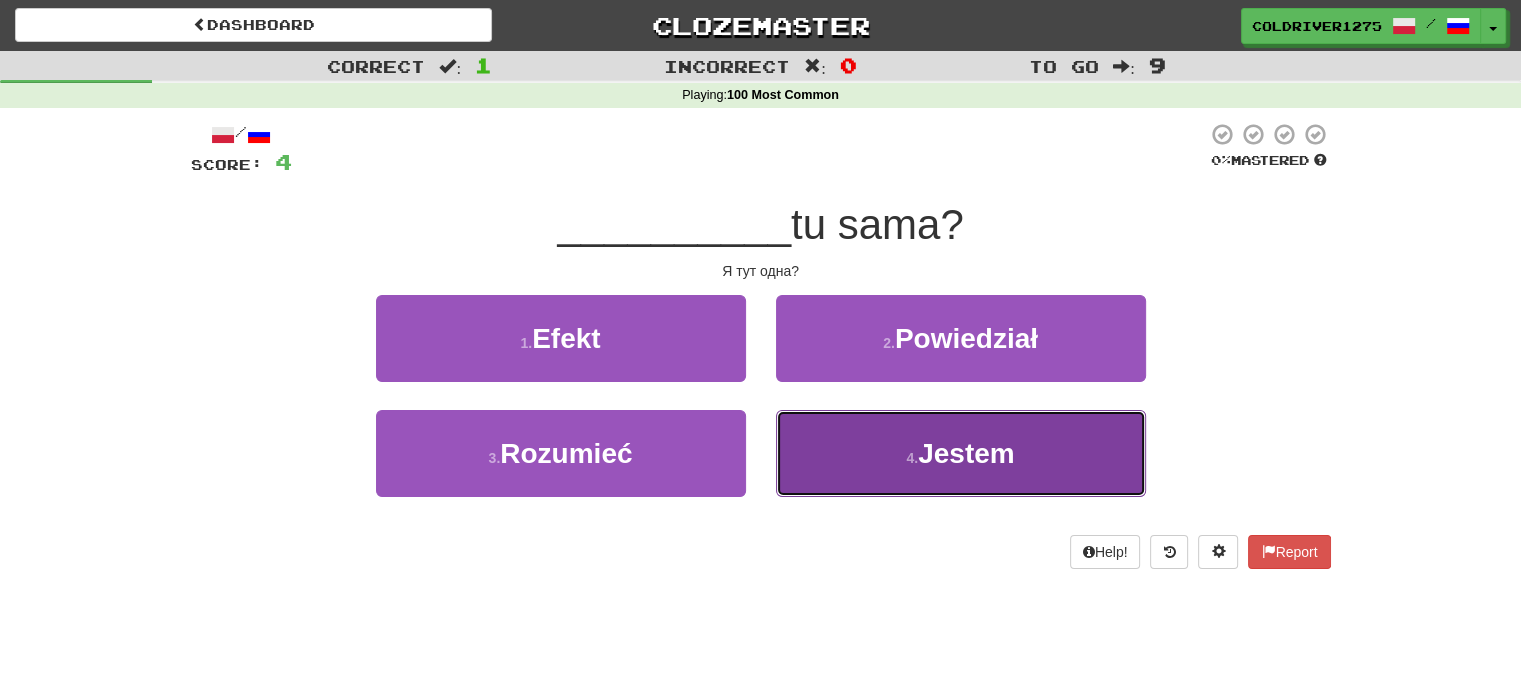 click on "4 .  Jestem" at bounding box center (961, 453) 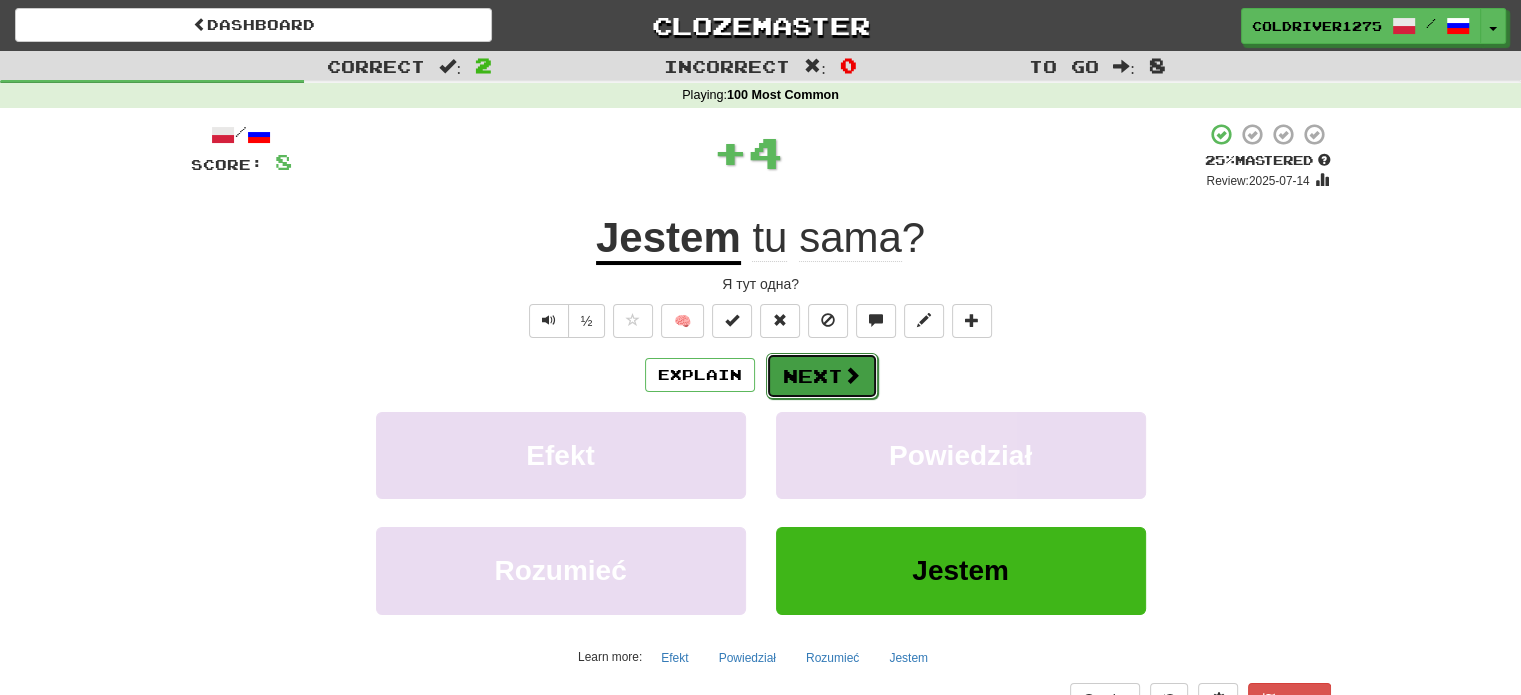 click on "Next" at bounding box center [822, 376] 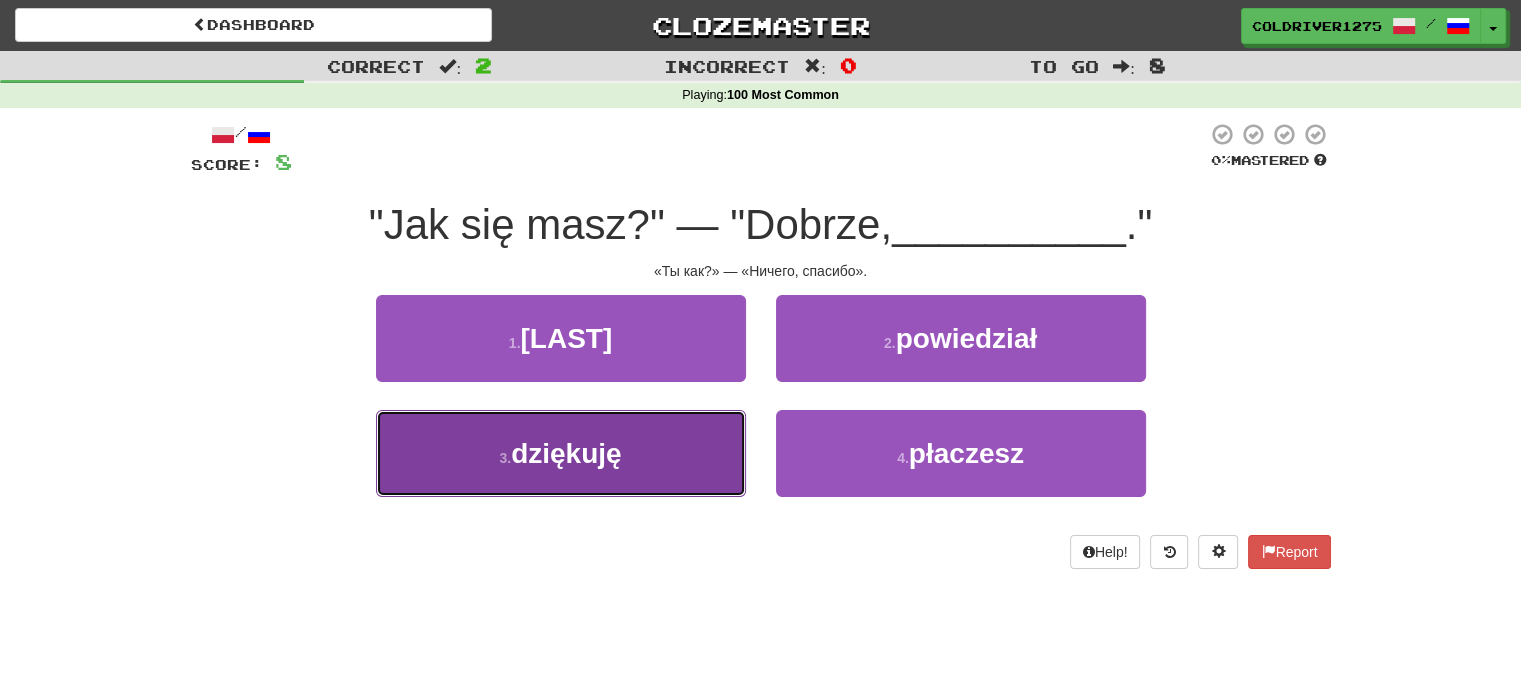 click on "3 .  dziękuję" at bounding box center [561, 453] 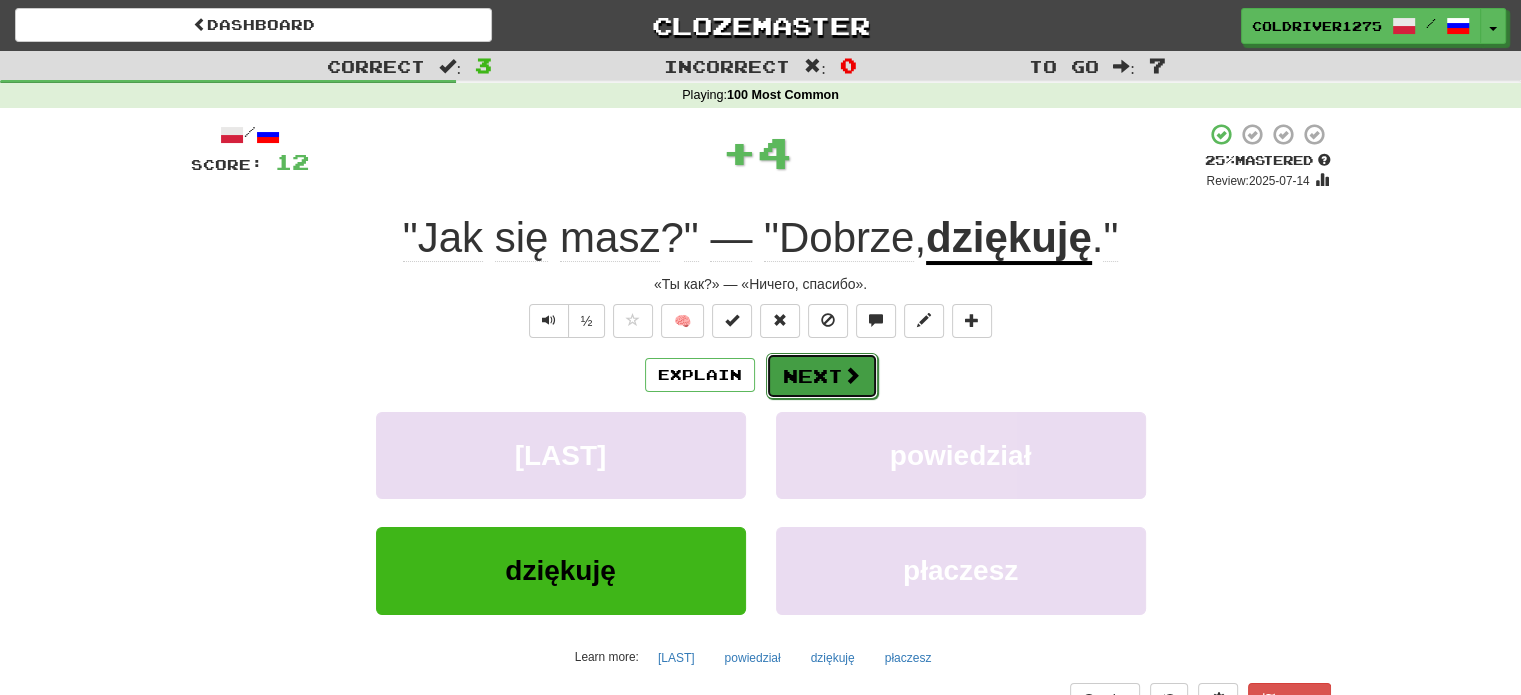 click at bounding box center [852, 375] 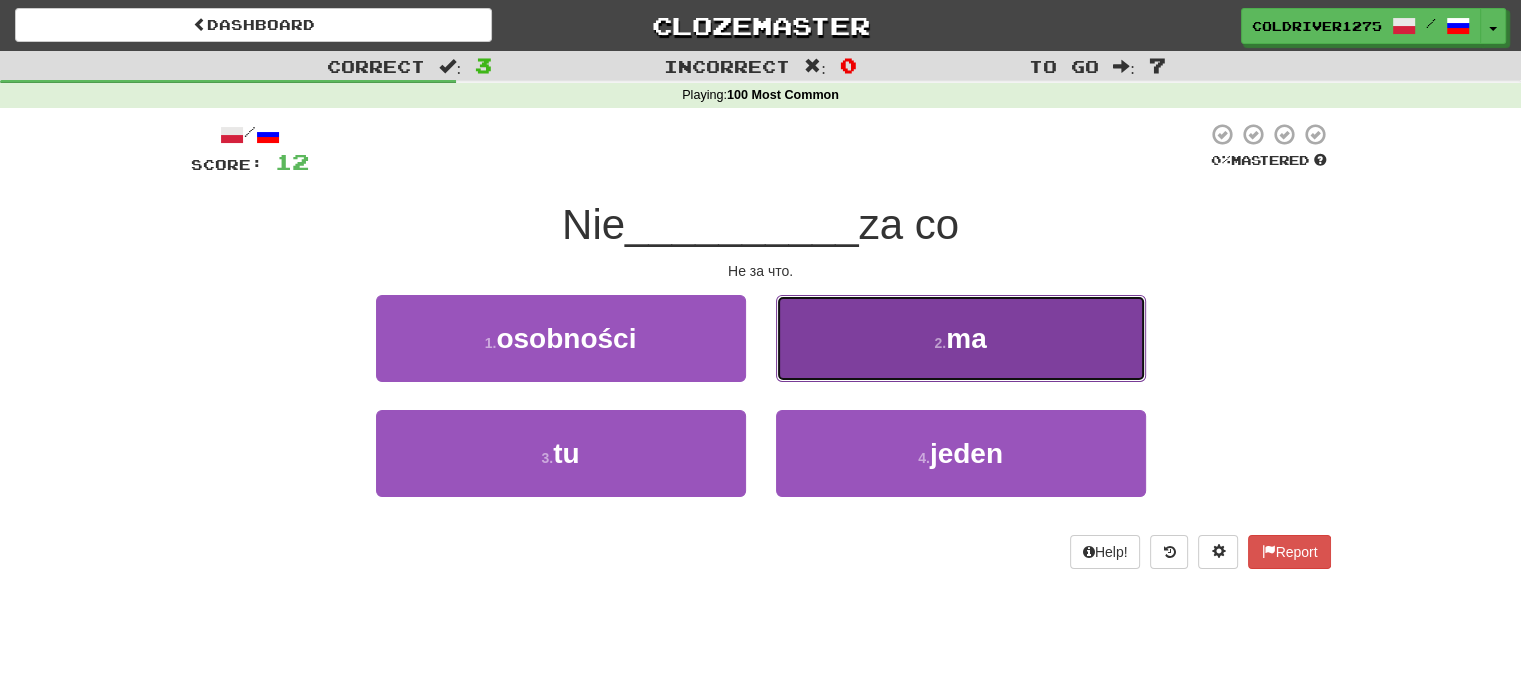 click on "2 .  ma" at bounding box center (961, 338) 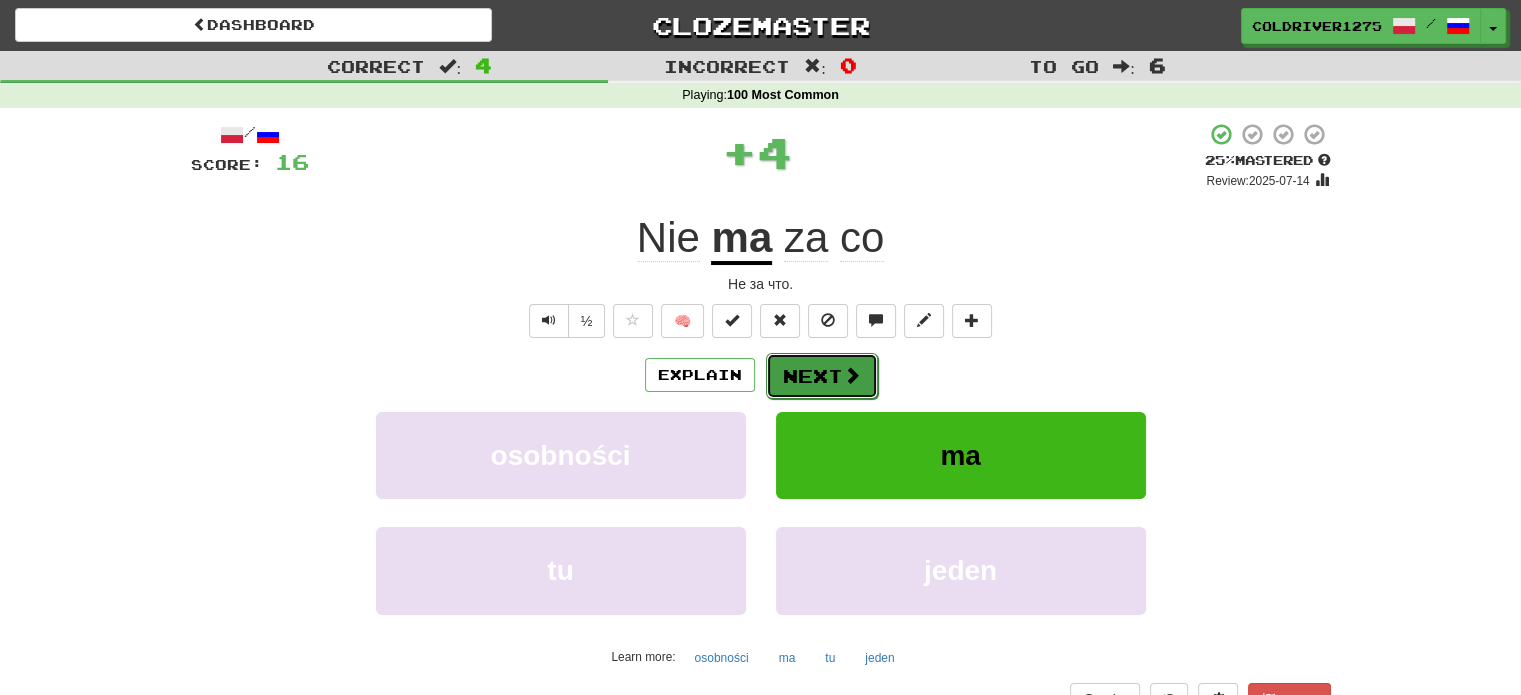 click on "Next" at bounding box center [822, 376] 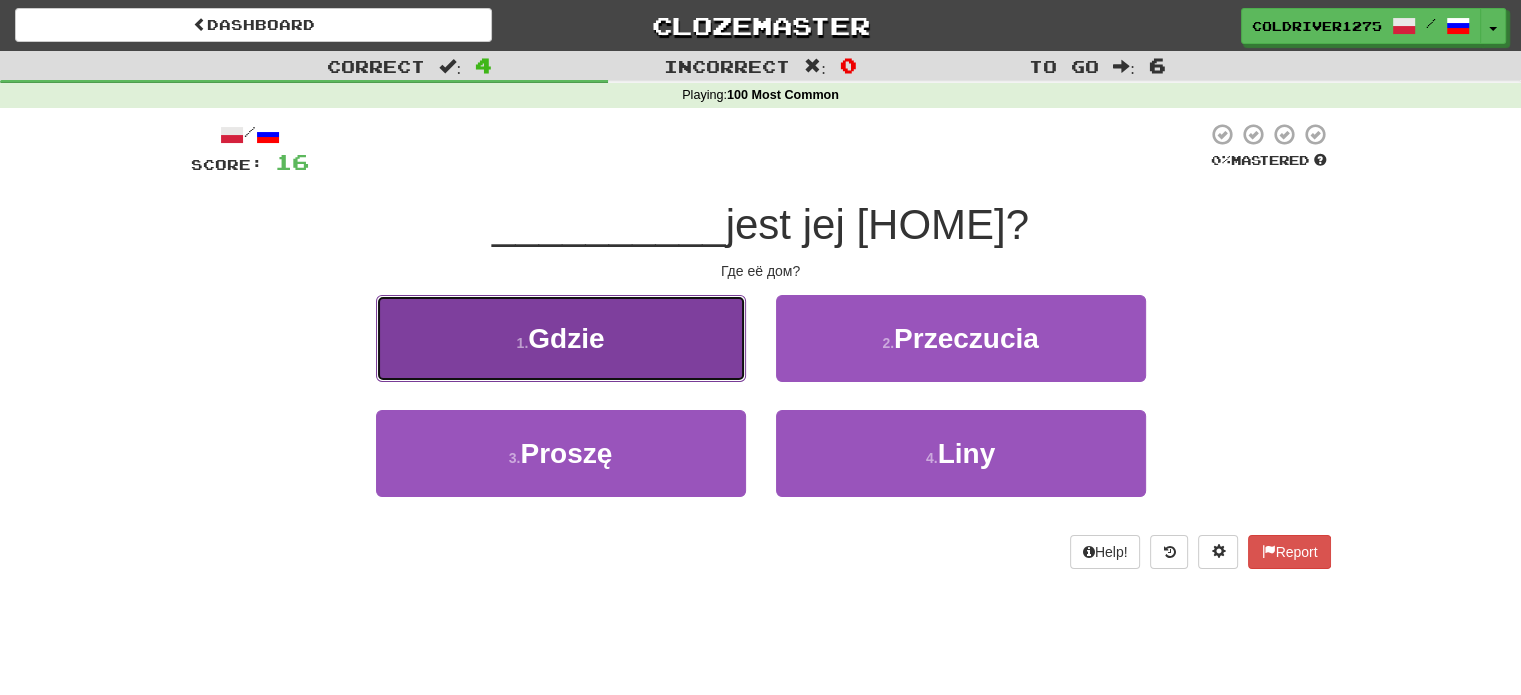 click on "1 .  Gdzie" at bounding box center [561, 338] 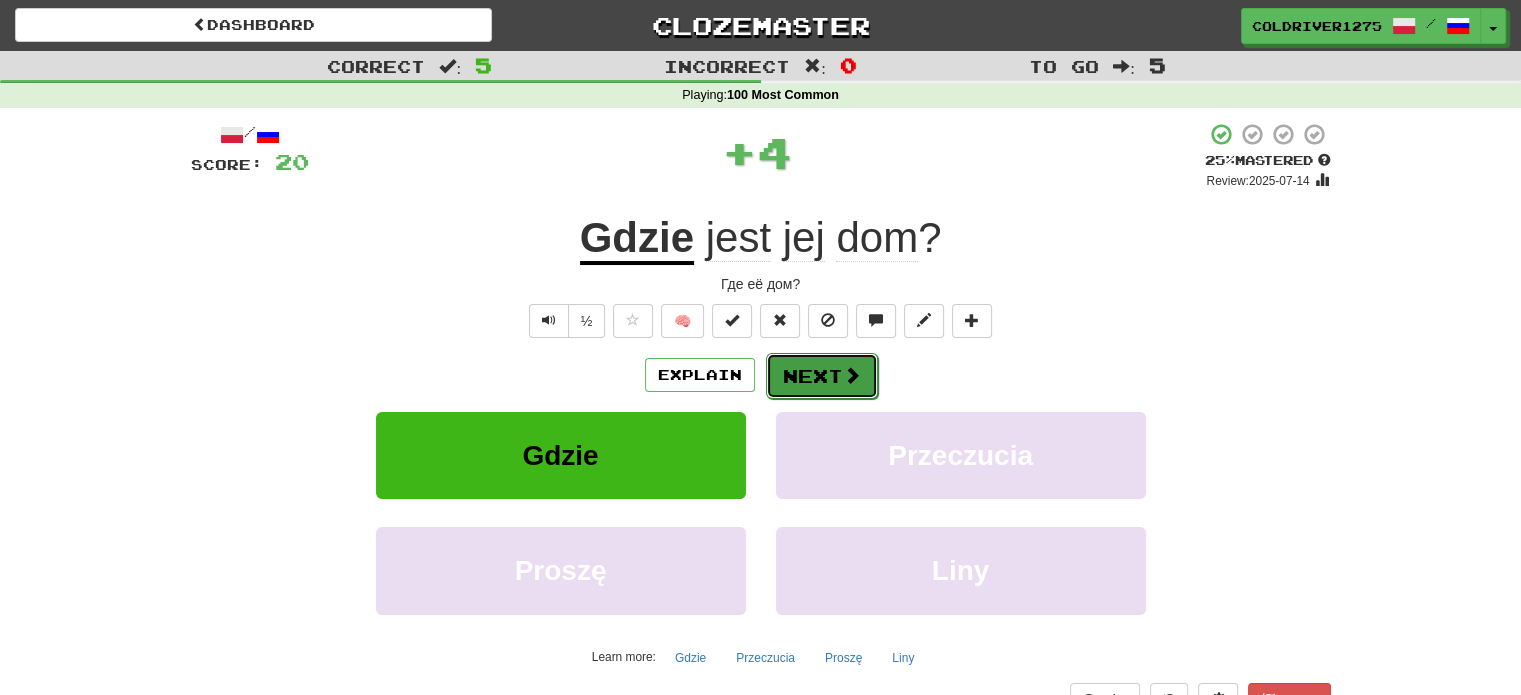 click on "Next" at bounding box center (822, 376) 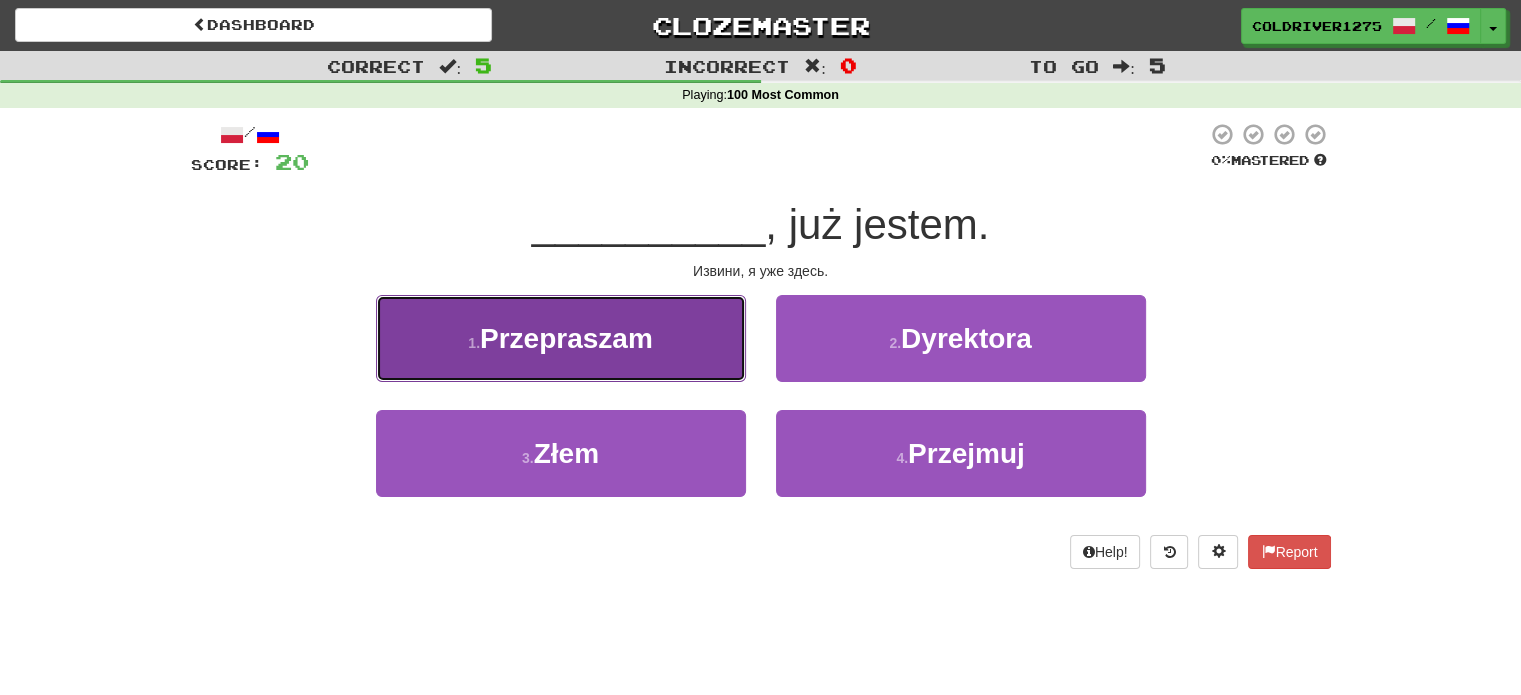 click on "1 .  Przepraszam" at bounding box center [561, 338] 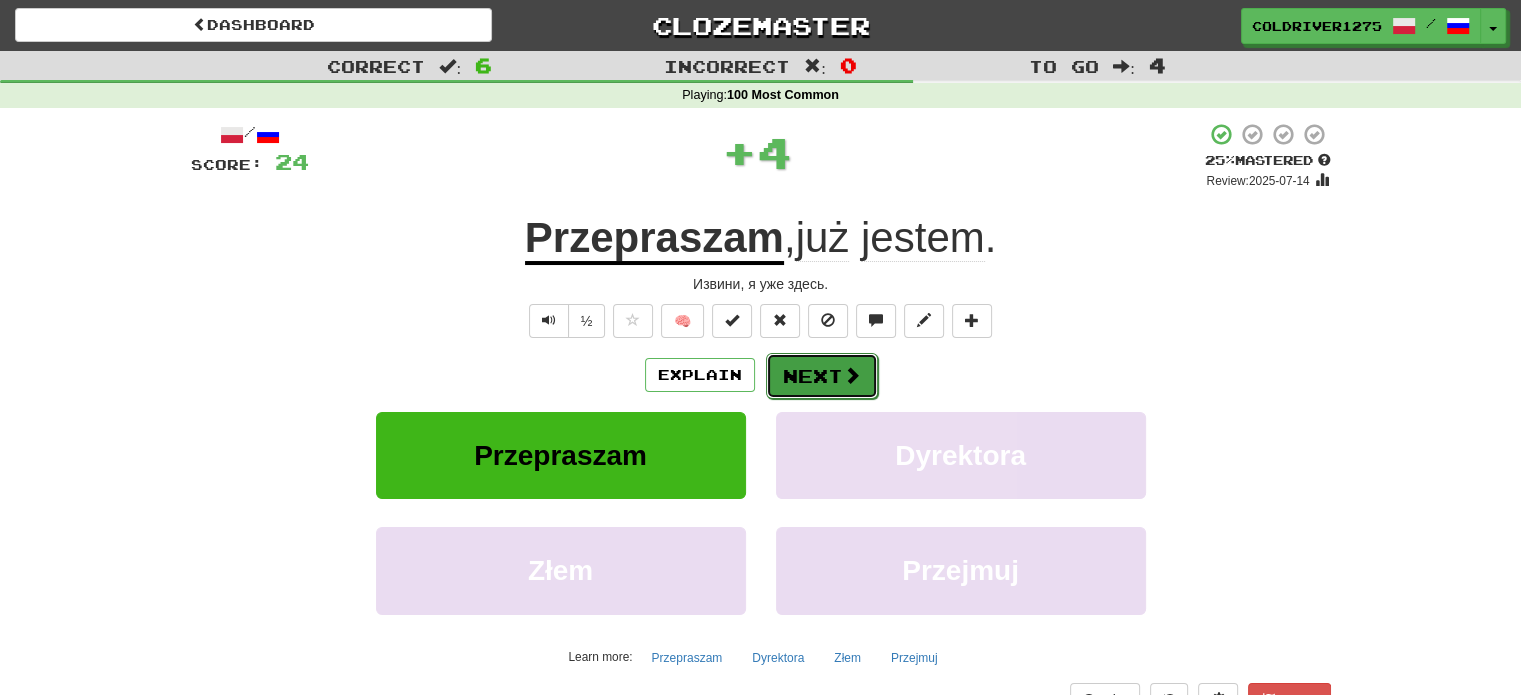 click on "Next" at bounding box center [822, 376] 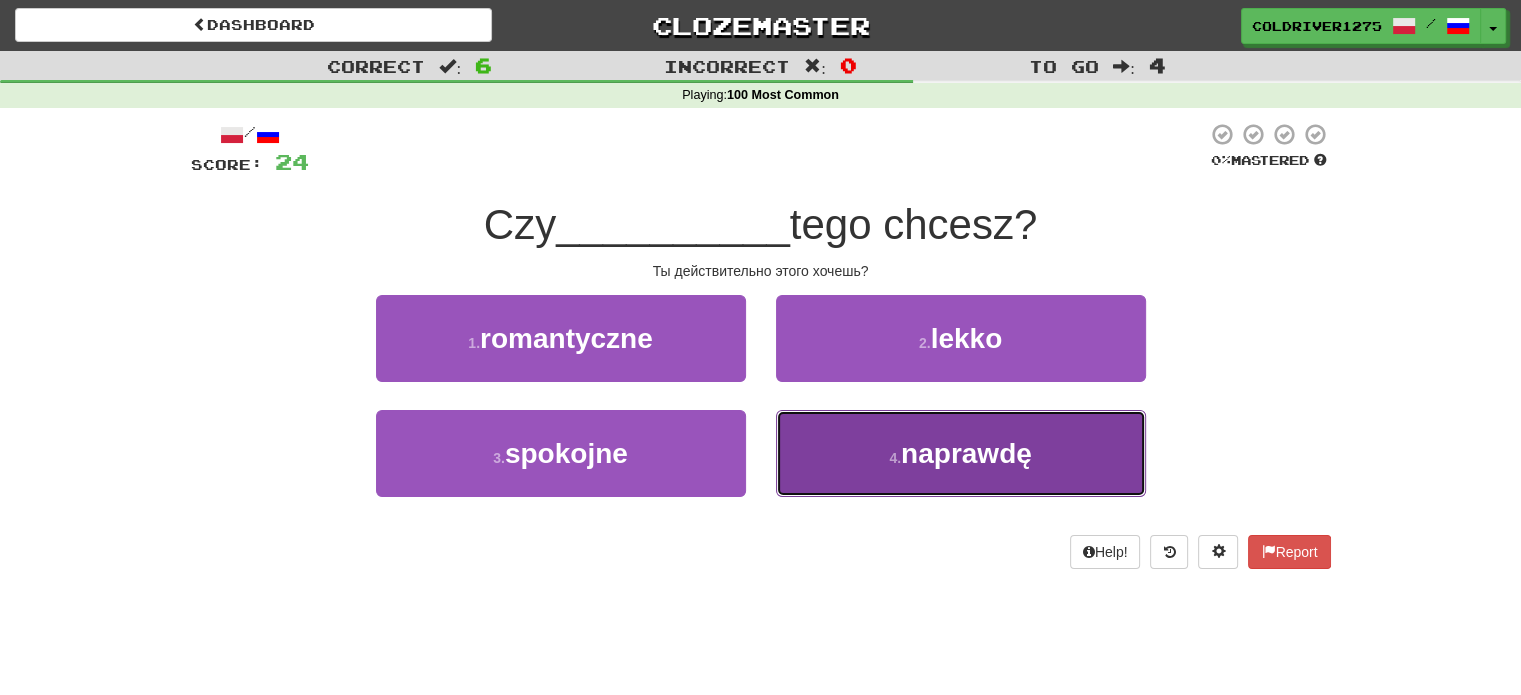 click on "4 .  naprawdę" at bounding box center (961, 453) 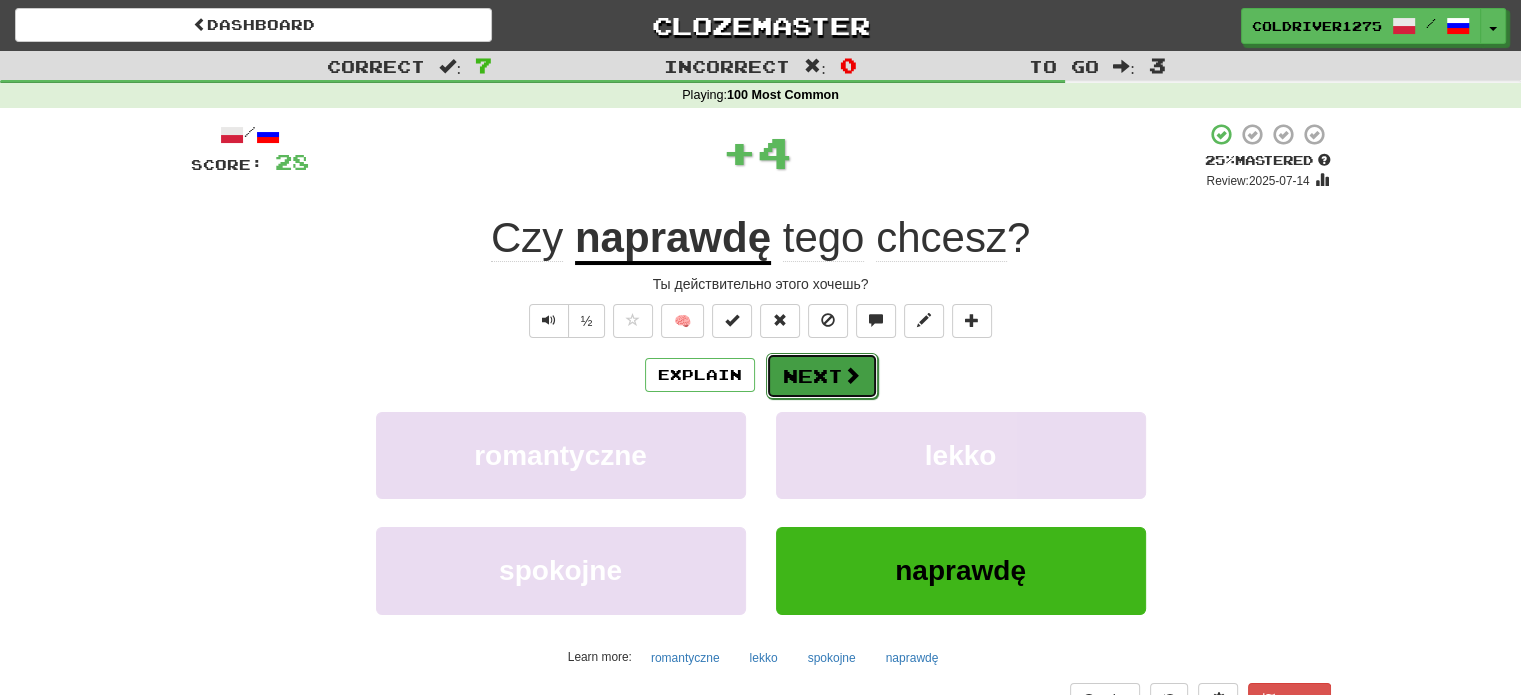 click on "Next" at bounding box center (822, 376) 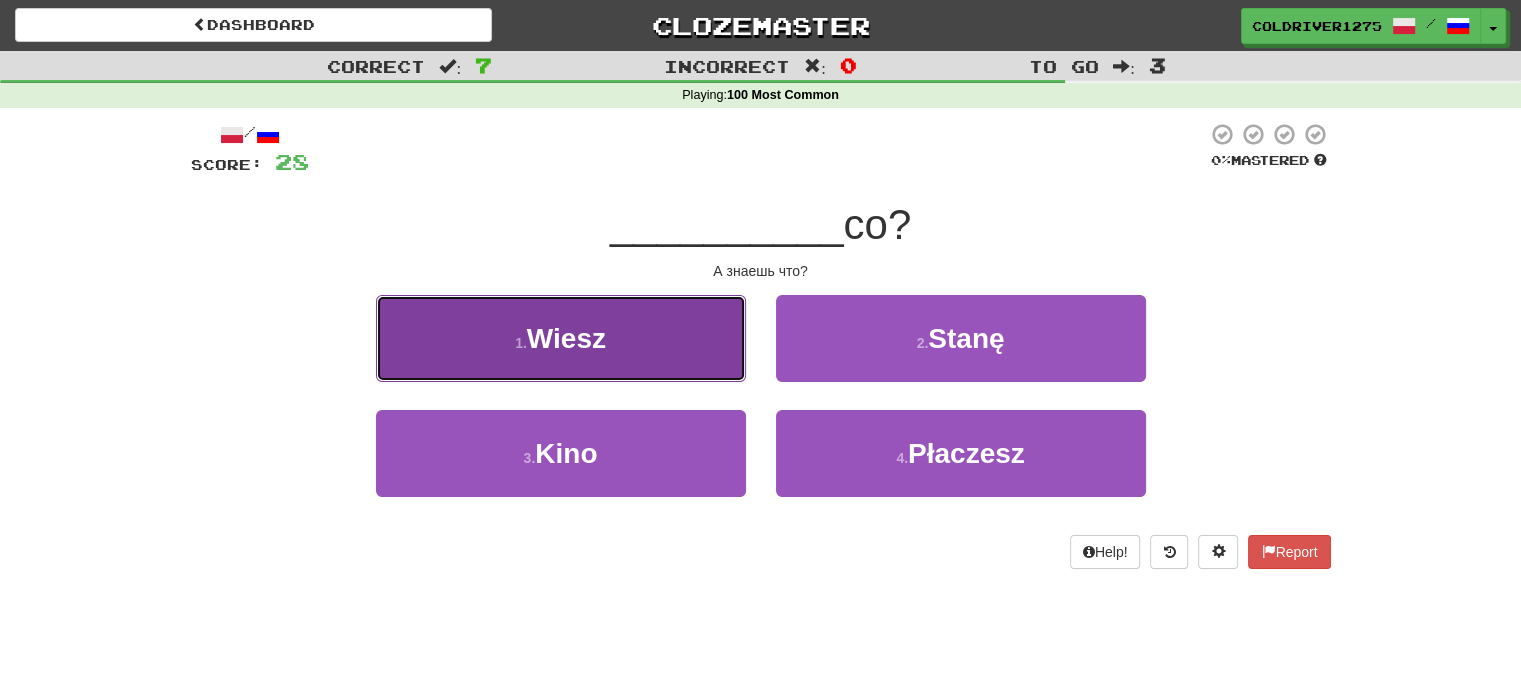 click on "1 .  Wiesz" at bounding box center (561, 338) 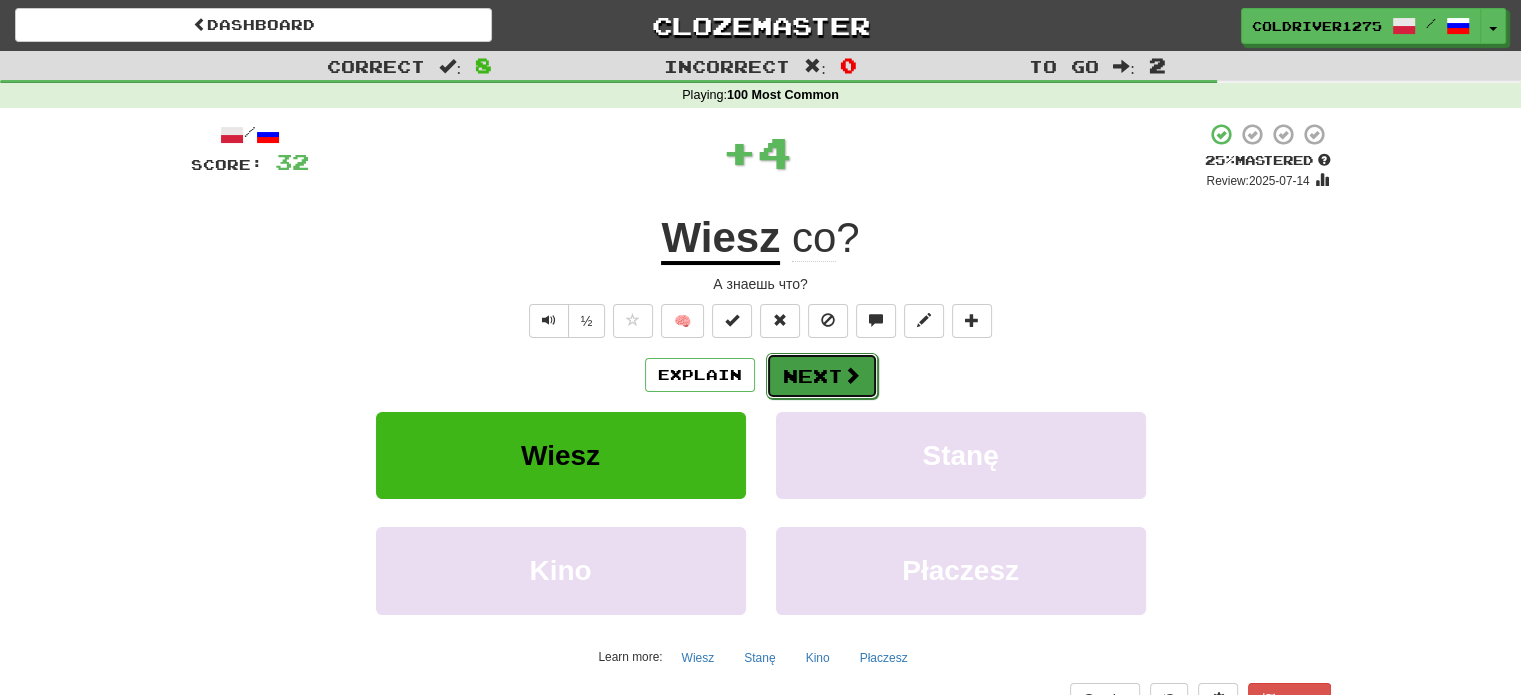 click on "Next" at bounding box center [822, 376] 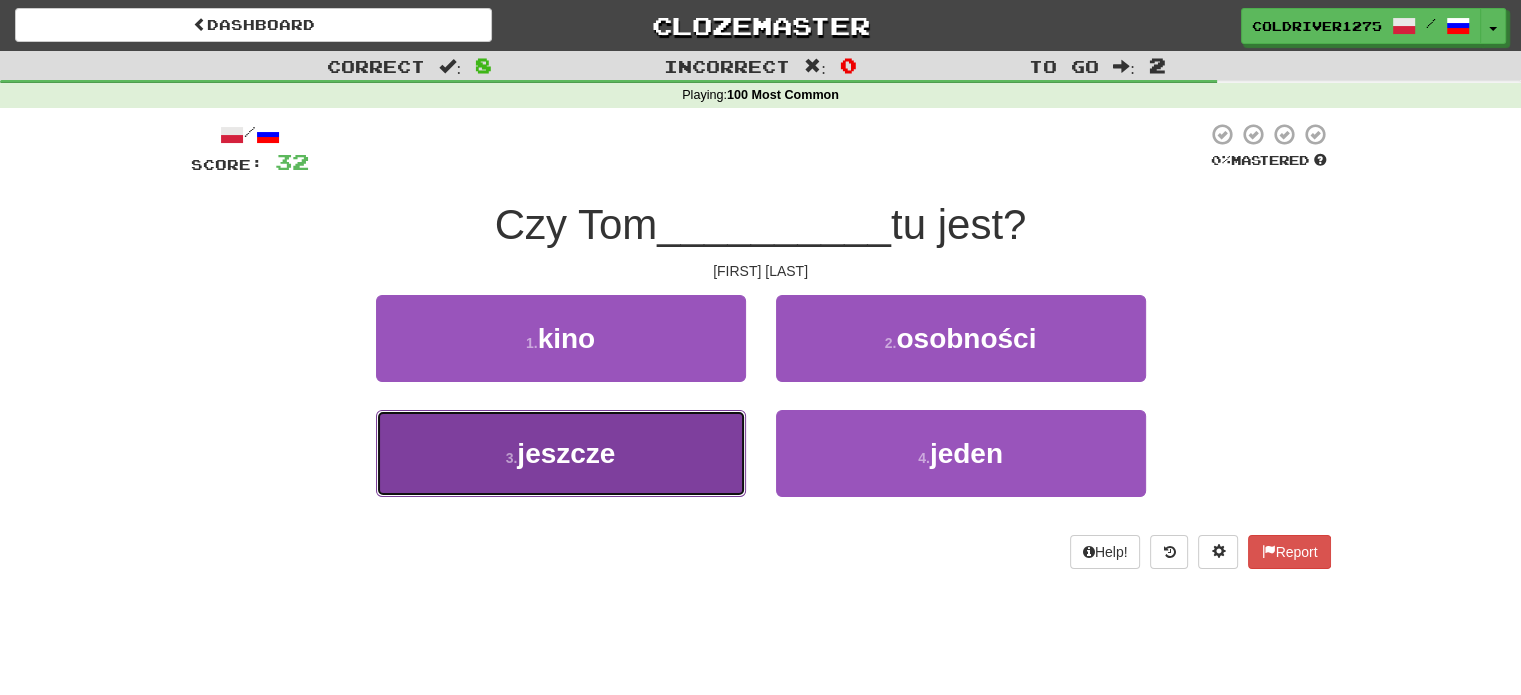 click on "3 .  jeszcze" at bounding box center (561, 453) 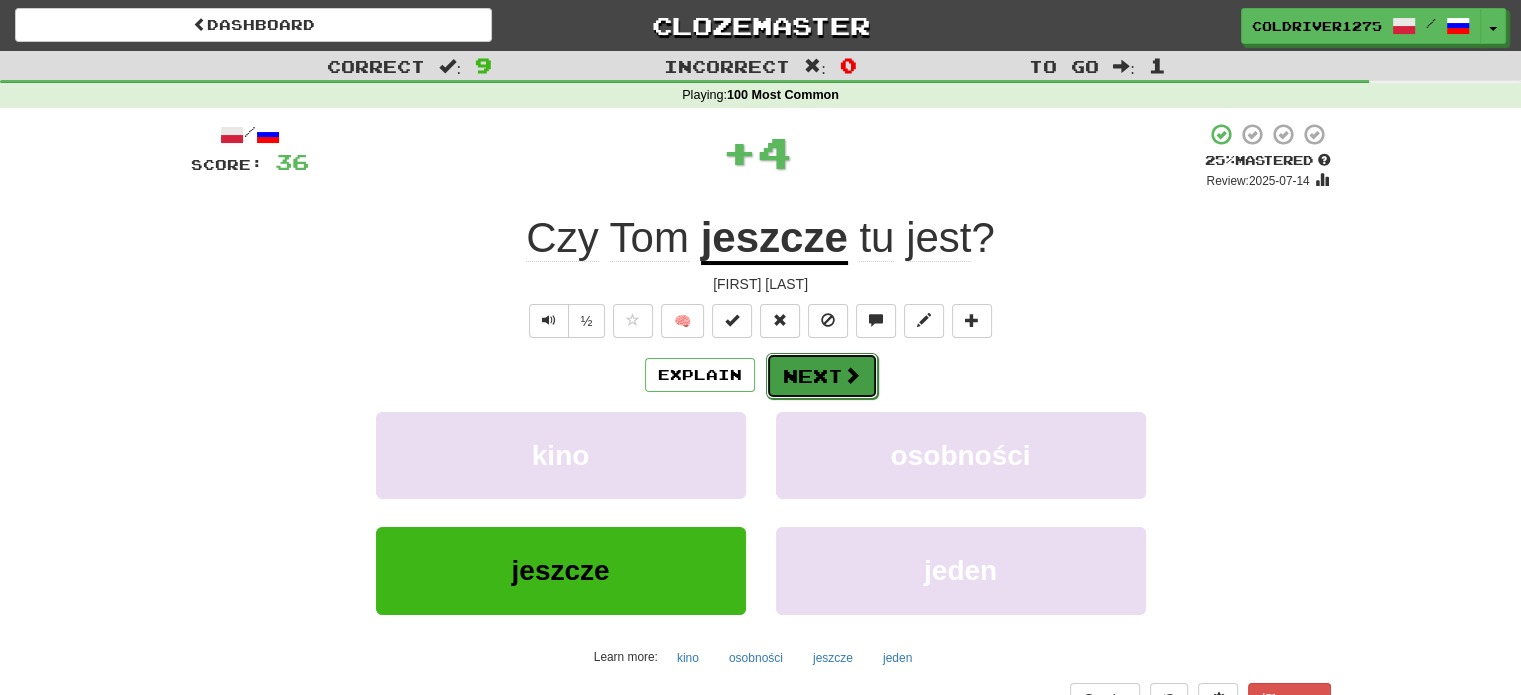 click on "Next" at bounding box center [822, 376] 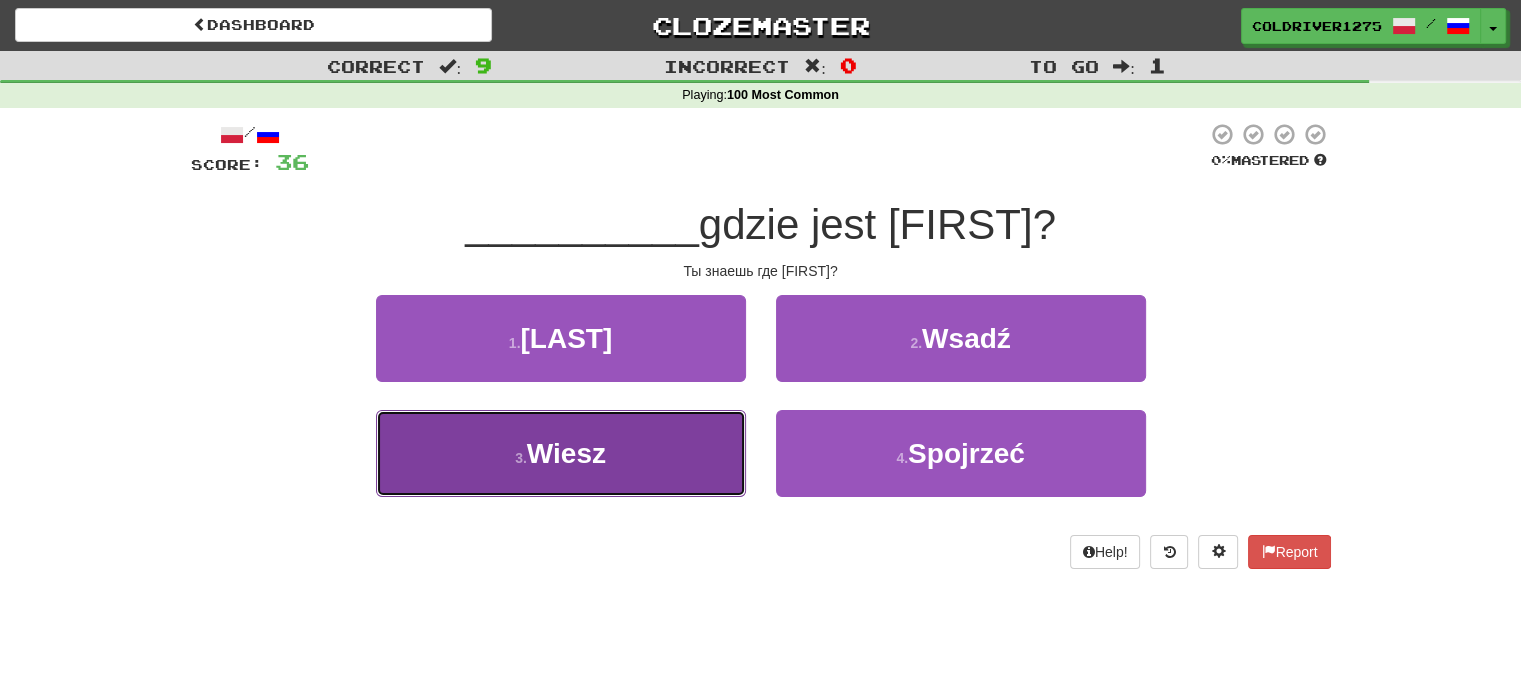 click on "3 .  Wiesz" at bounding box center (561, 453) 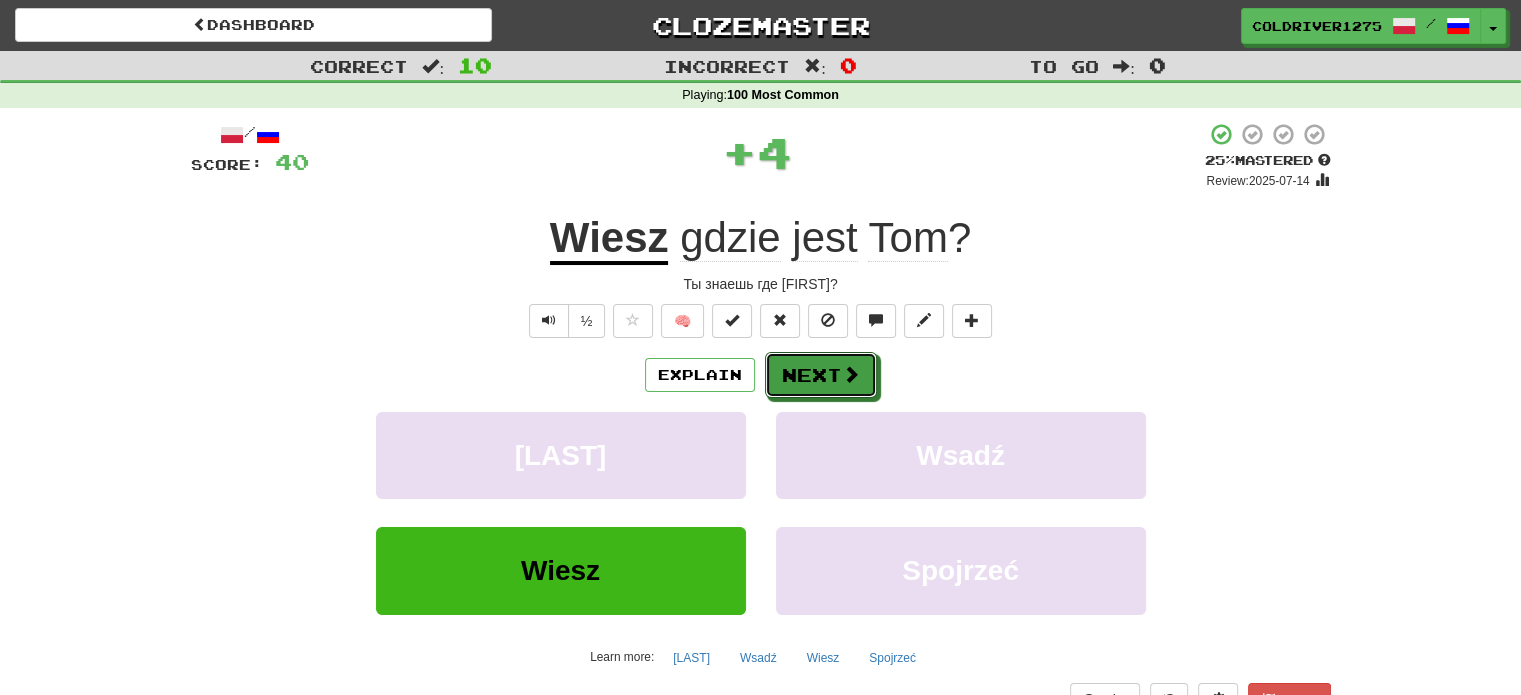 click on "Next" at bounding box center [821, 375] 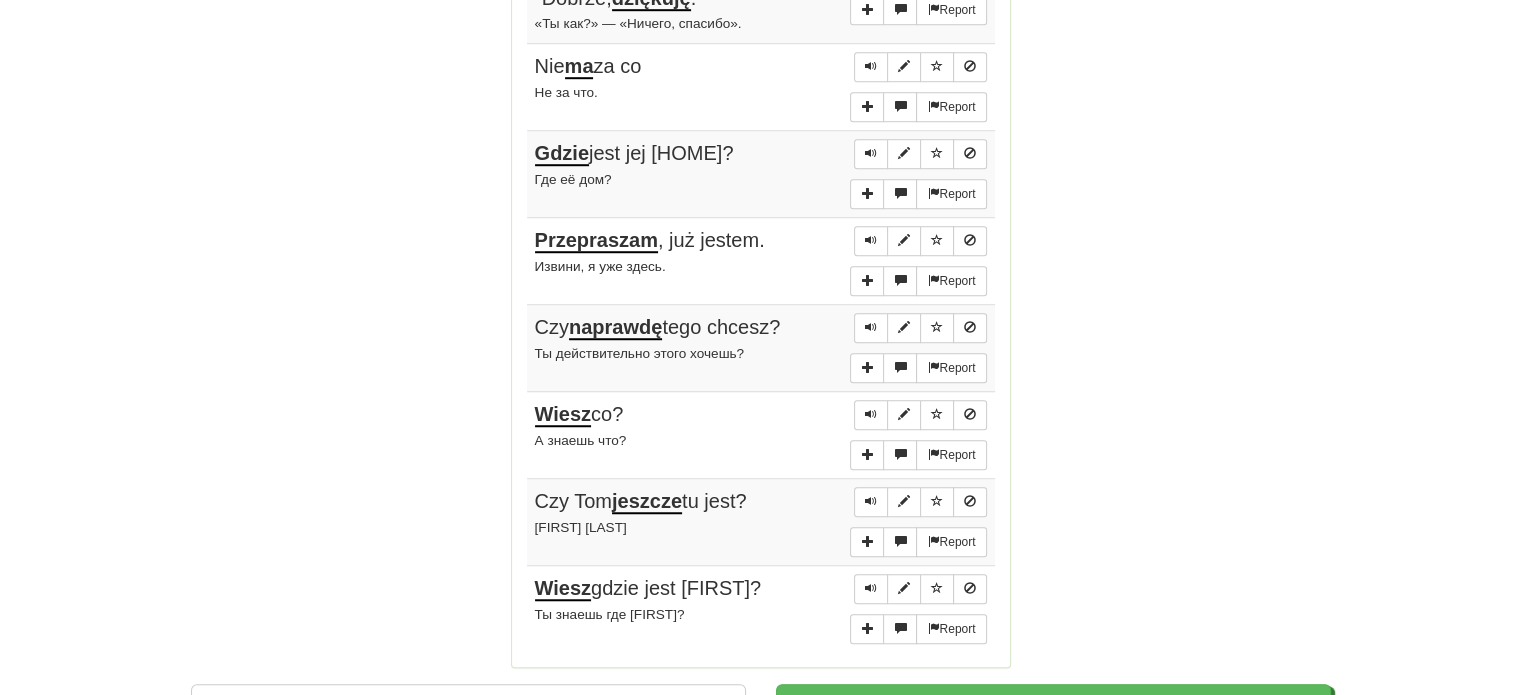 scroll, scrollTop: 1700, scrollLeft: 0, axis: vertical 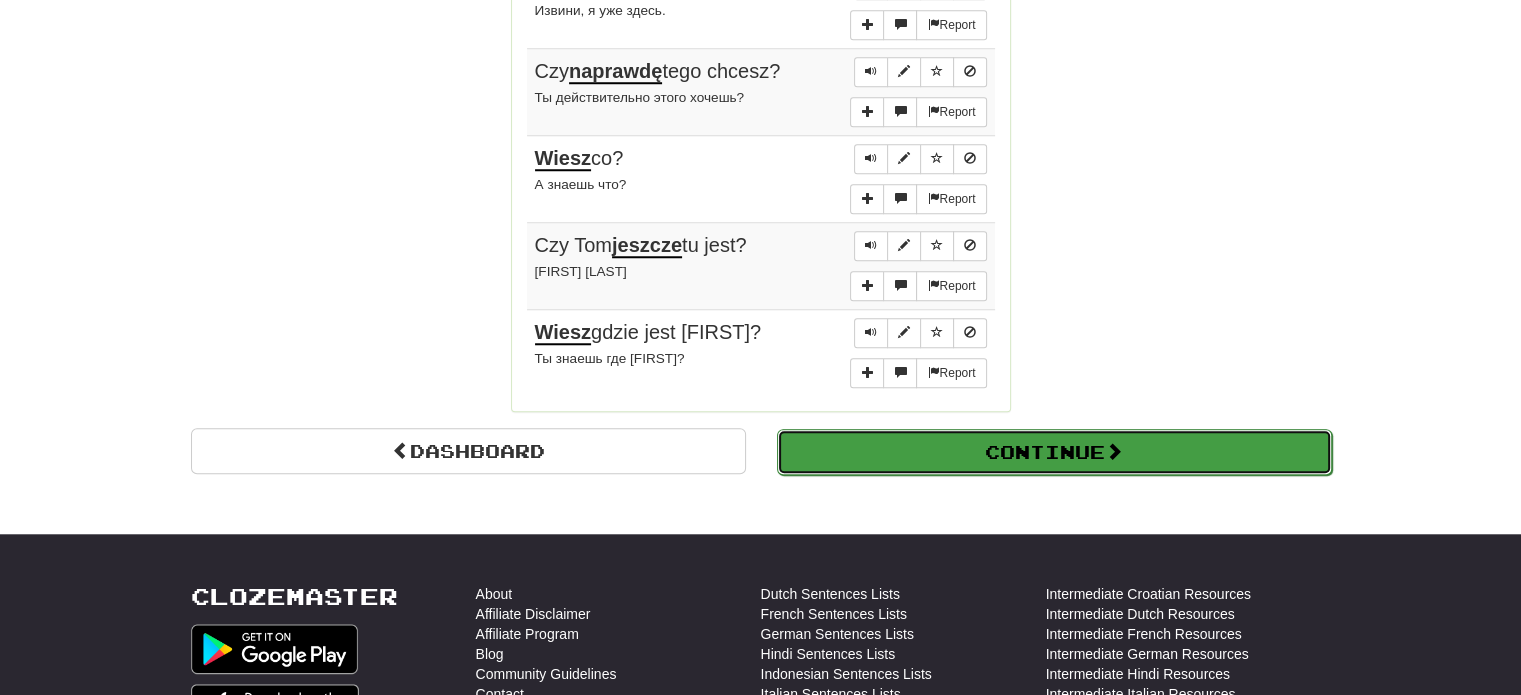 click on "Continue" at bounding box center [1054, 452] 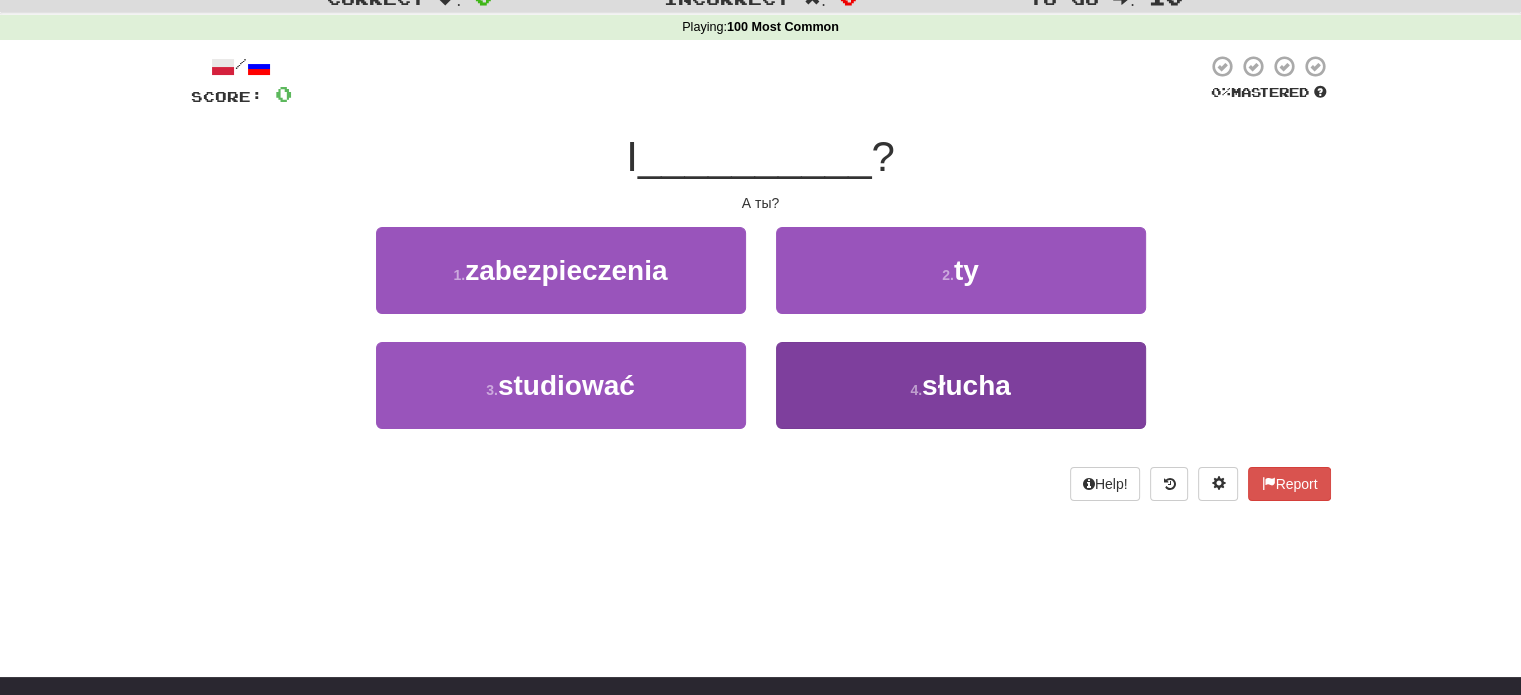 scroll, scrollTop: 0, scrollLeft: 0, axis: both 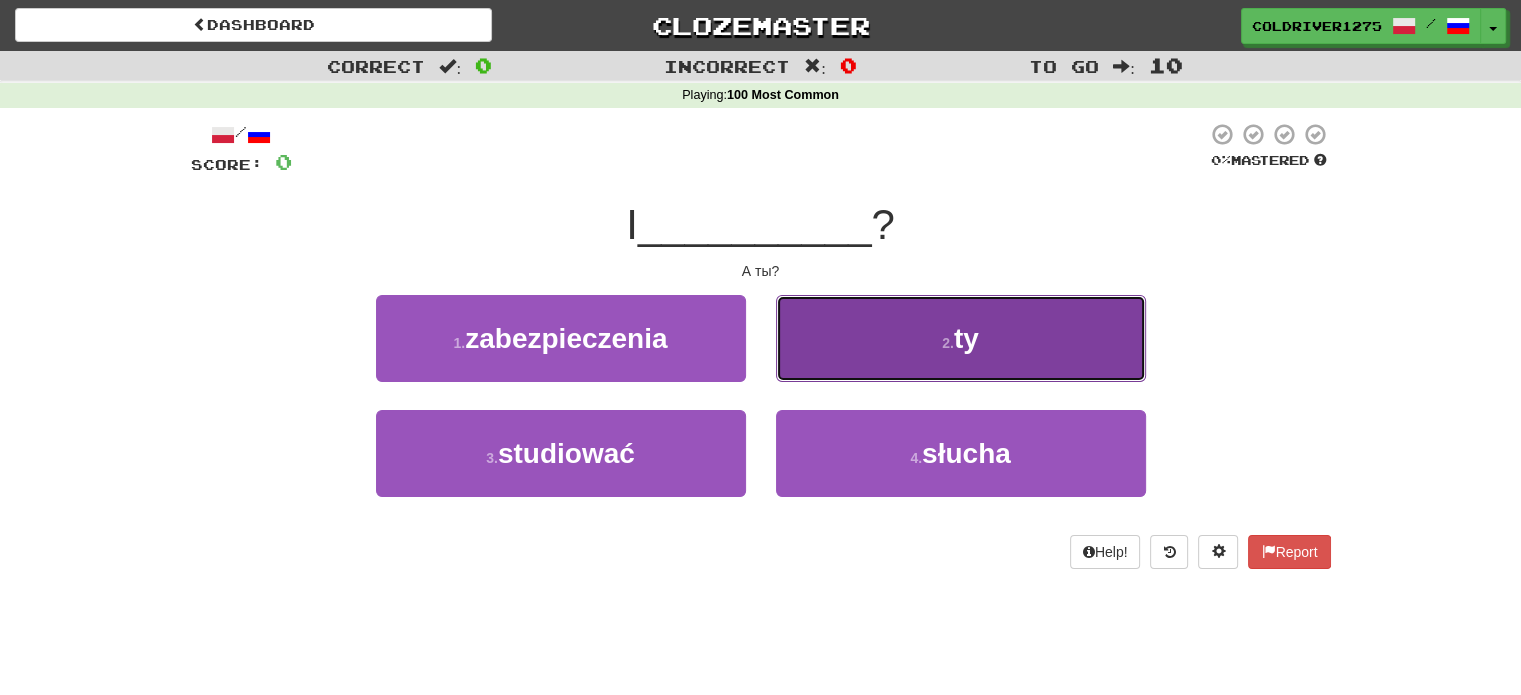 click on "2 .  ty" at bounding box center (961, 338) 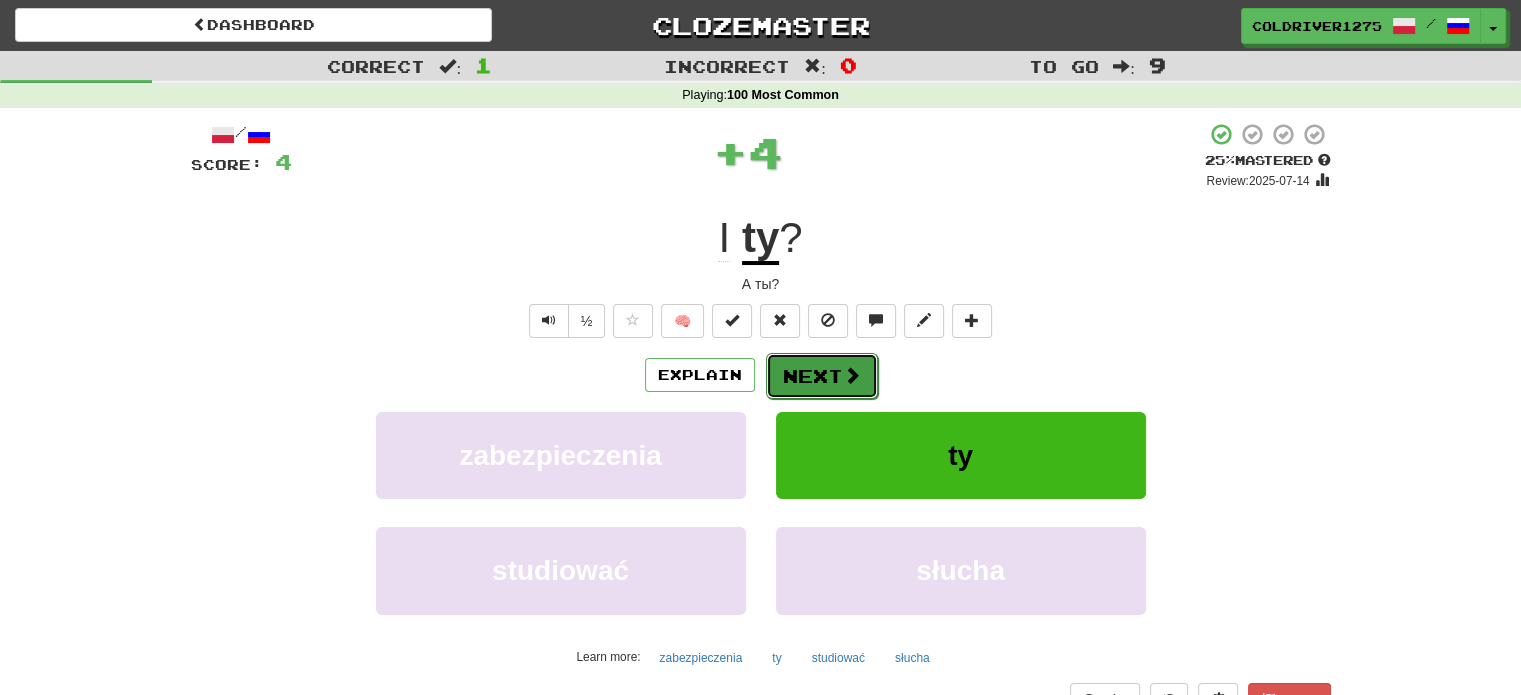 click on "Next" at bounding box center [822, 376] 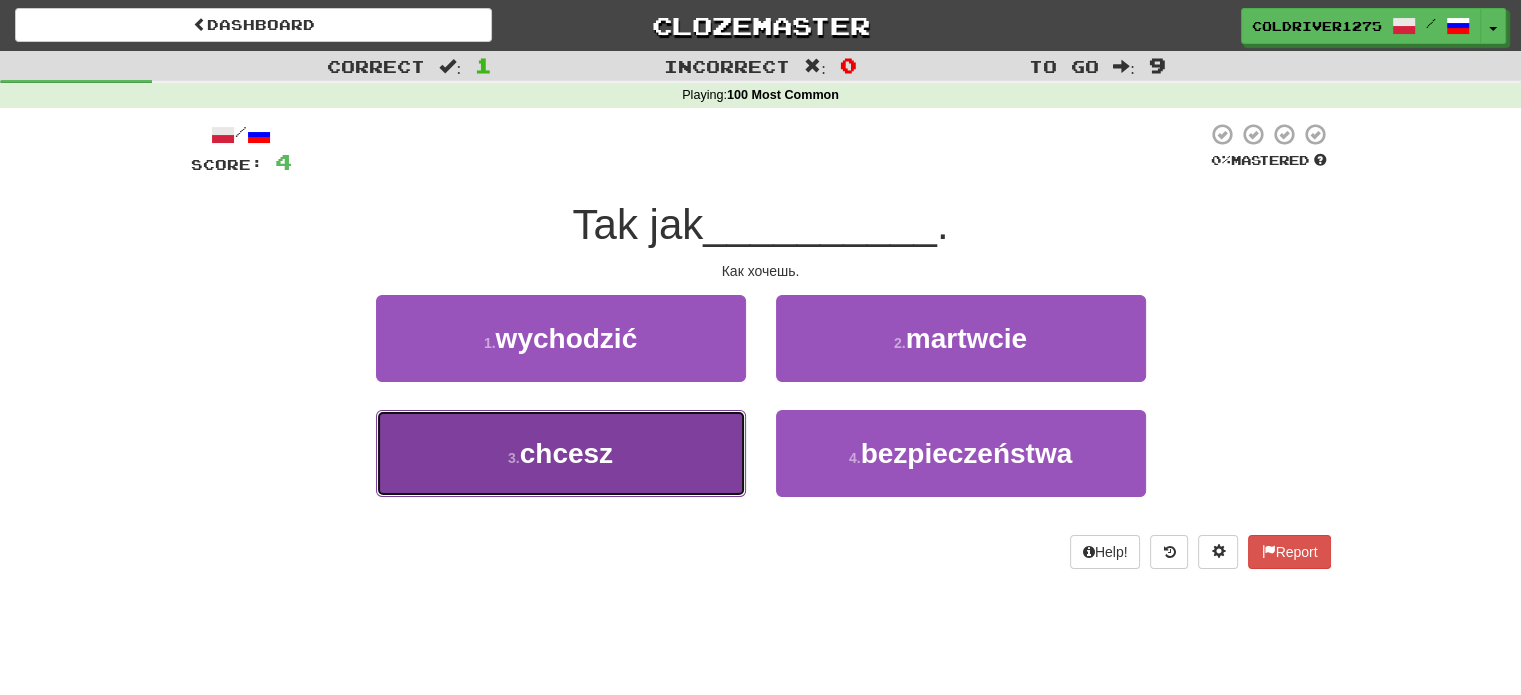 click on "3 .  chcesz" at bounding box center (561, 453) 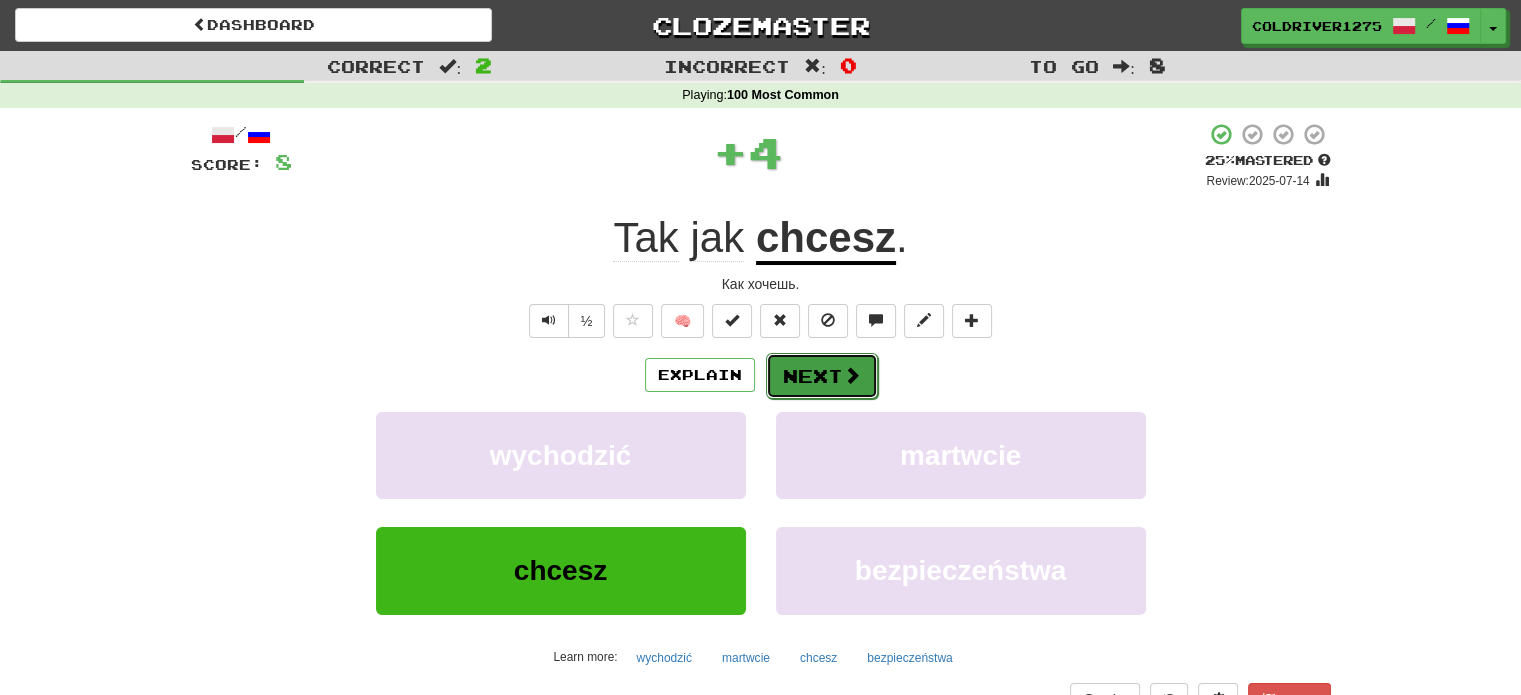 click on "Next" at bounding box center [822, 376] 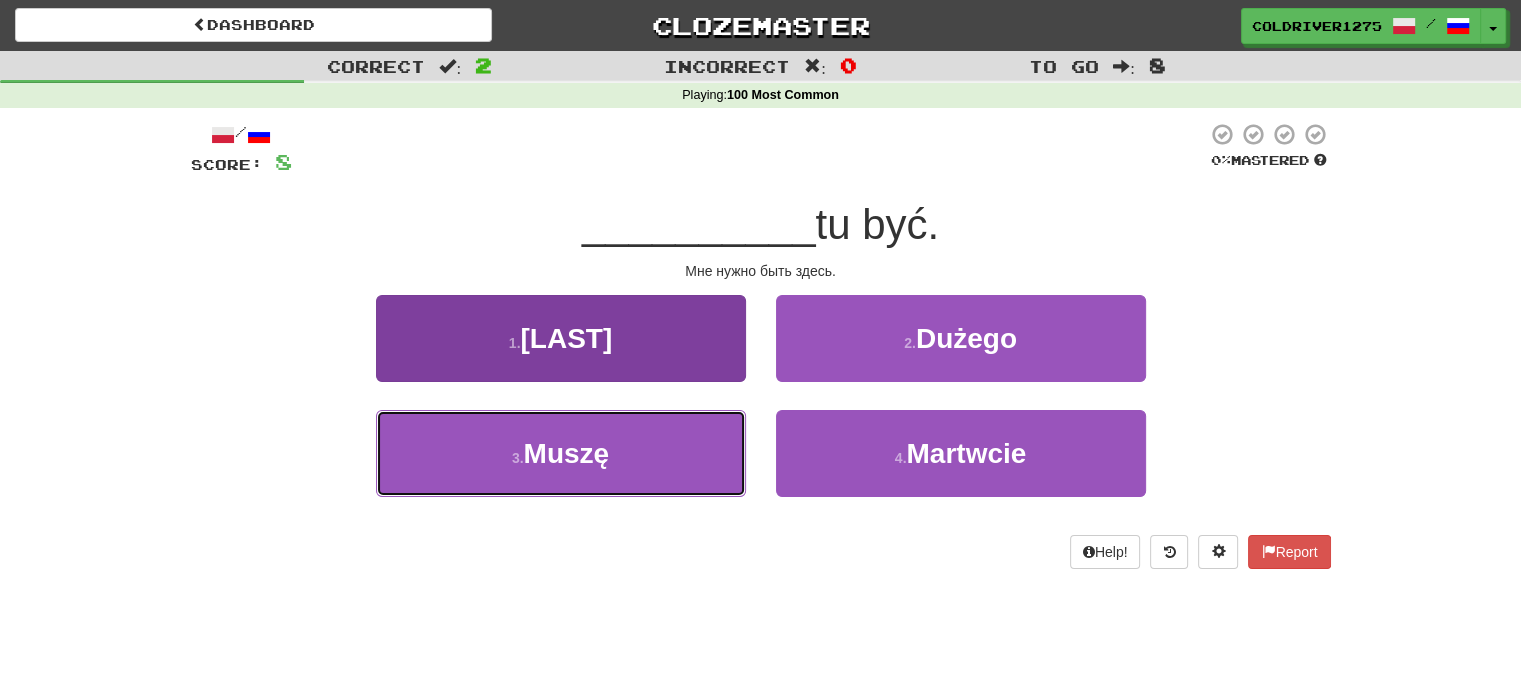 click on "3 .  Muszę" at bounding box center [561, 453] 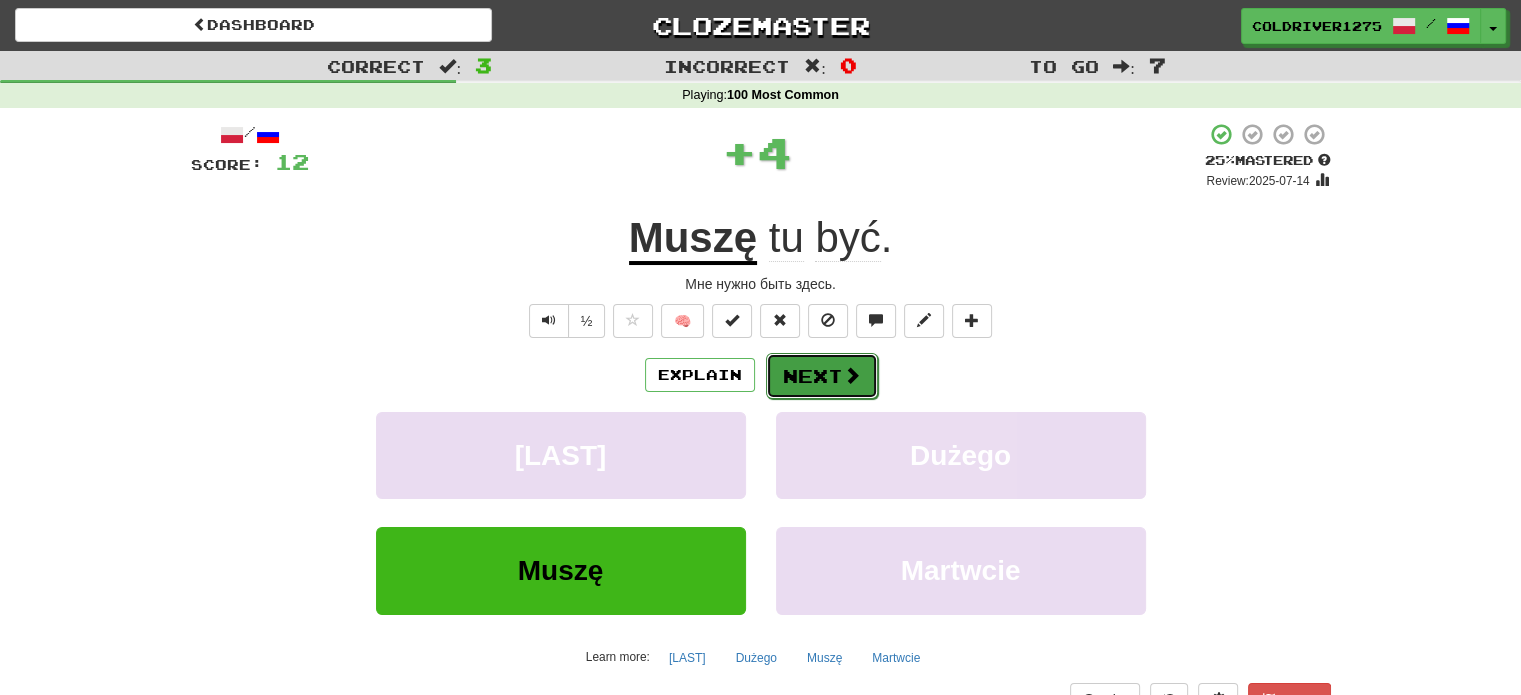 click on "Next" at bounding box center [822, 376] 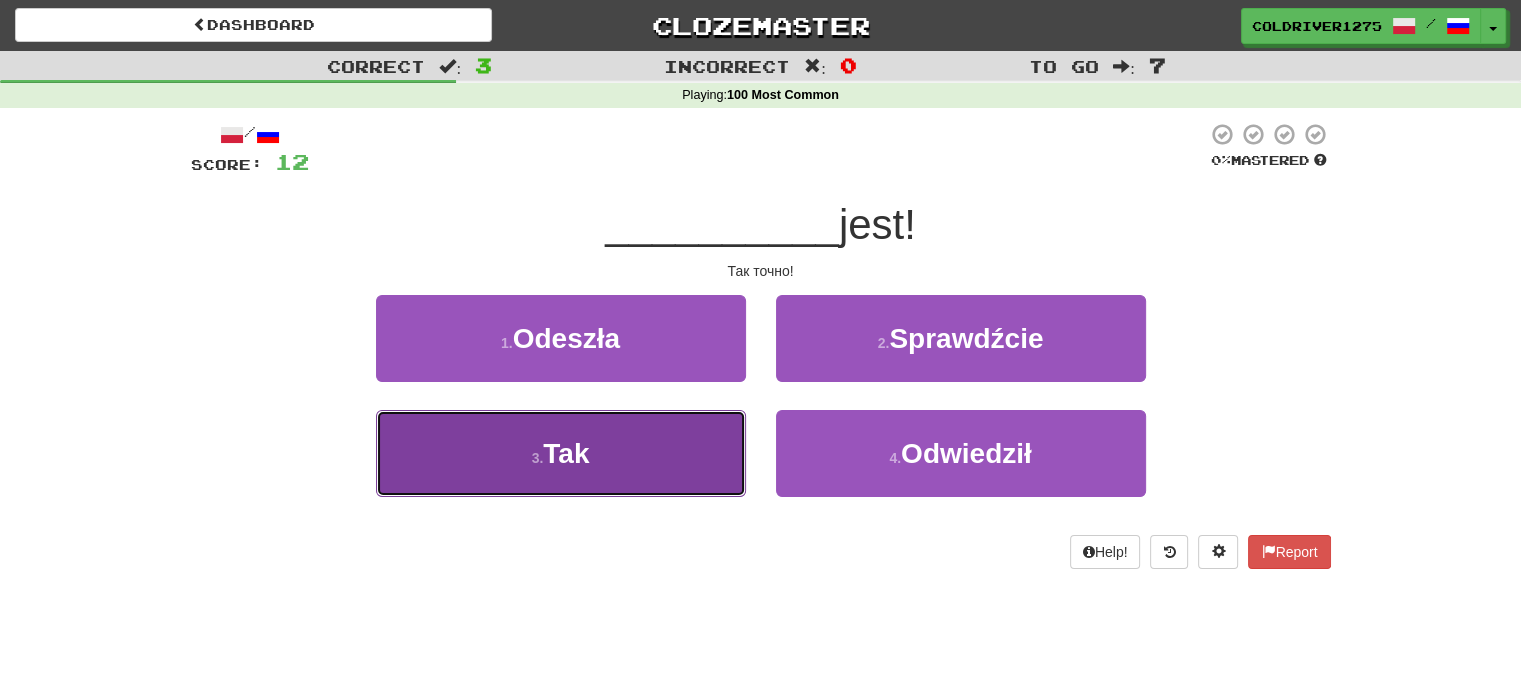 click on "3 .  Tak" at bounding box center [561, 453] 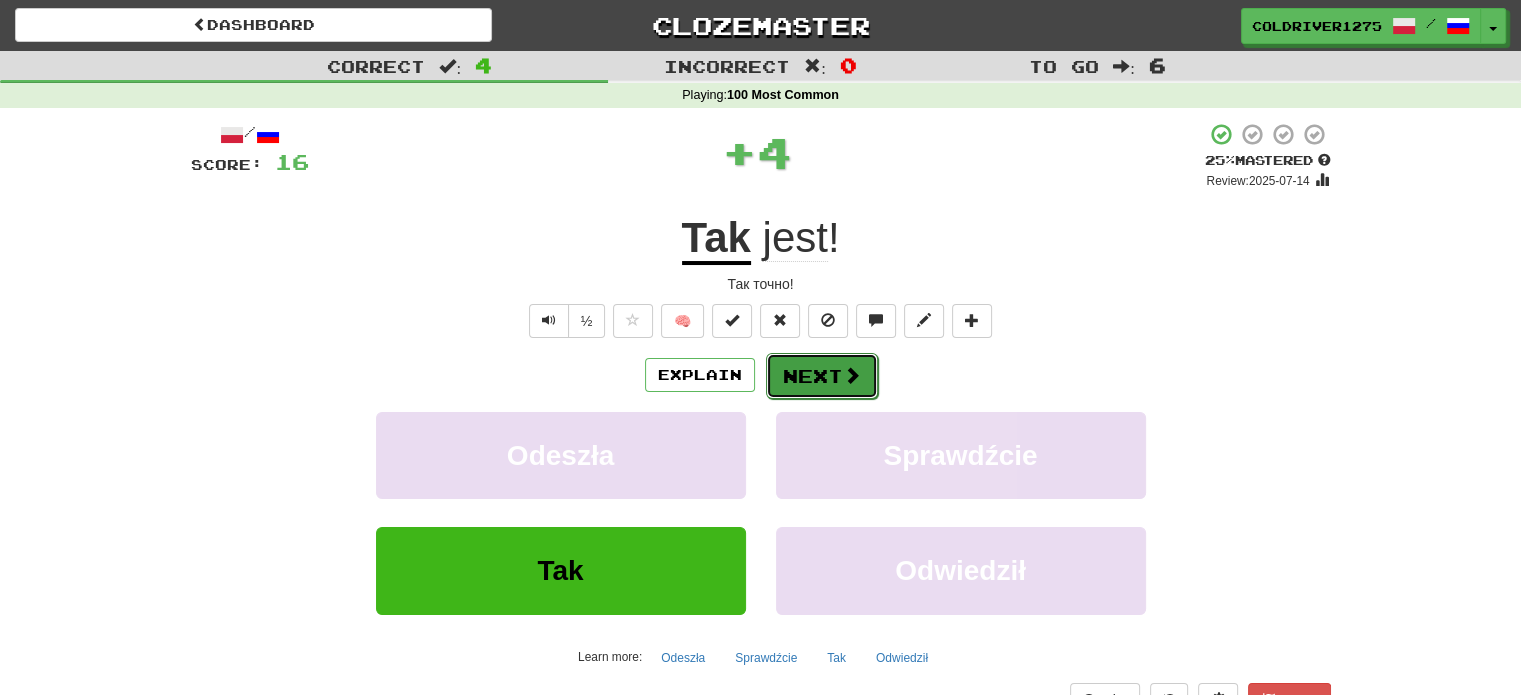 click on "Next" at bounding box center [822, 376] 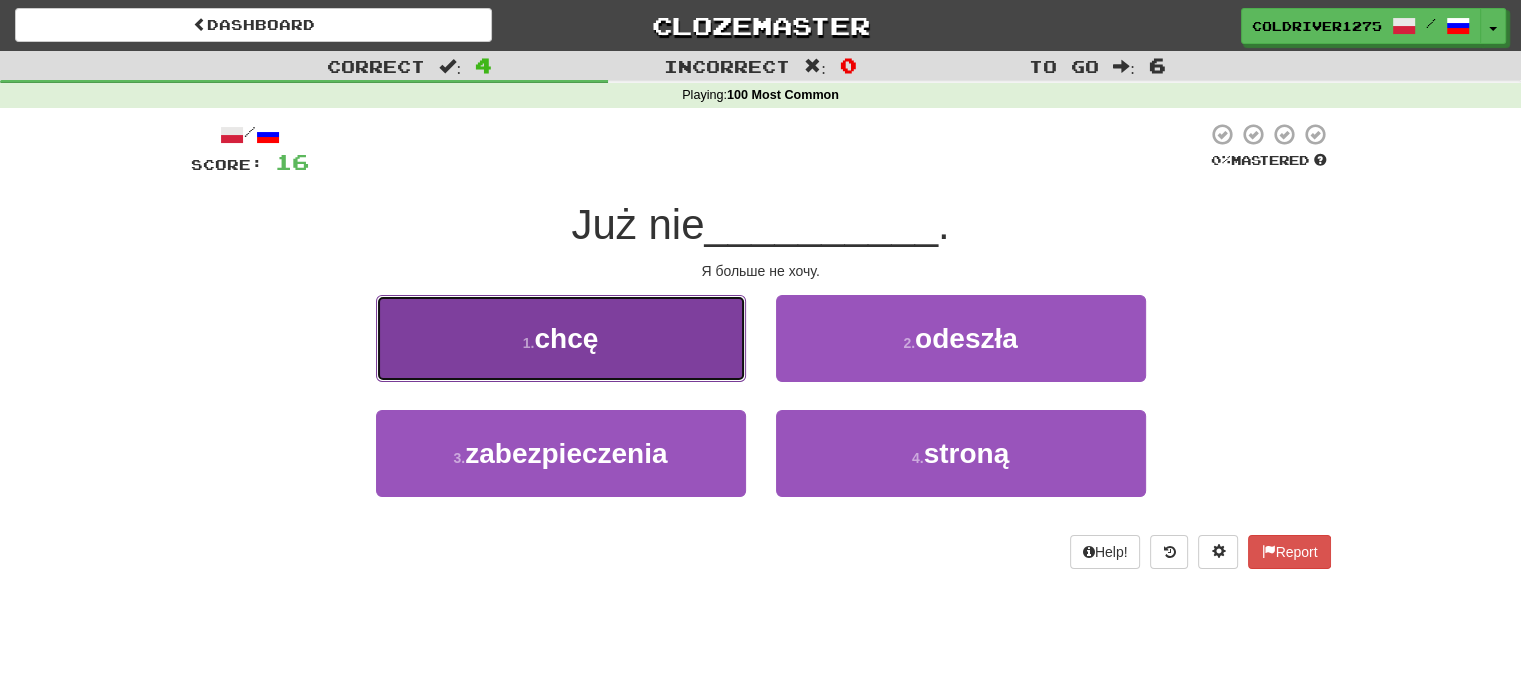 click on "1 .  chcę" at bounding box center (561, 338) 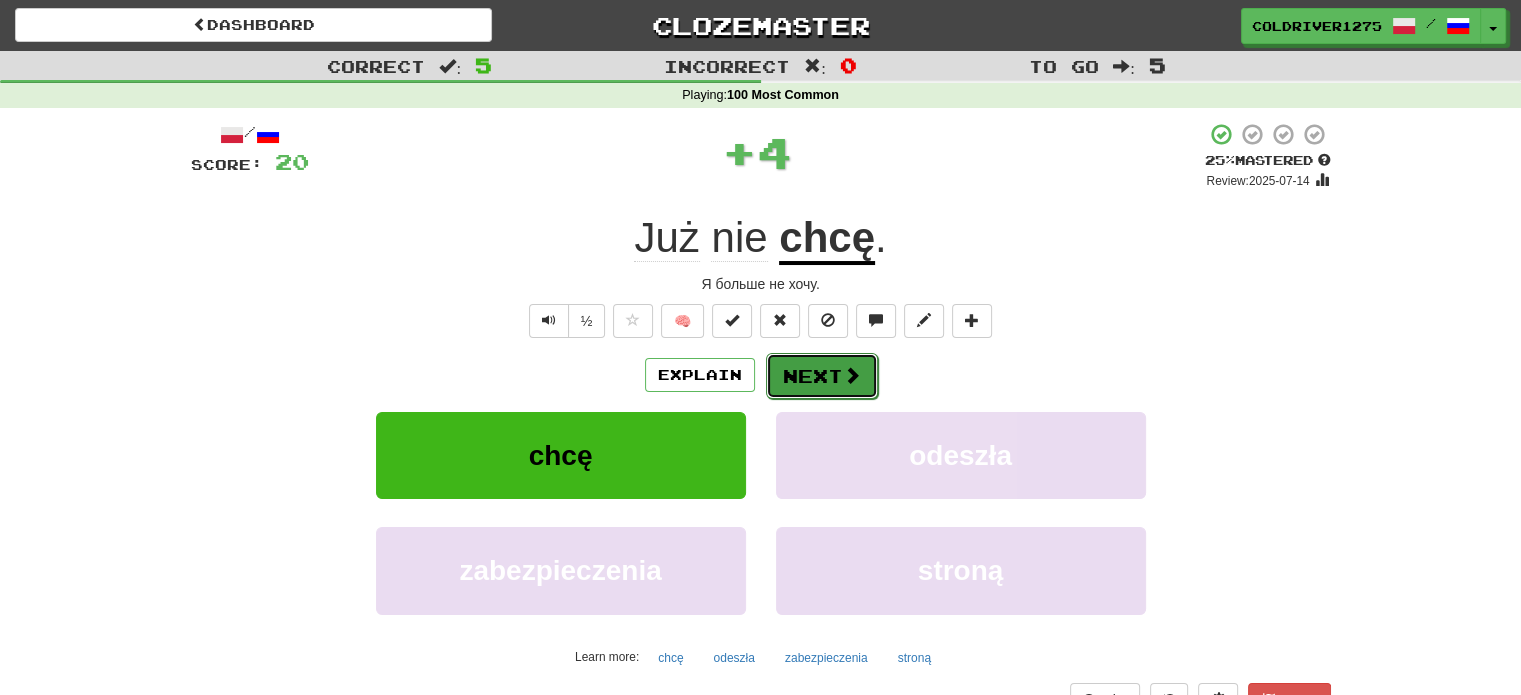 click on "Next" at bounding box center [822, 376] 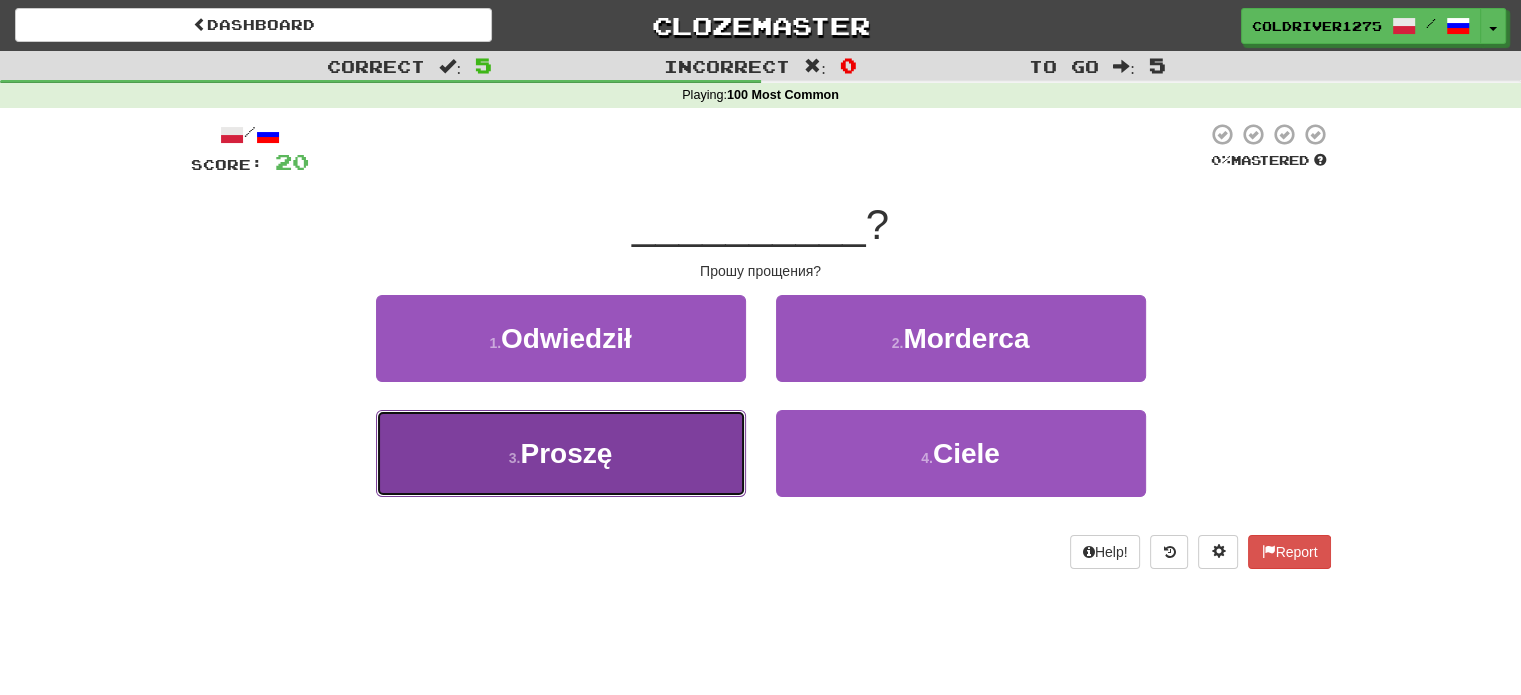 click on "3 .  Proszę" at bounding box center (561, 453) 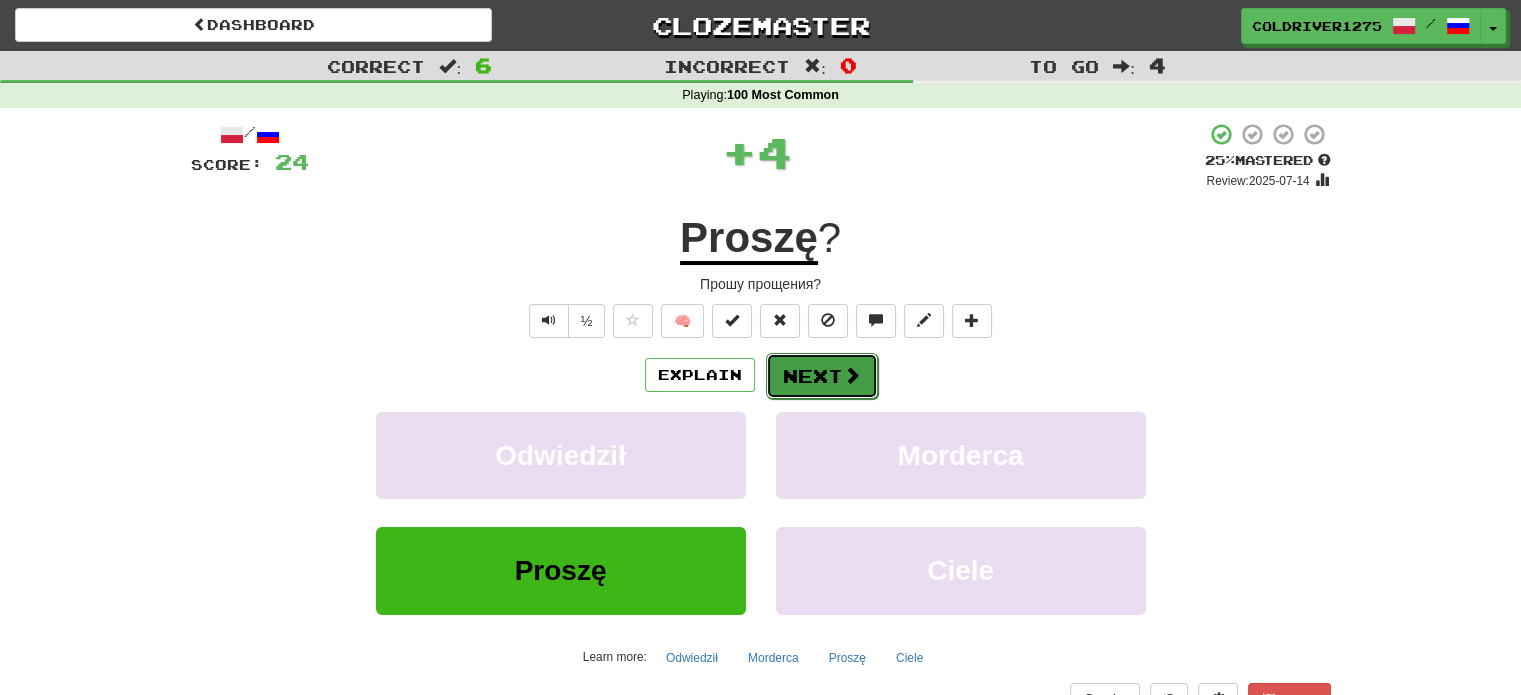 click on "Next" at bounding box center (822, 376) 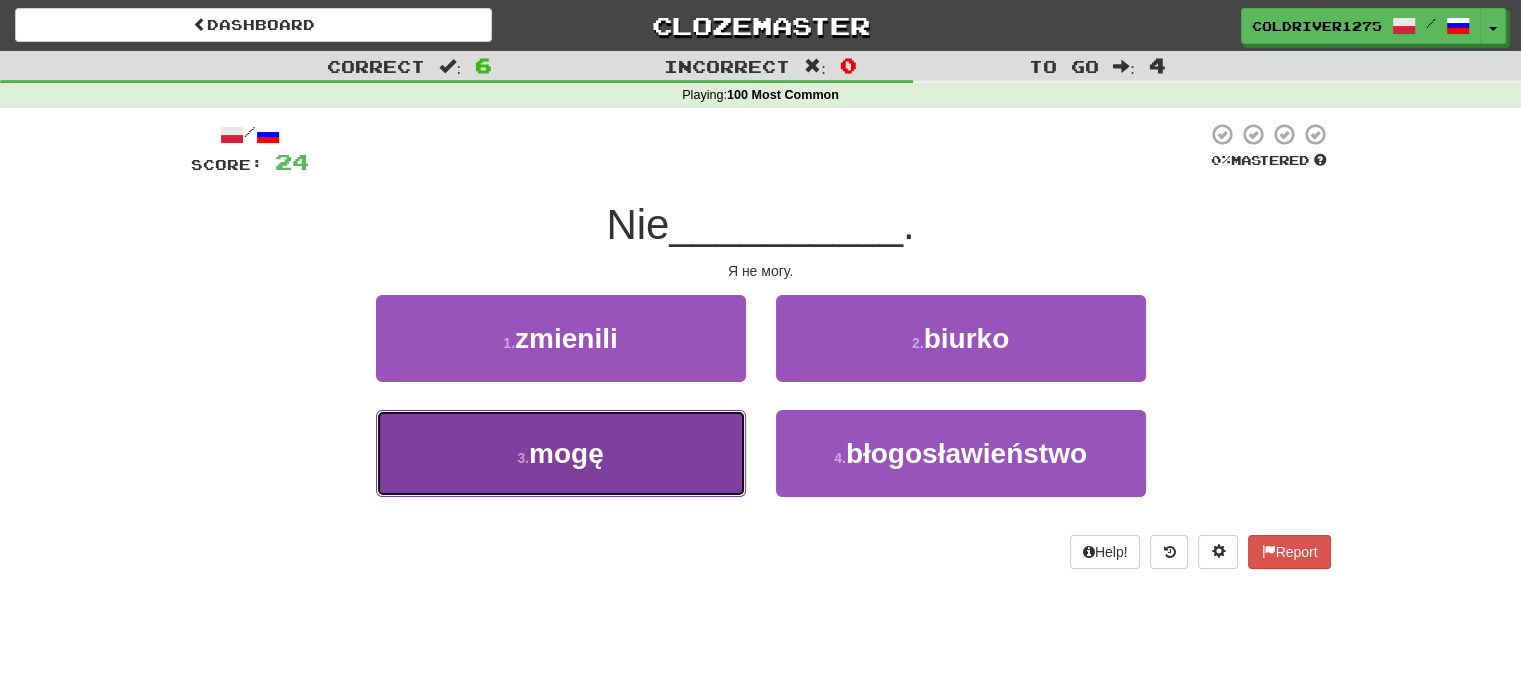click on "3 .  mogę" at bounding box center (561, 453) 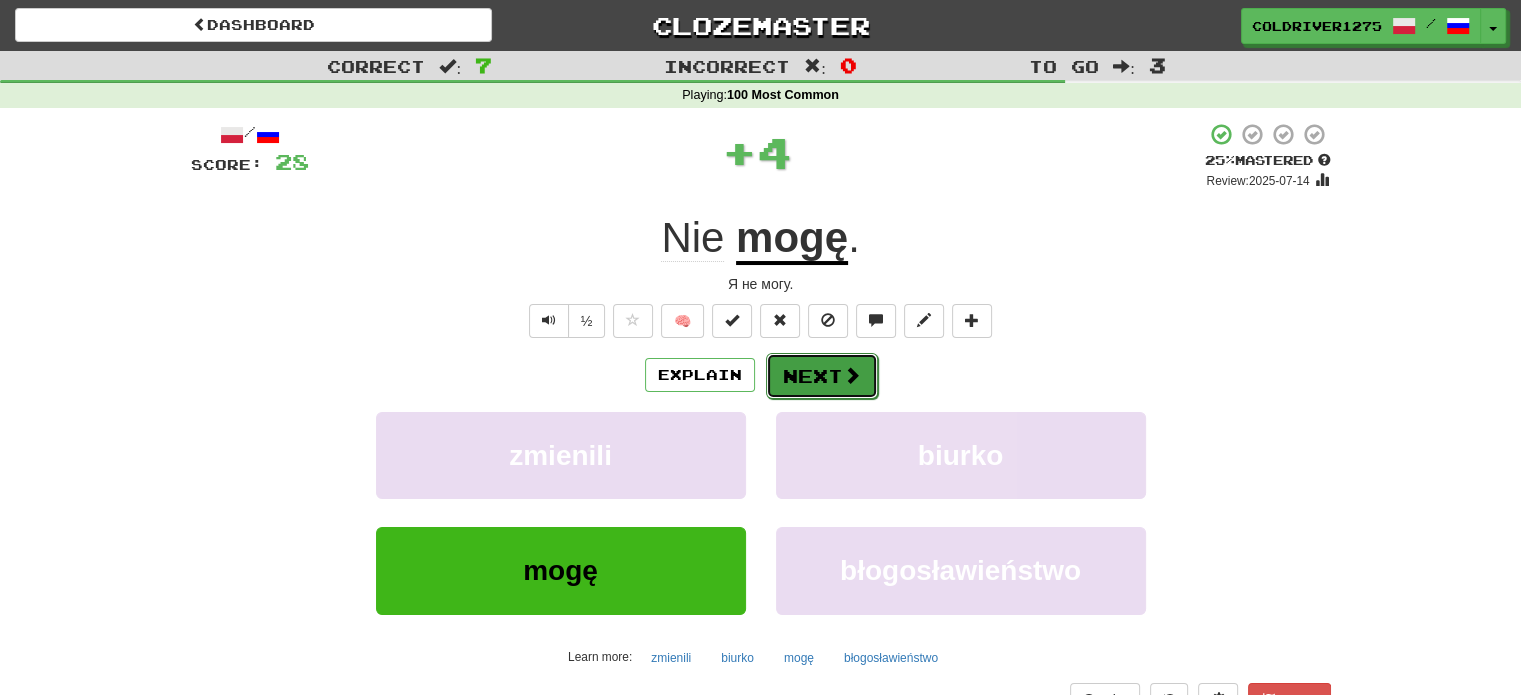 click on "Next" at bounding box center [822, 376] 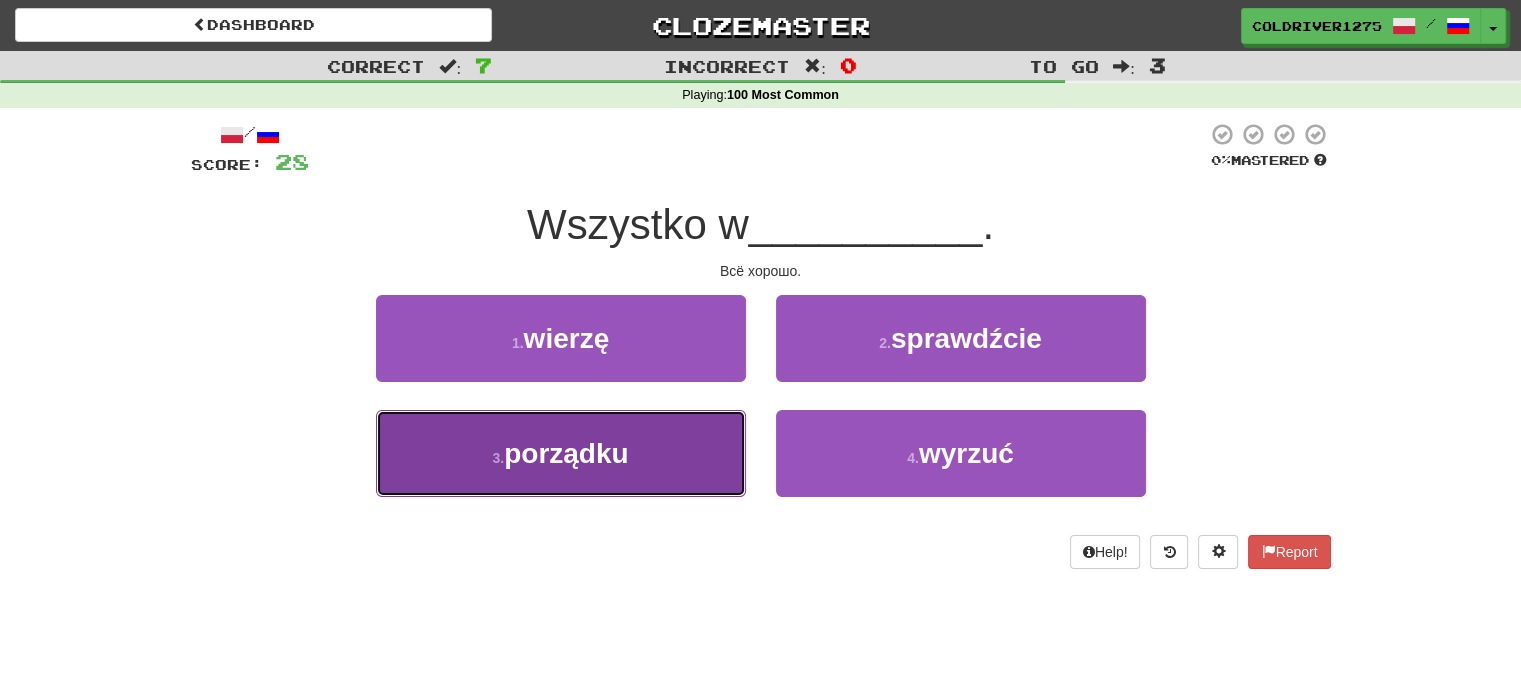 click on "3 .  porządku" at bounding box center [561, 453] 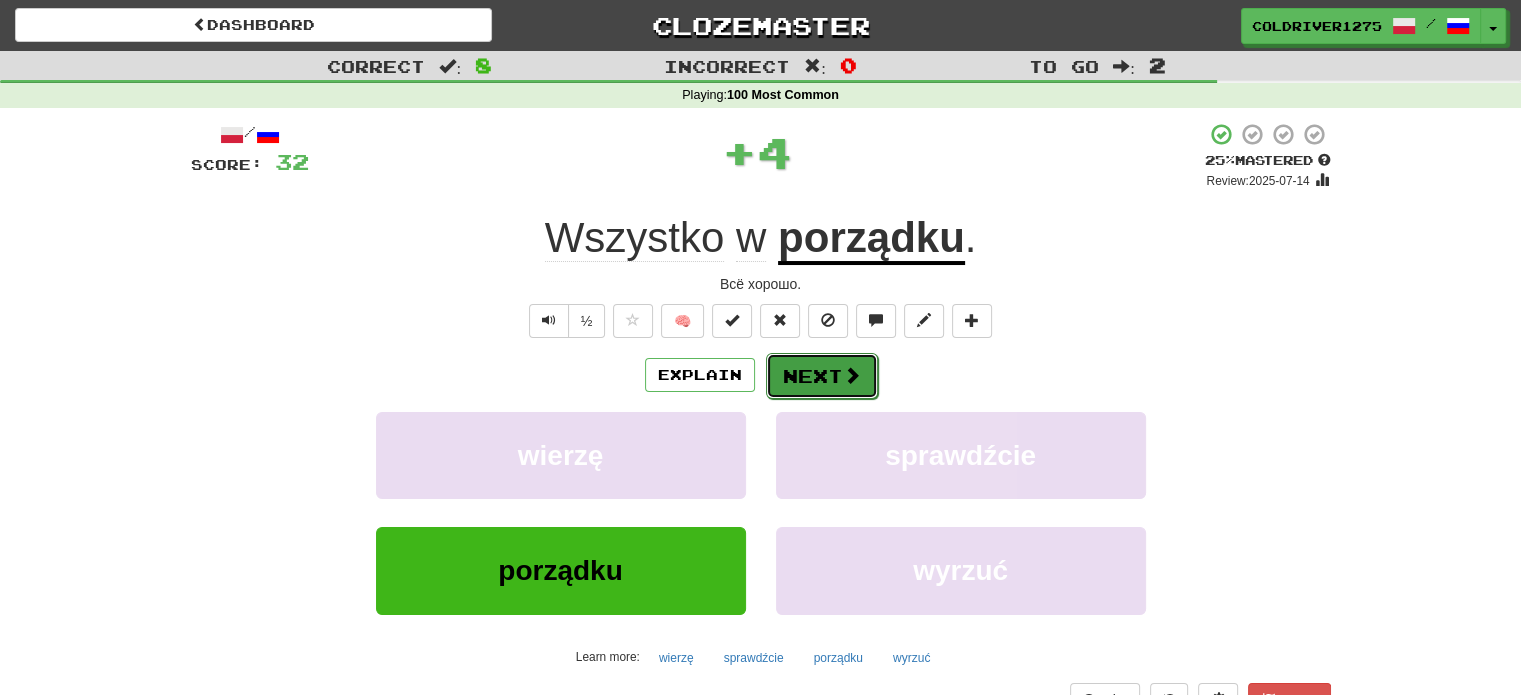 click on "Next" at bounding box center (822, 376) 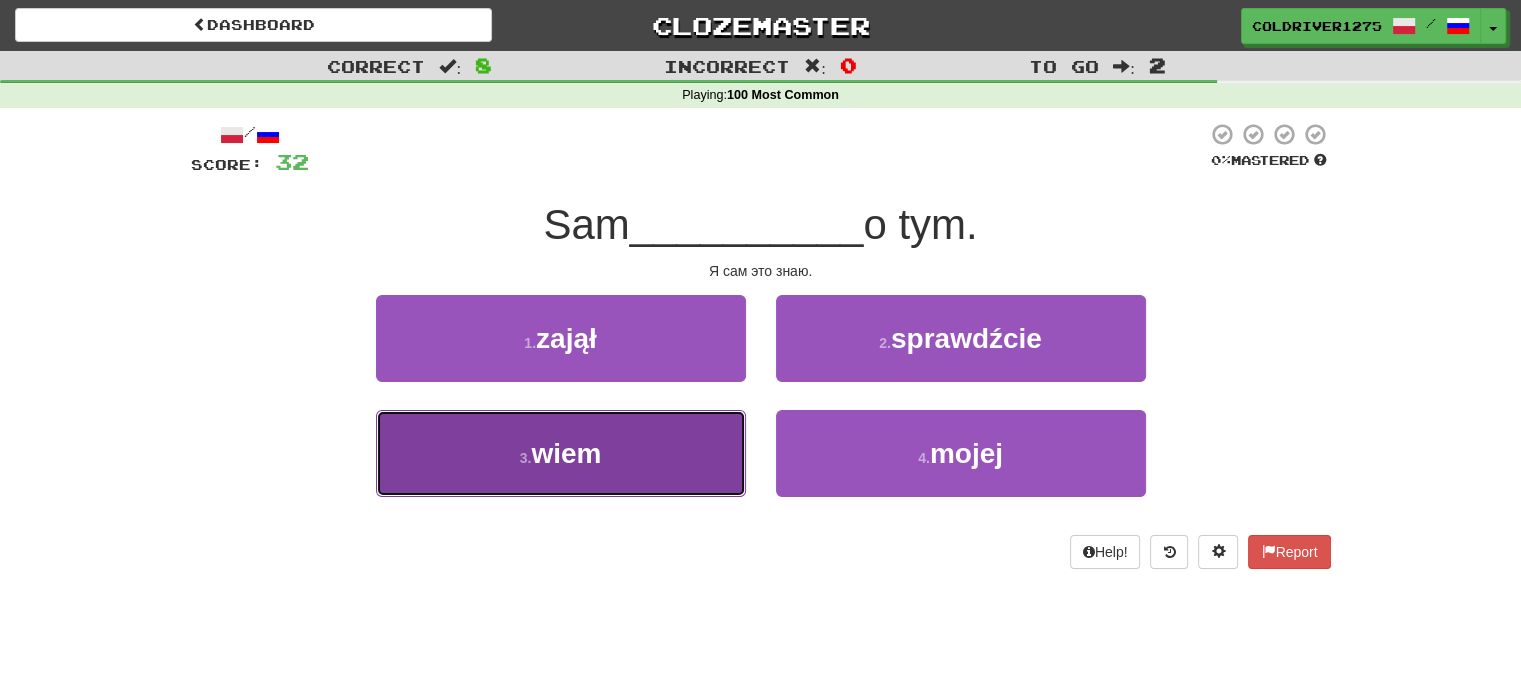 click on "3 .  wiem" at bounding box center (561, 453) 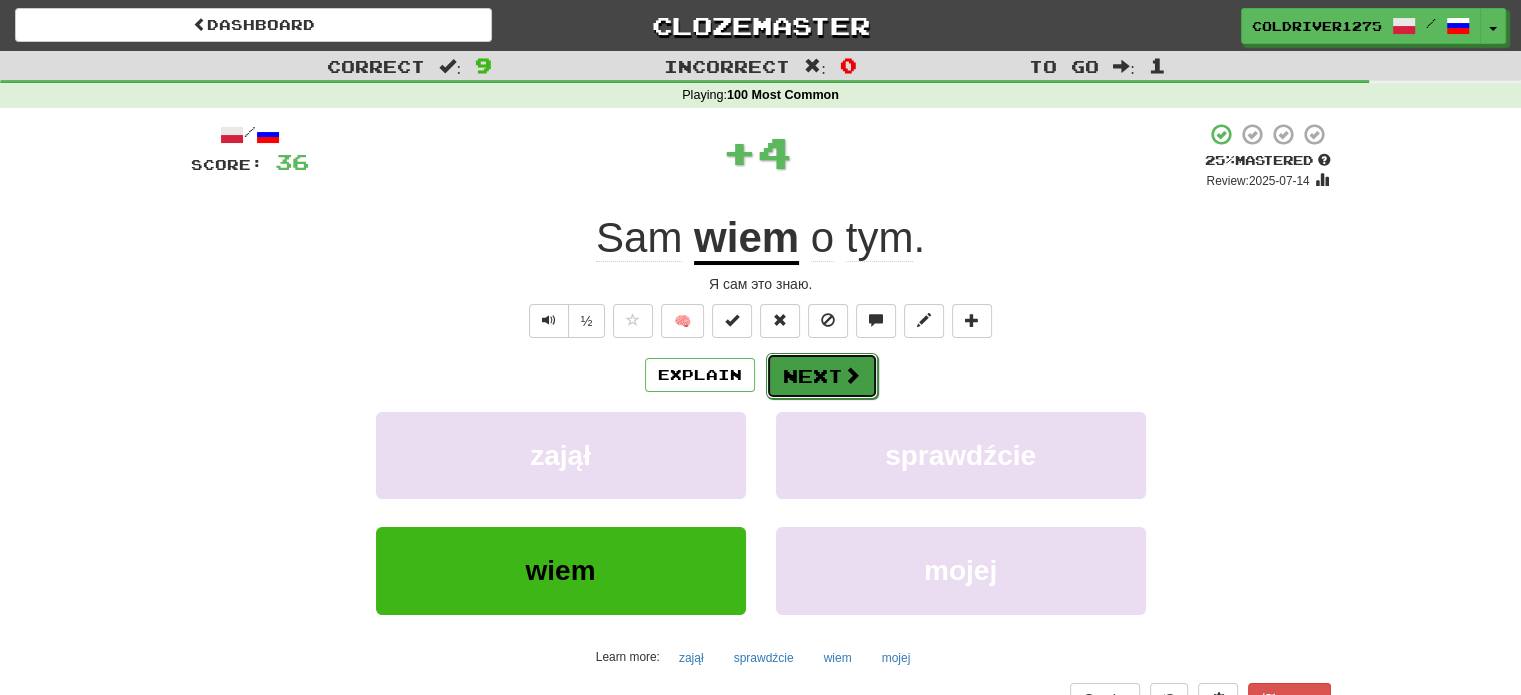click on "Next" at bounding box center [822, 376] 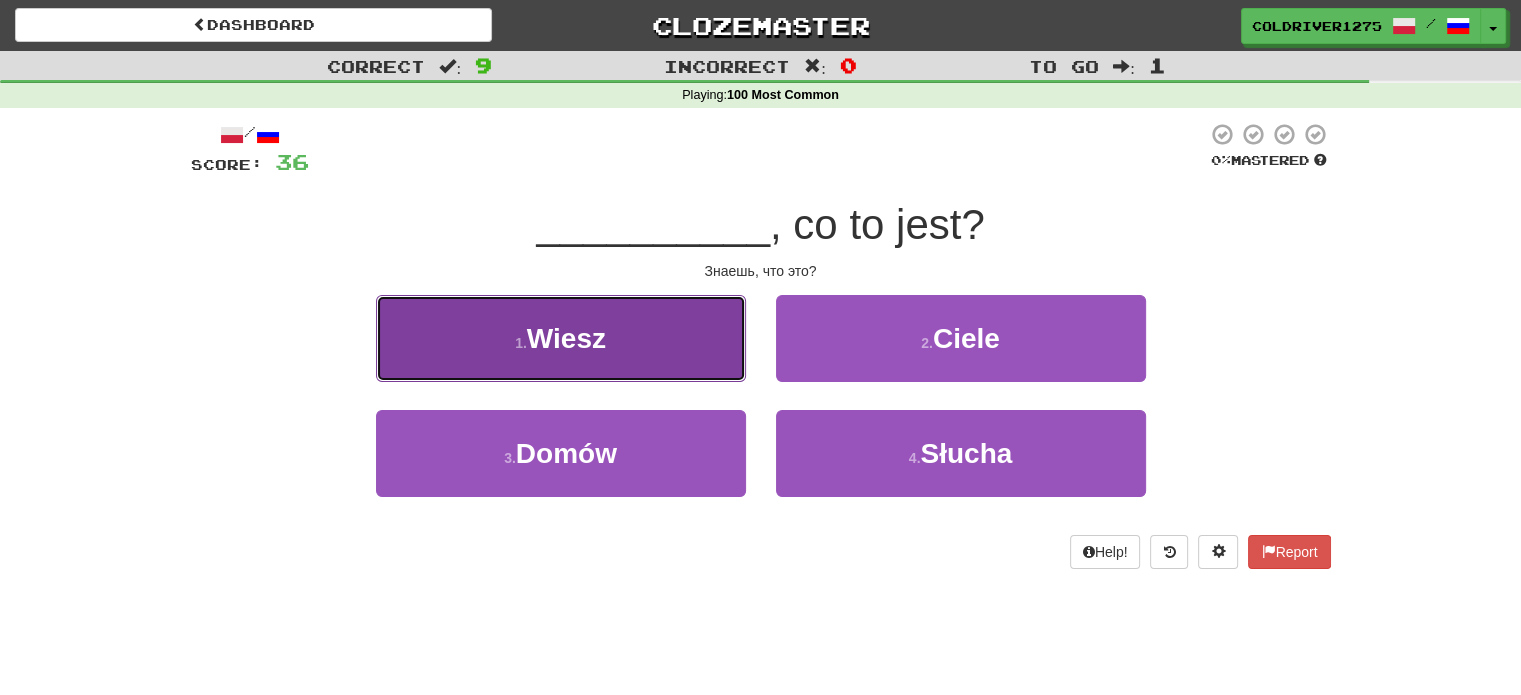 click on "1 .  Wiesz" at bounding box center [561, 338] 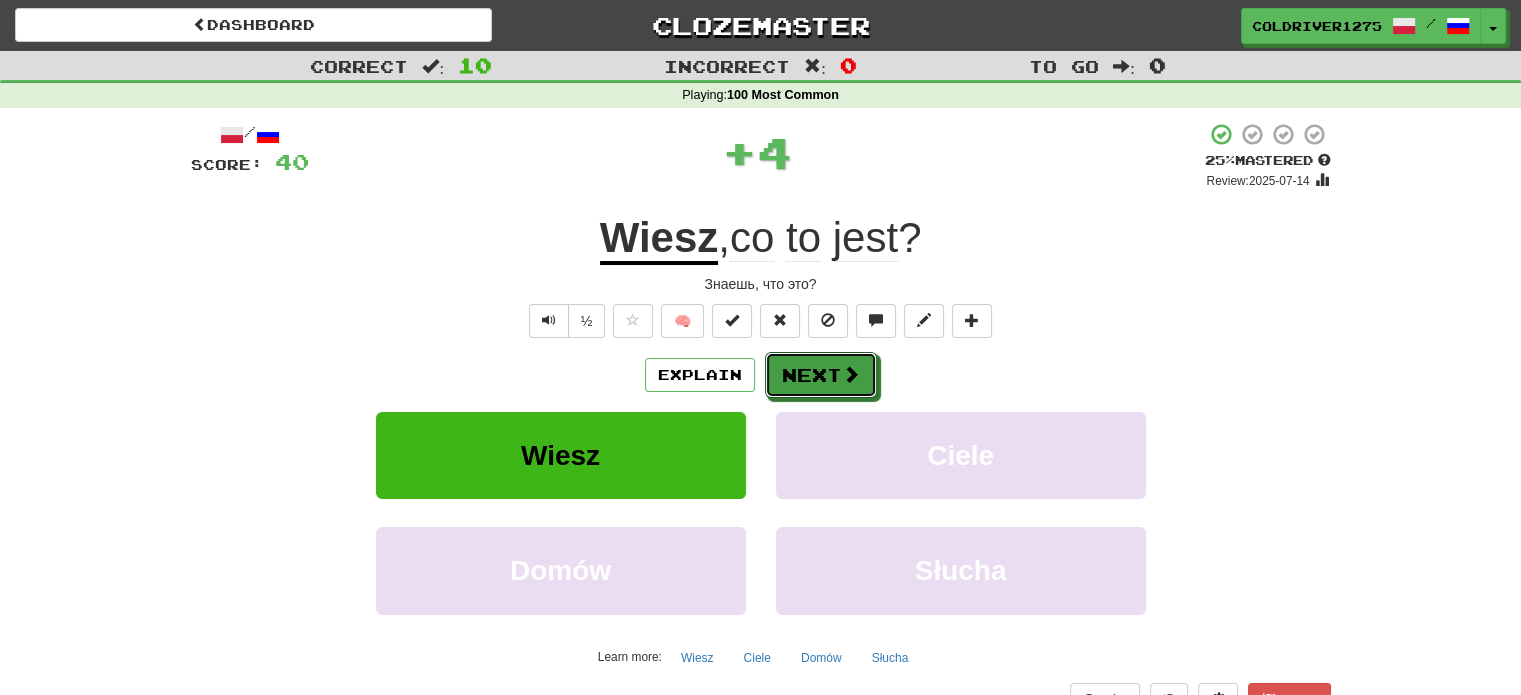 click on "Next" at bounding box center (821, 375) 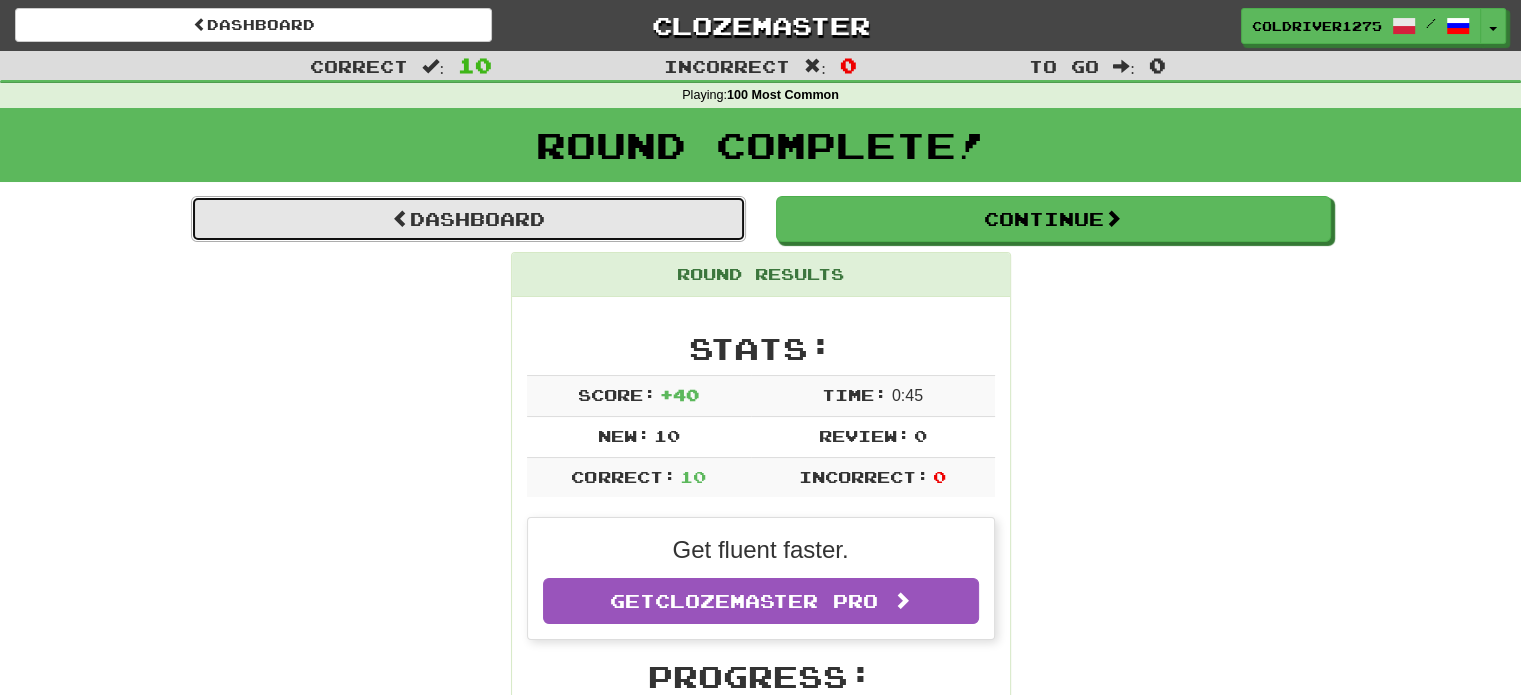 click on "Dashboard" at bounding box center [468, 219] 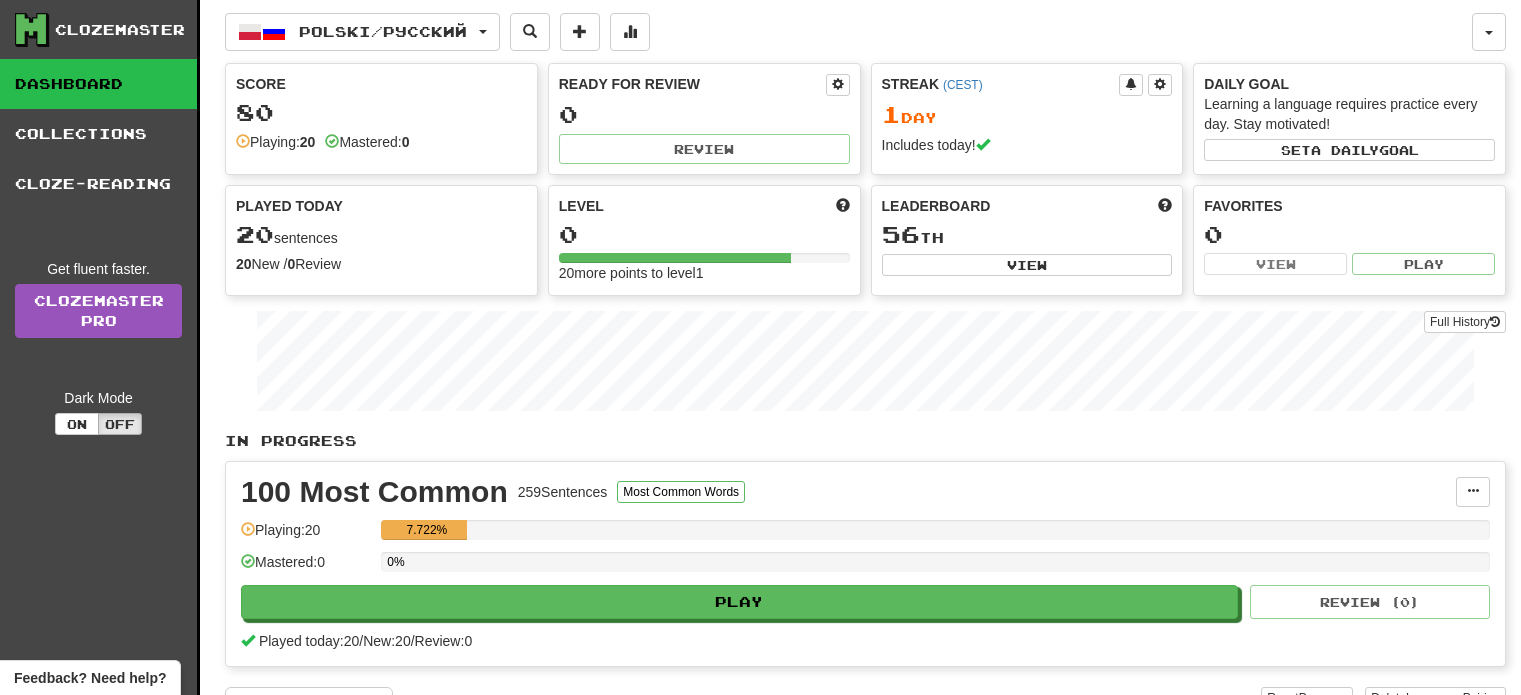 scroll, scrollTop: 0, scrollLeft: 0, axis: both 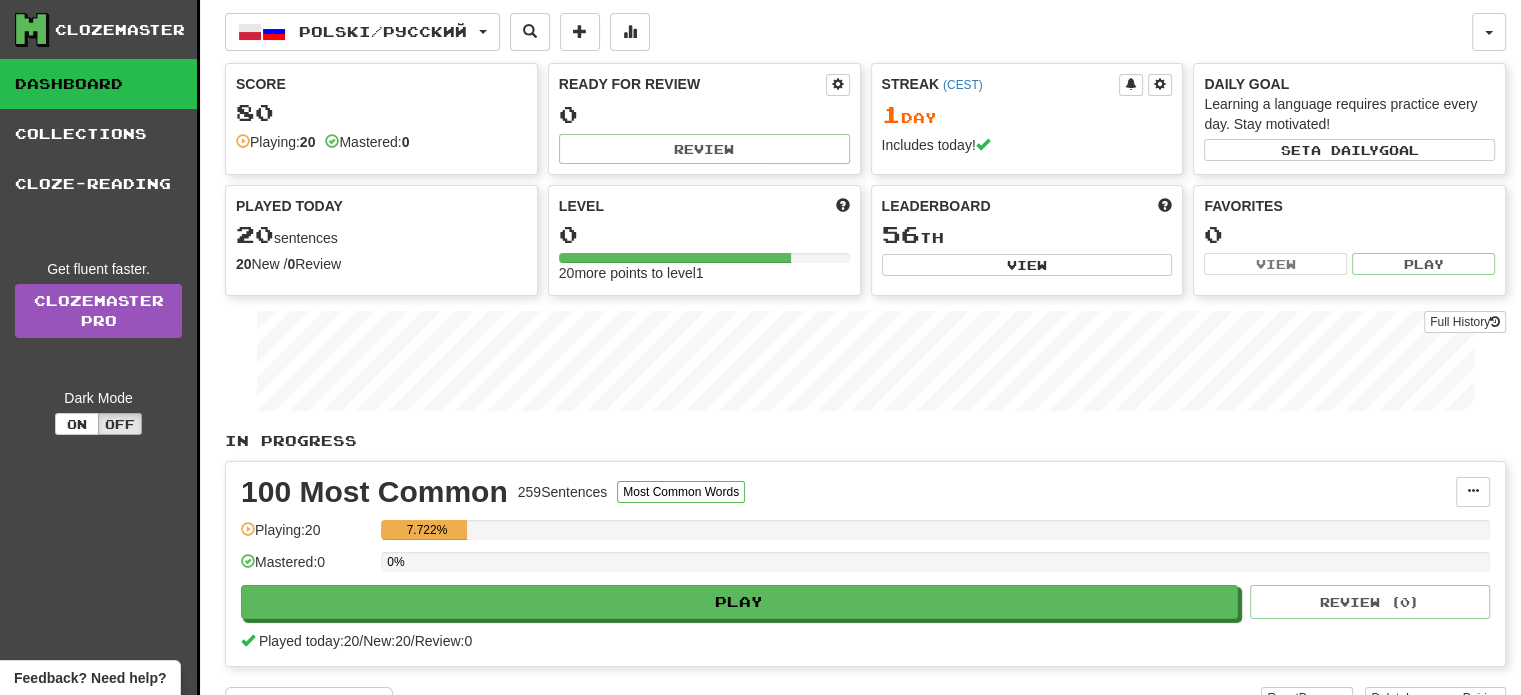 click on "[STREET_NUMBER] [STREET_NAME]" at bounding box center (1027, 235) 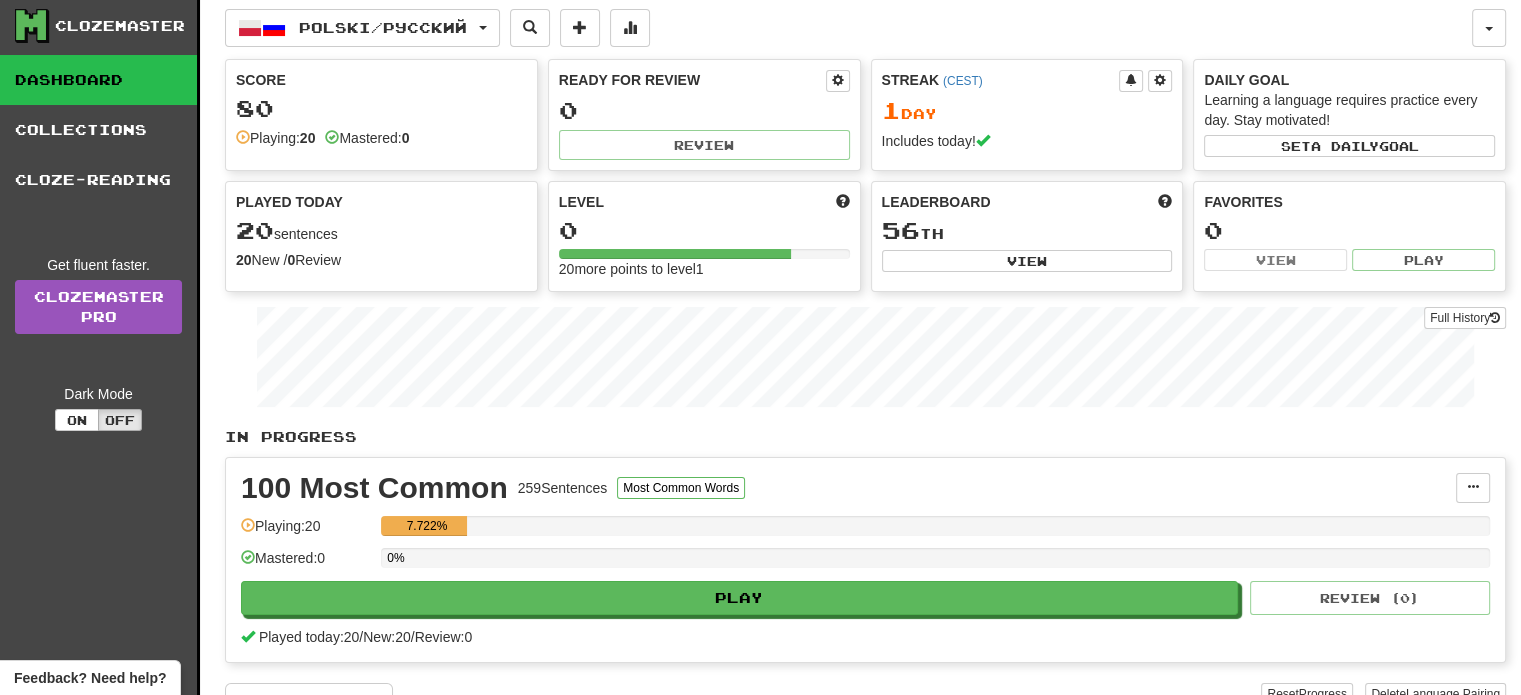 scroll, scrollTop: 0, scrollLeft: 0, axis: both 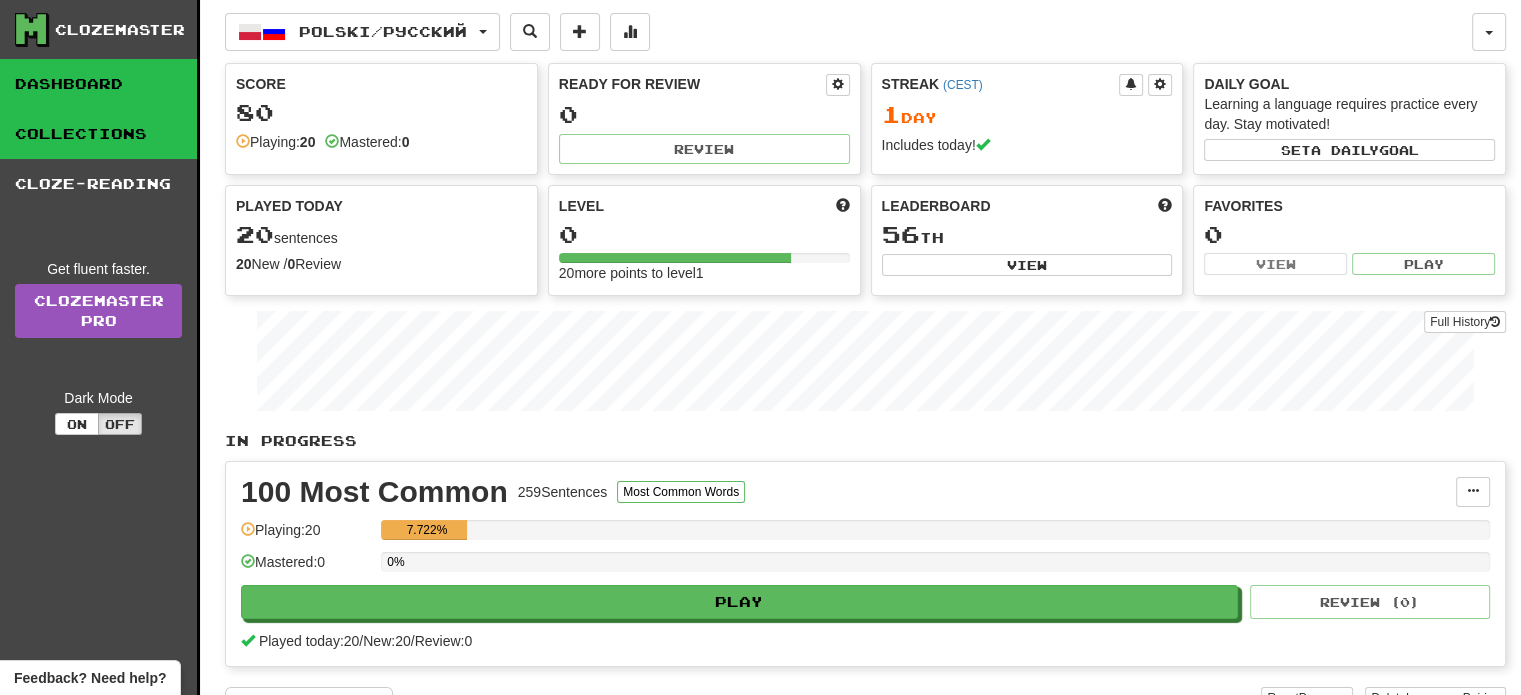 click on "Collections" at bounding box center (98, 134) 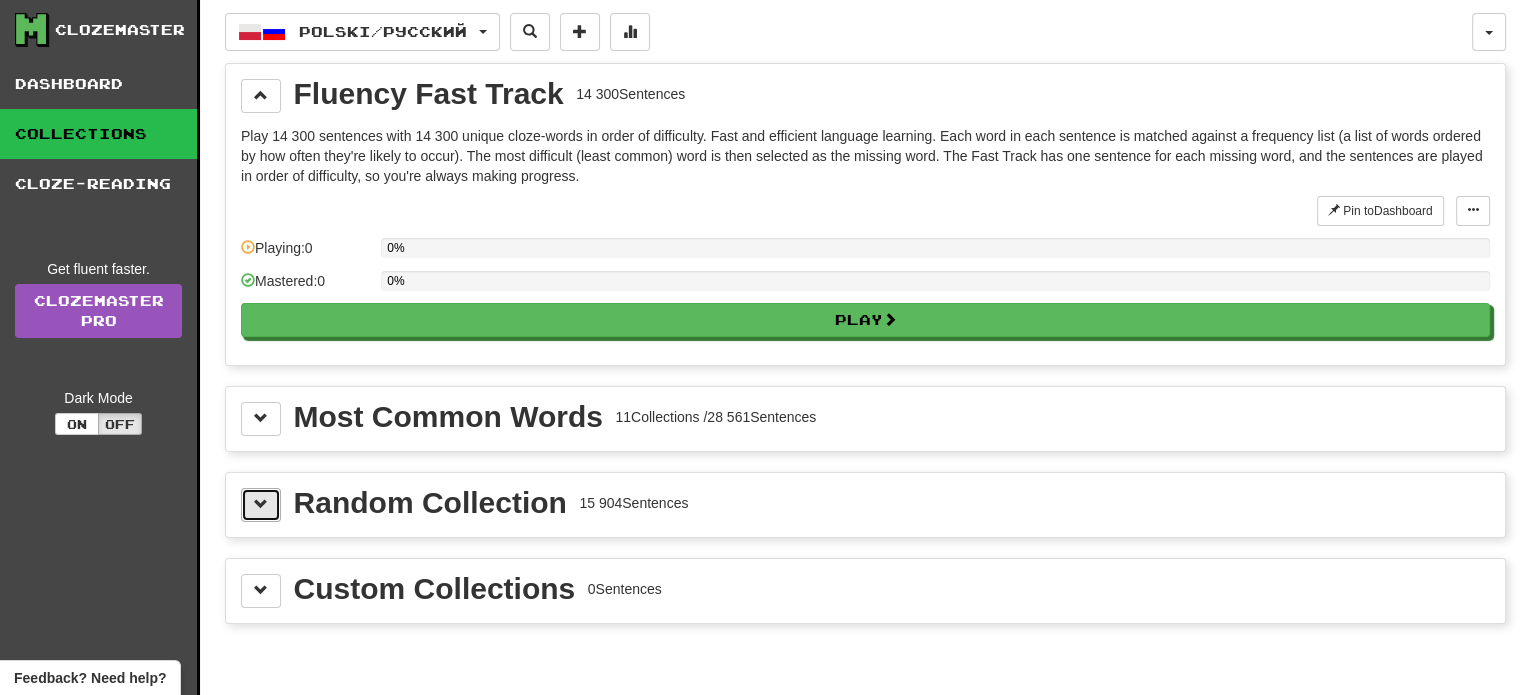 click at bounding box center (261, 504) 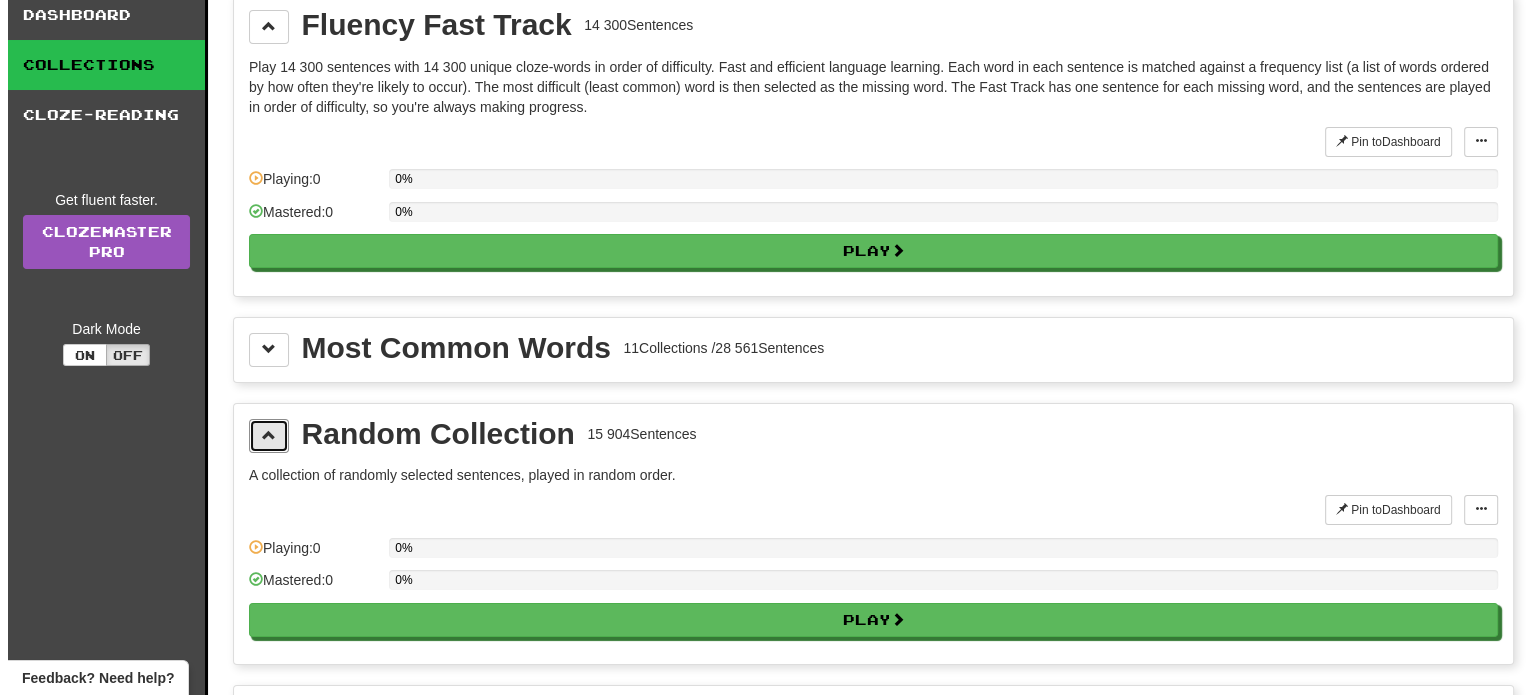 scroll, scrollTop: 200, scrollLeft: 0, axis: vertical 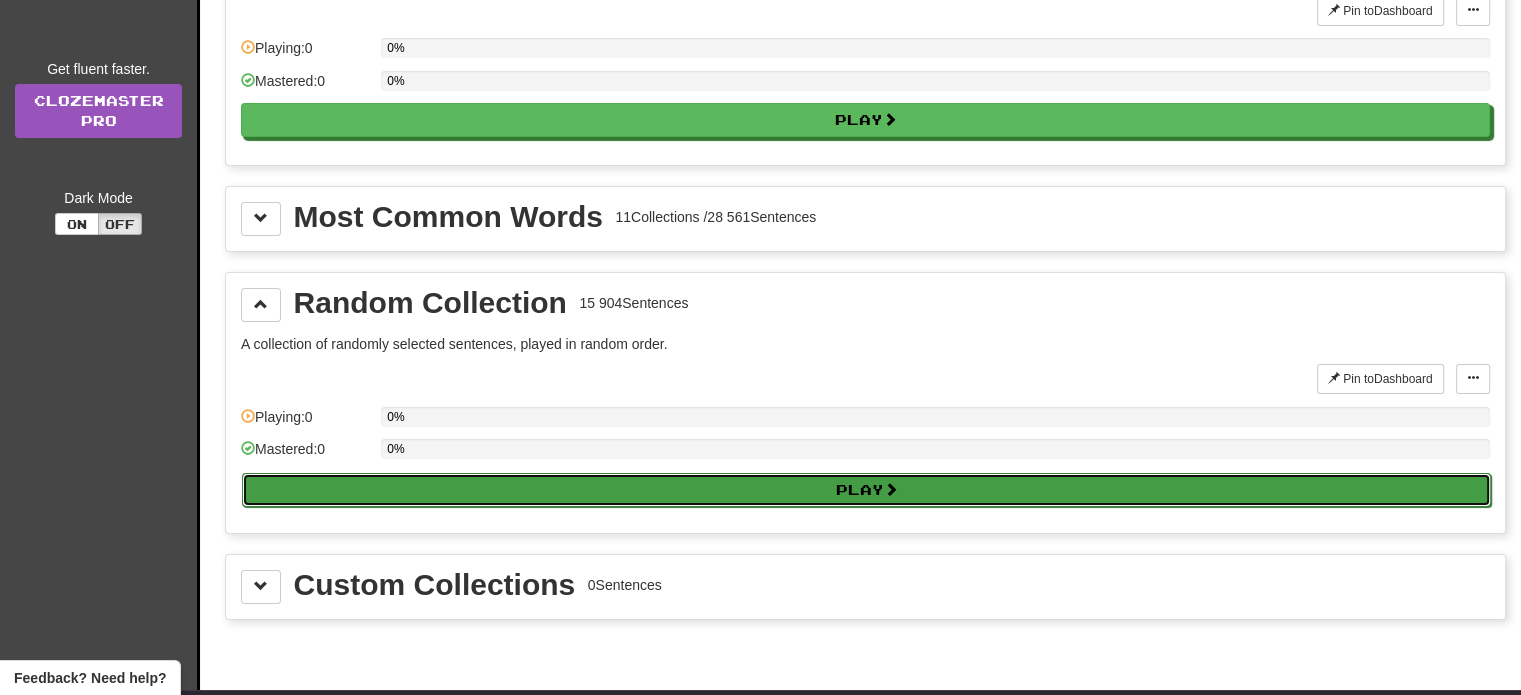 click on "Play" at bounding box center [866, 490] 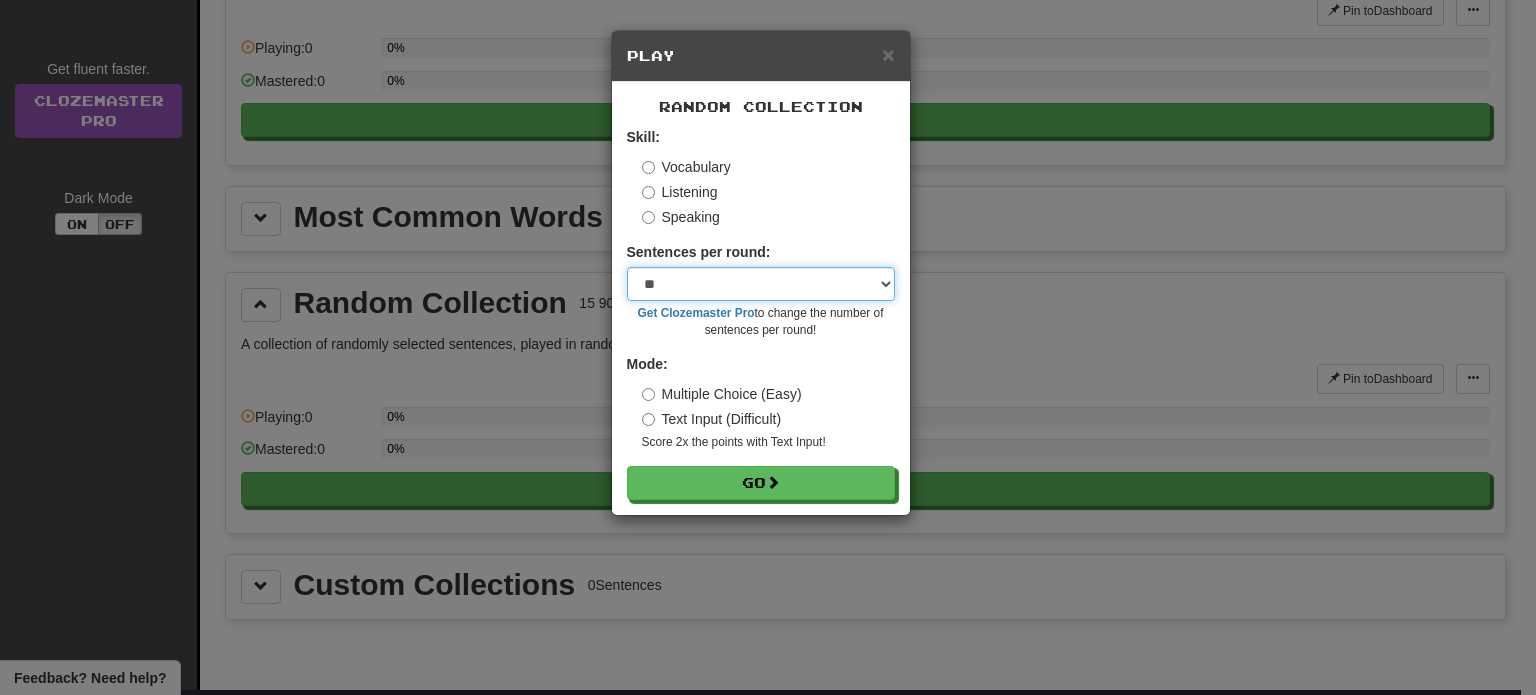 click on "* ** ** ** ** ** *** ********" at bounding box center [761, 284] 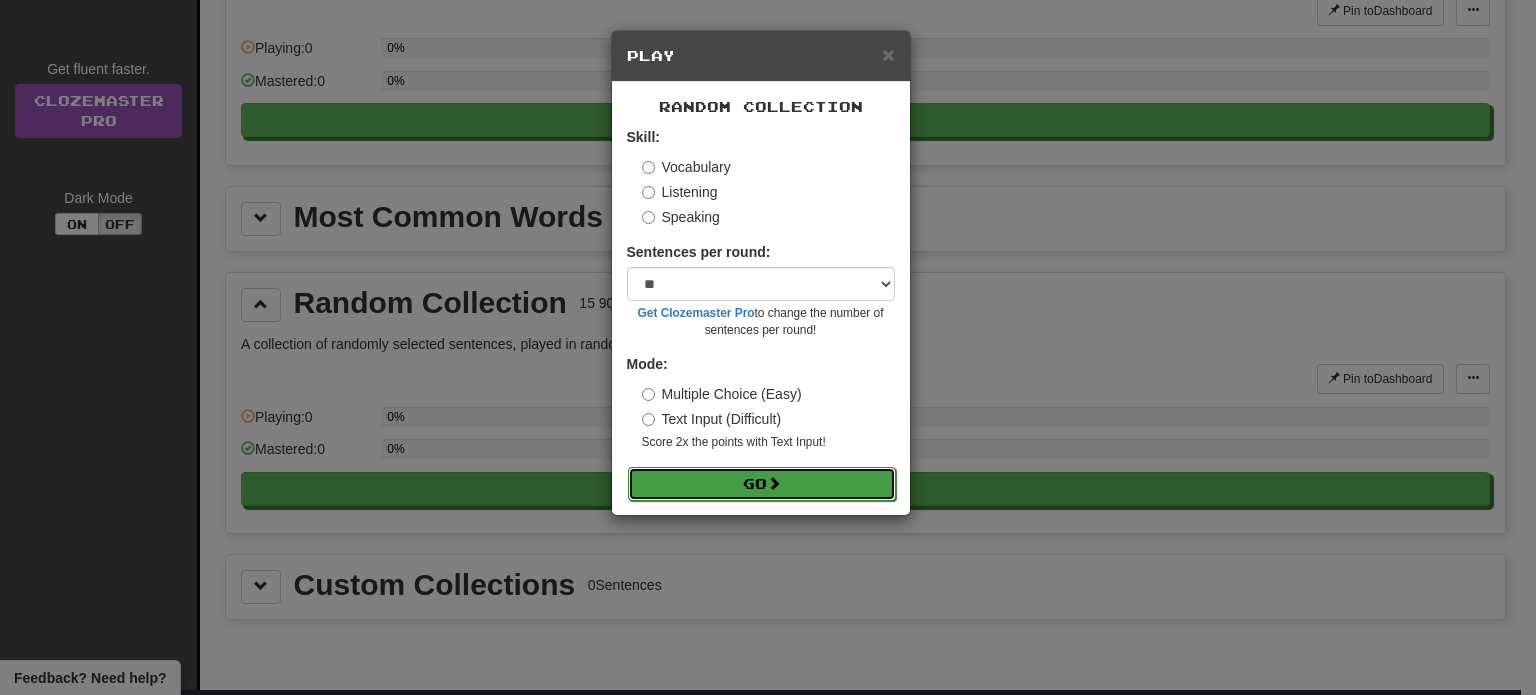 click on "Go" at bounding box center (762, 484) 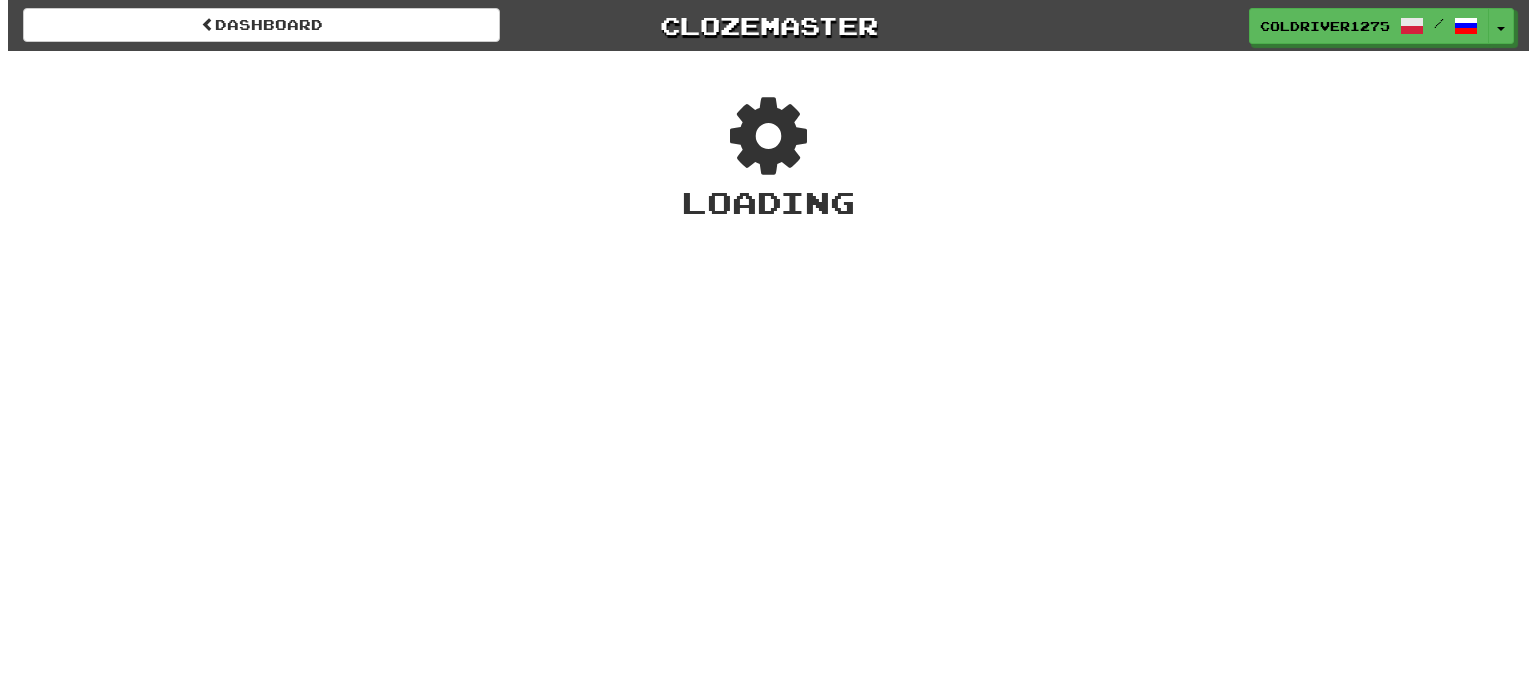 scroll, scrollTop: 0, scrollLeft: 0, axis: both 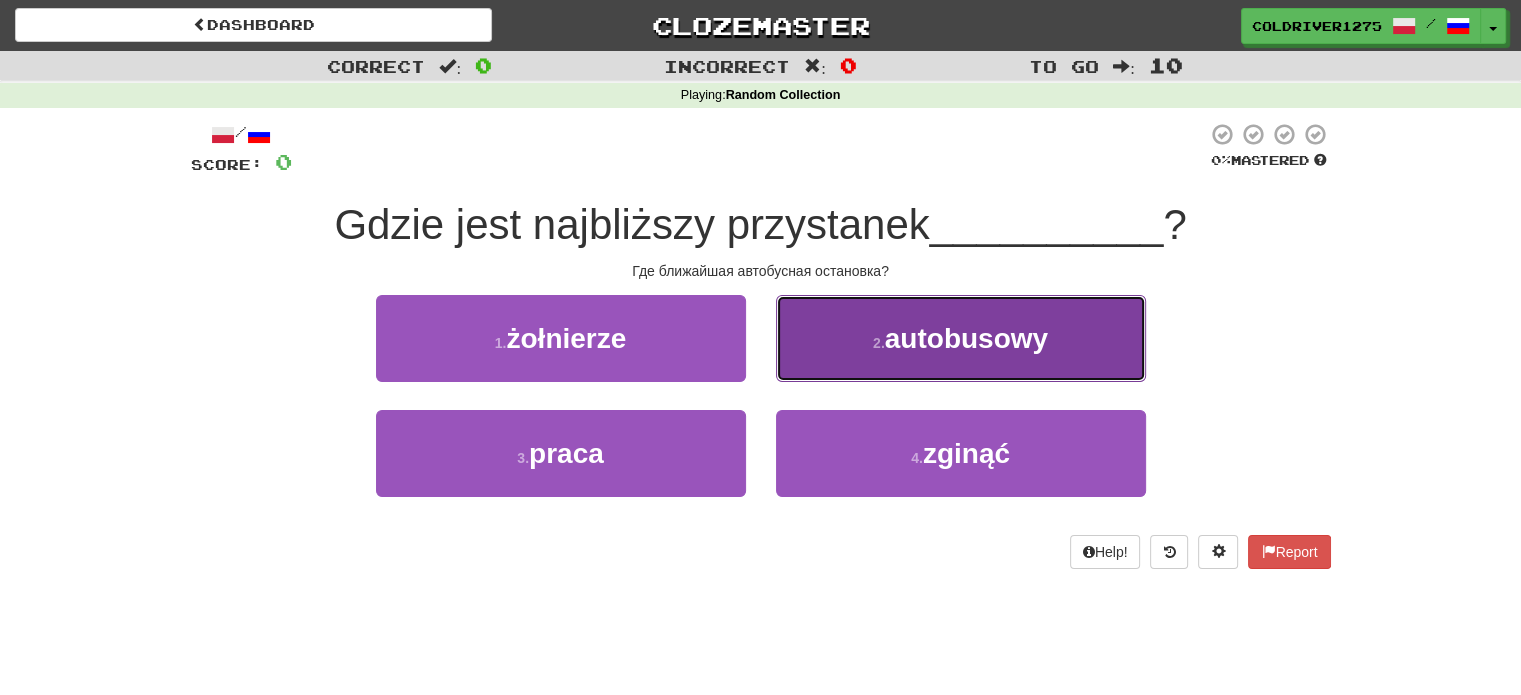 click on "autobusowy" at bounding box center [966, 338] 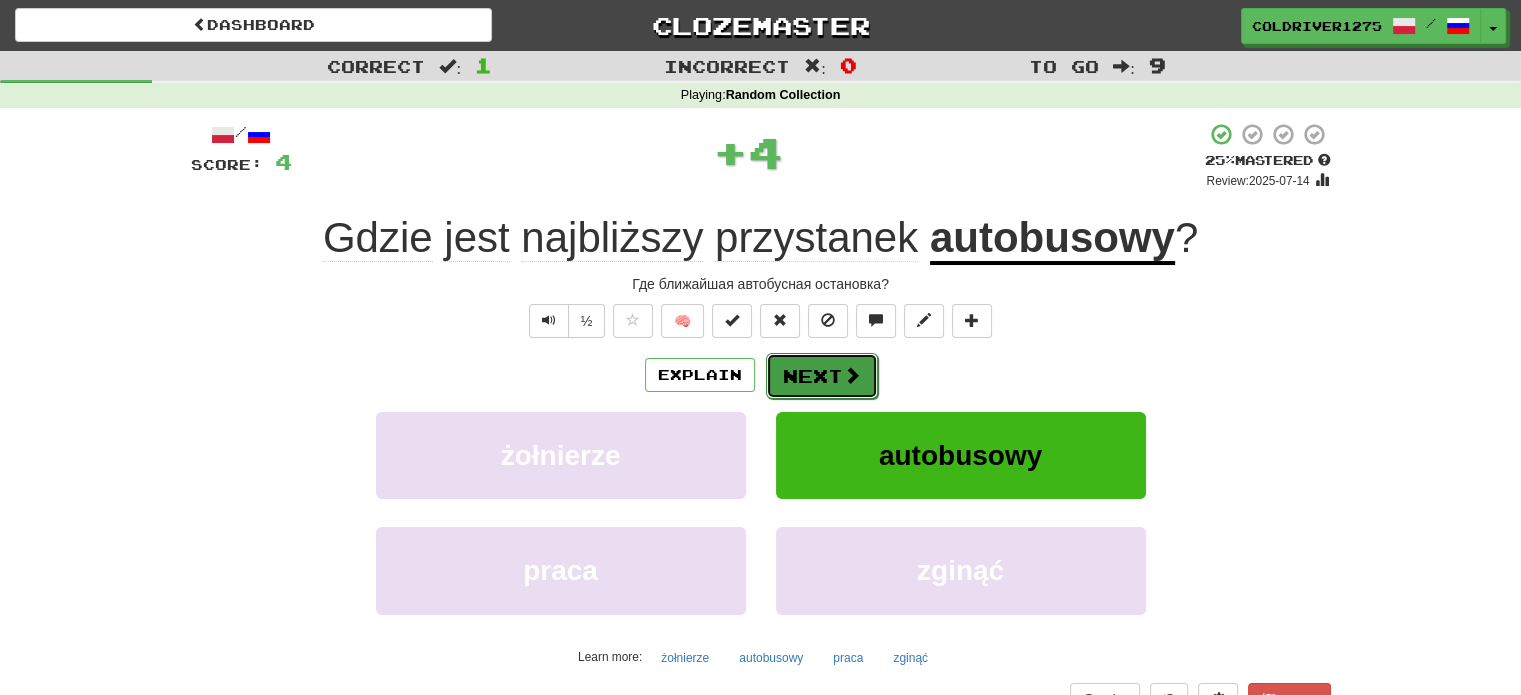 click at bounding box center (852, 375) 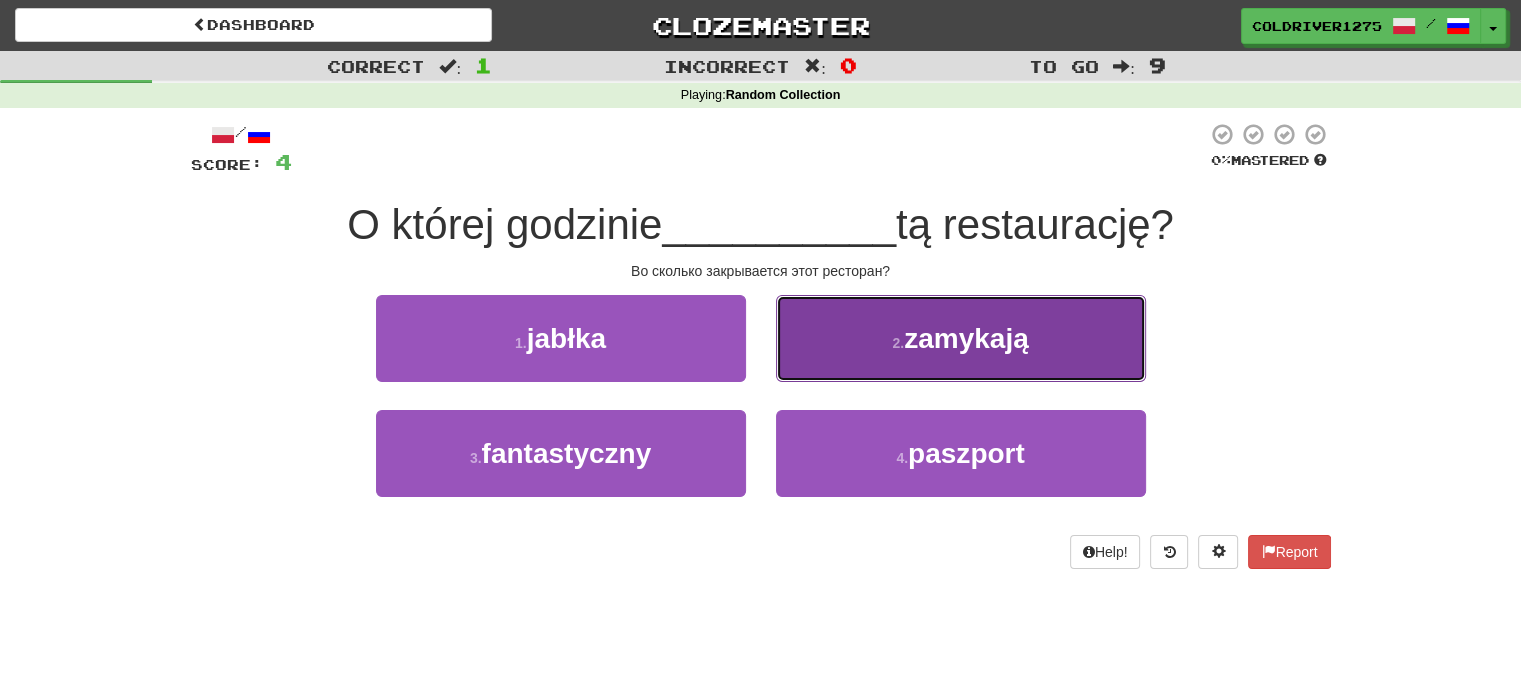 click on "2 .  zamykają" at bounding box center (961, 338) 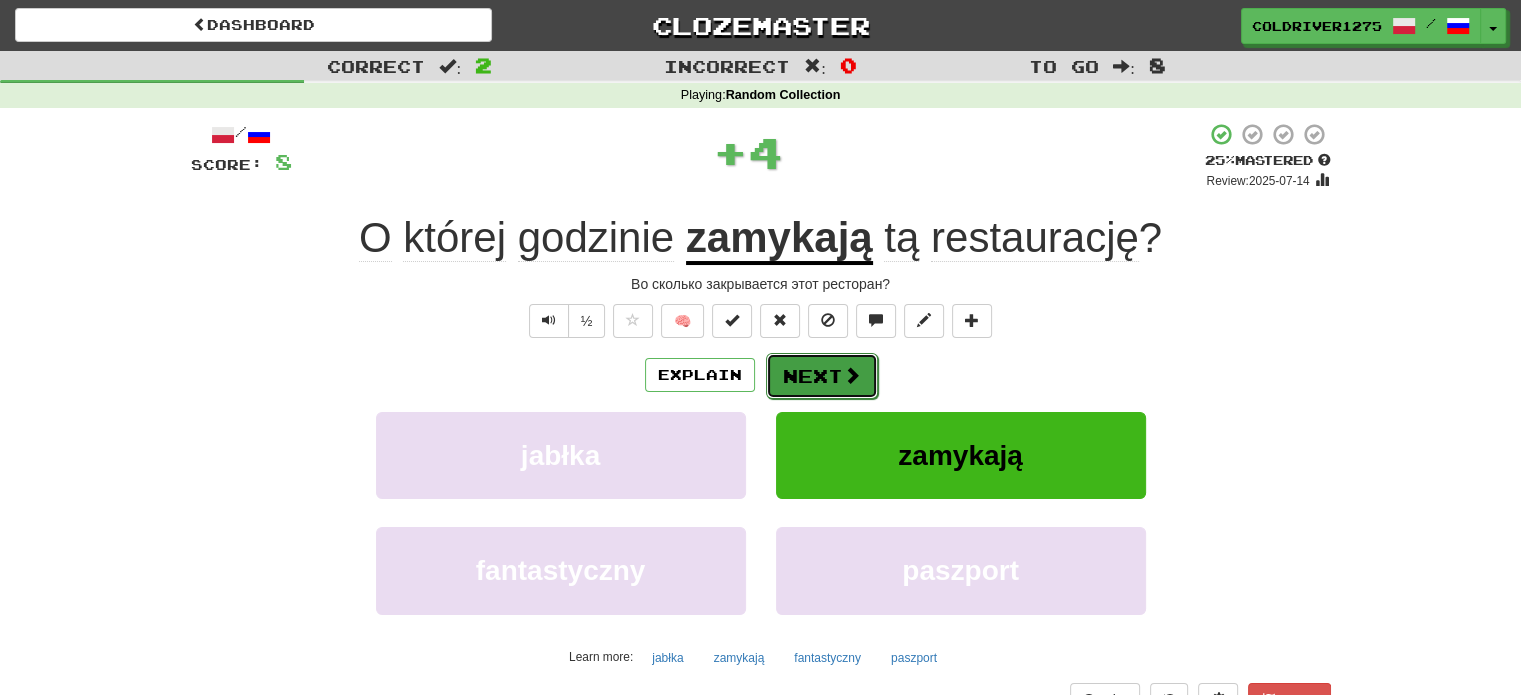 click on "Next" at bounding box center (822, 376) 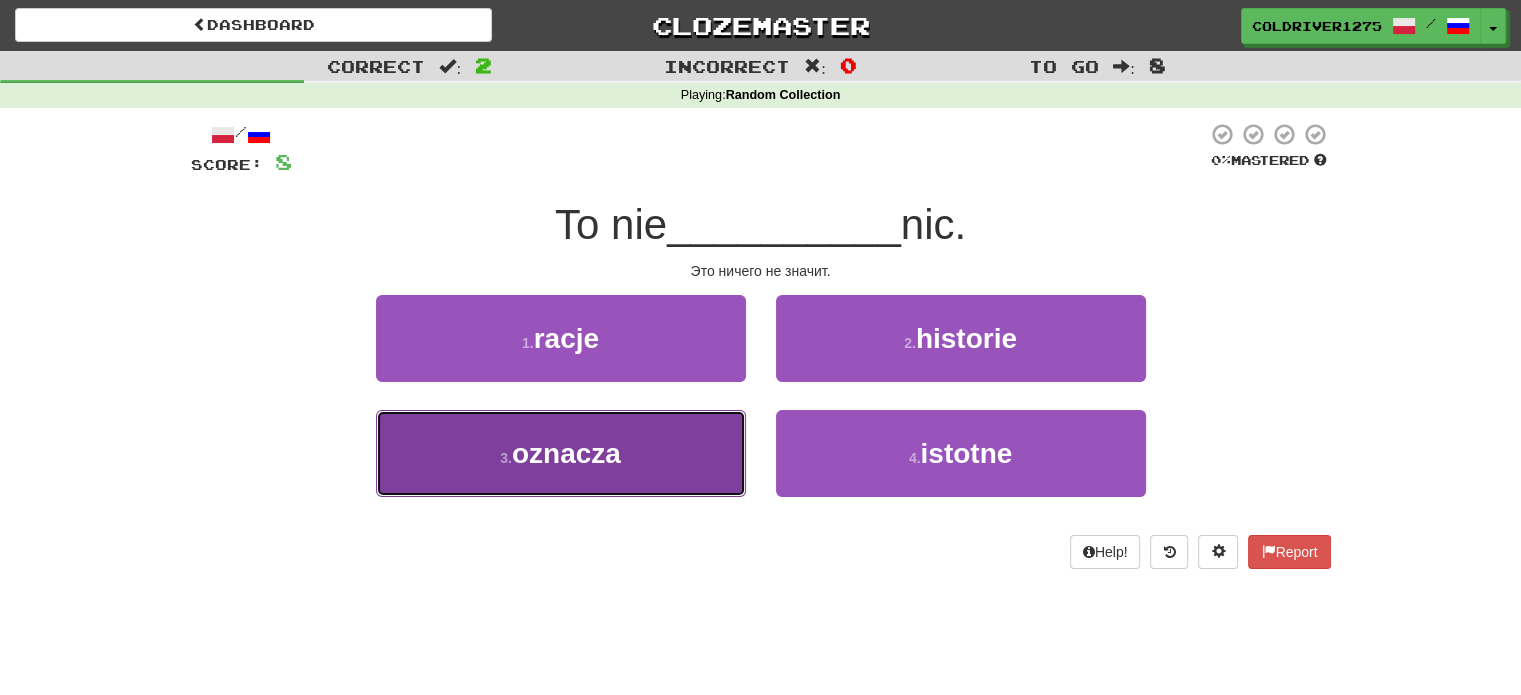 click on "3 .  oznacza" at bounding box center (561, 453) 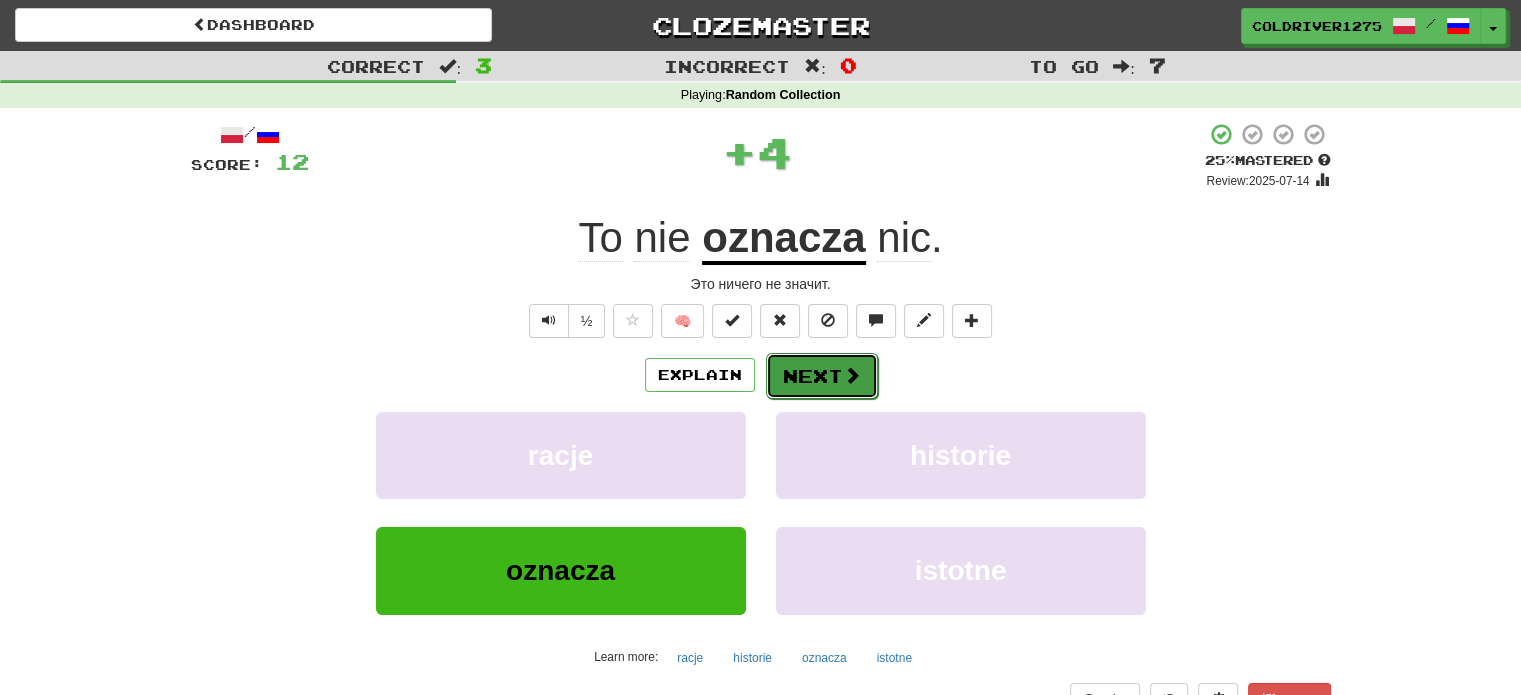 click on "Next" at bounding box center [822, 376] 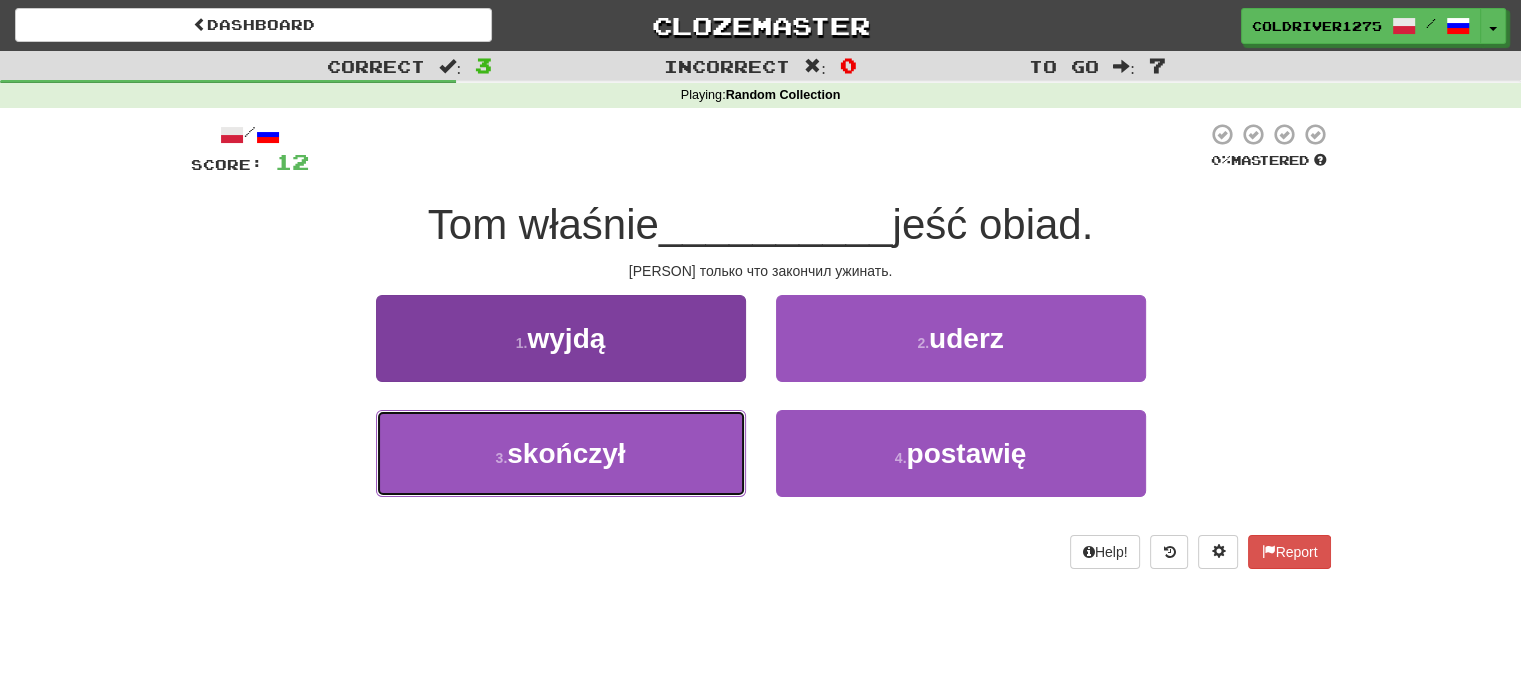 click on "3 .  skończył" at bounding box center (561, 453) 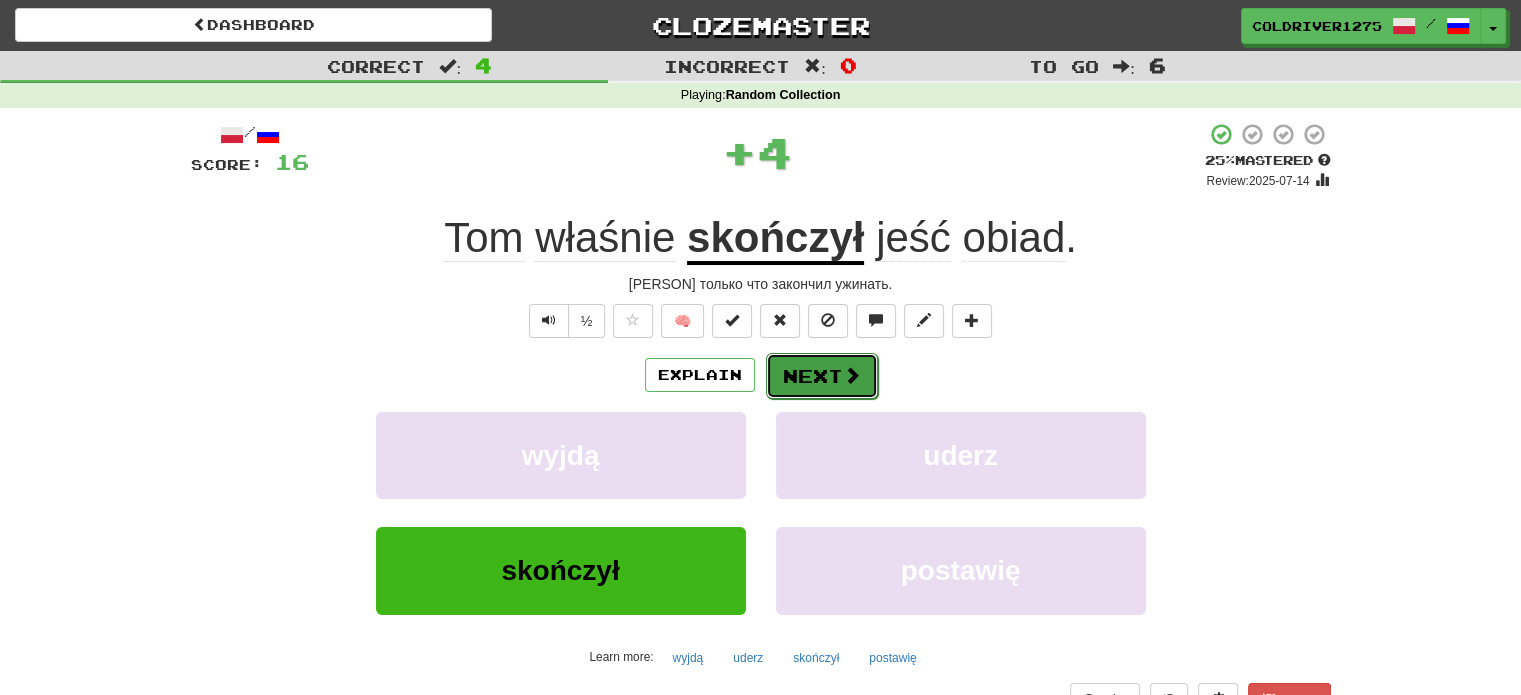 click on "Next" at bounding box center (822, 376) 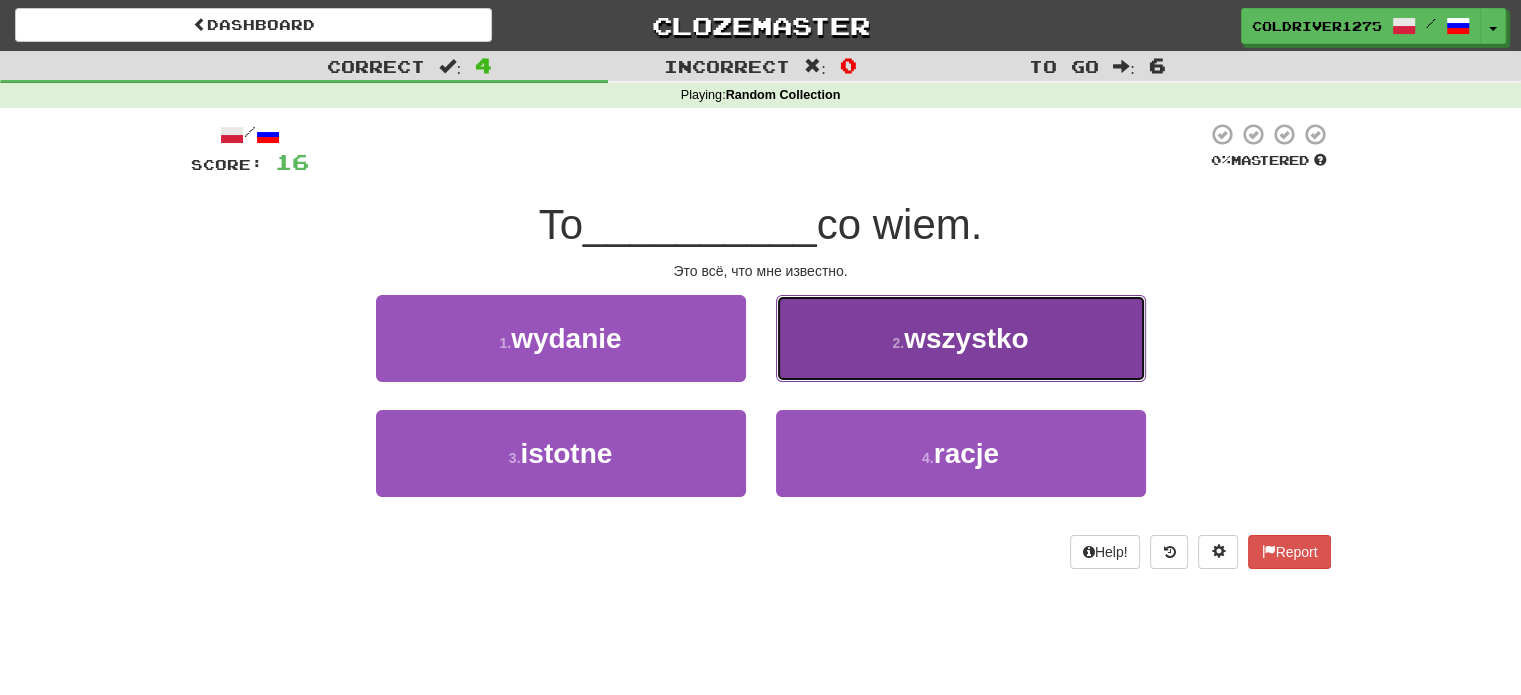 click on "2 .  wszystko" at bounding box center [961, 338] 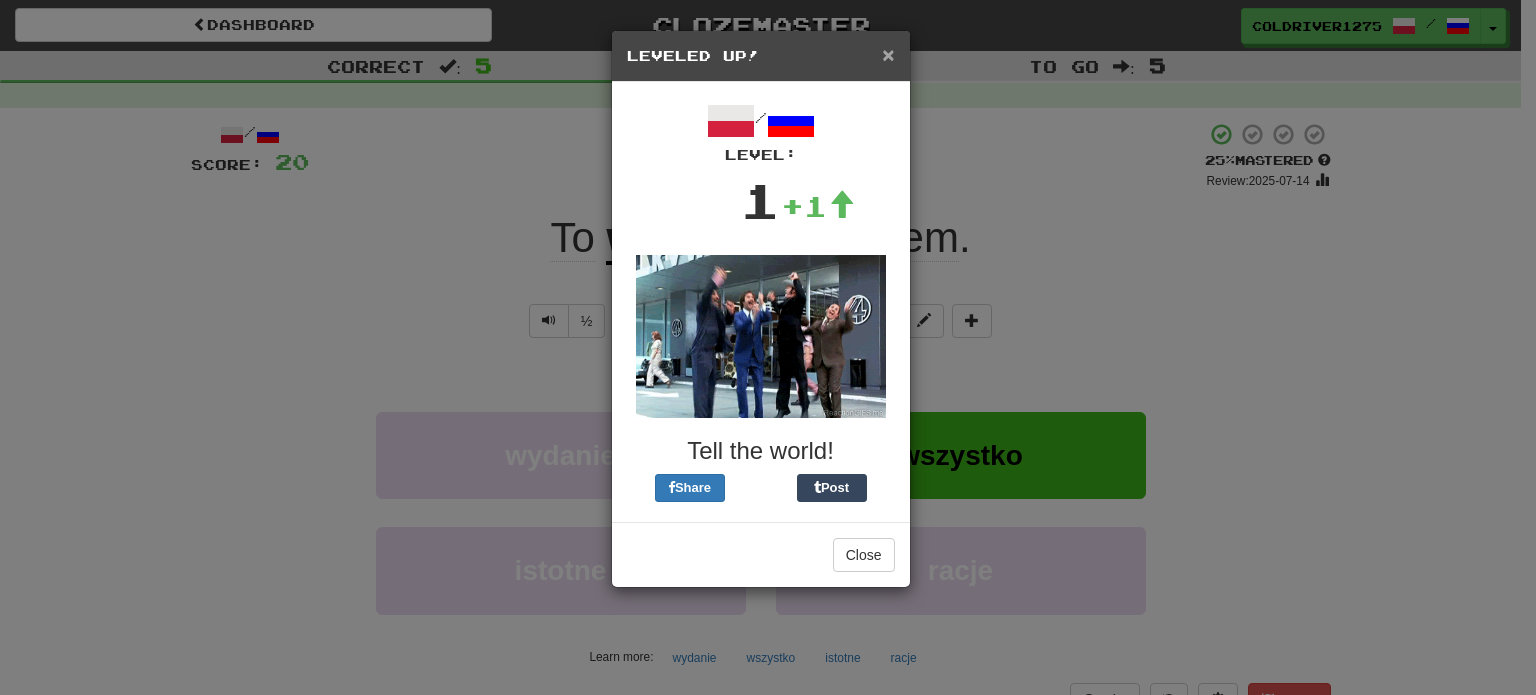 click on "×" at bounding box center [888, 54] 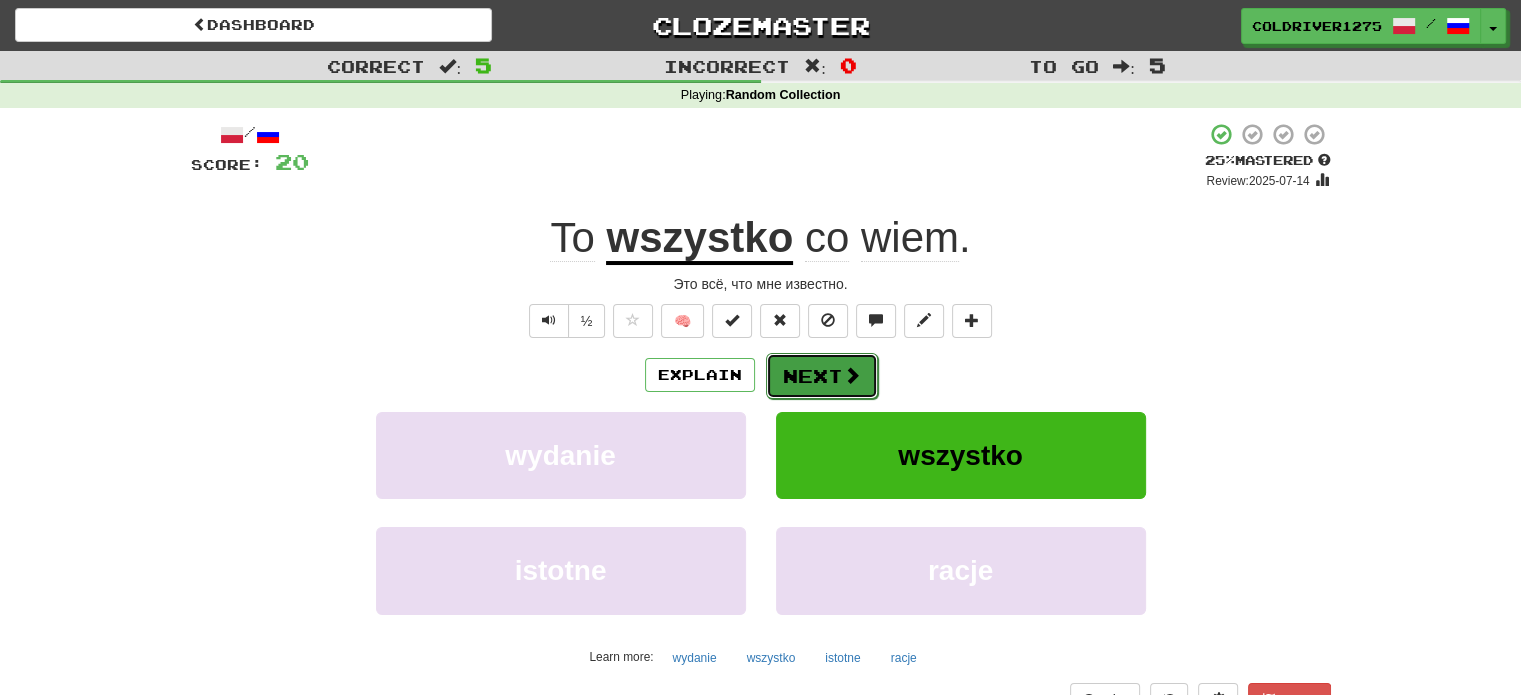 click on "Next" at bounding box center [822, 376] 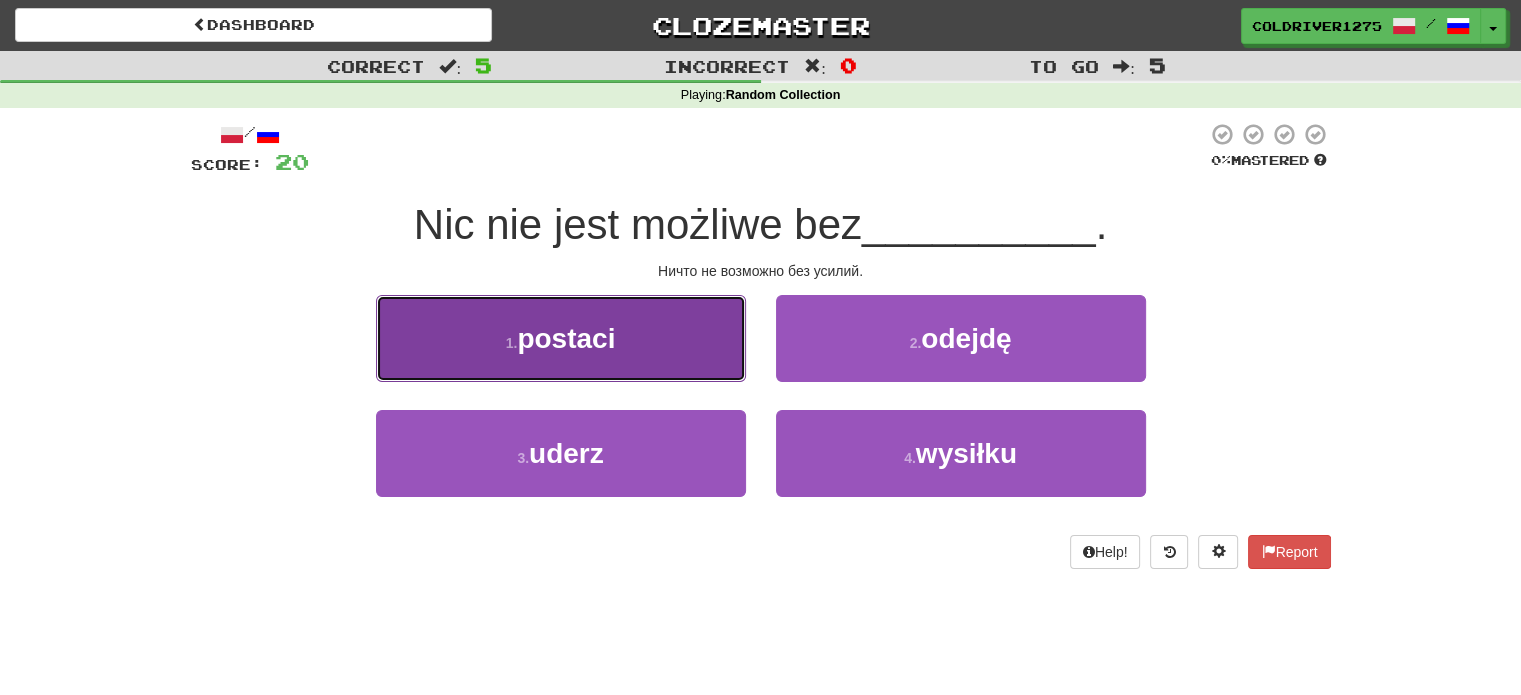 click on "1 .  postaci" at bounding box center (561, 338) 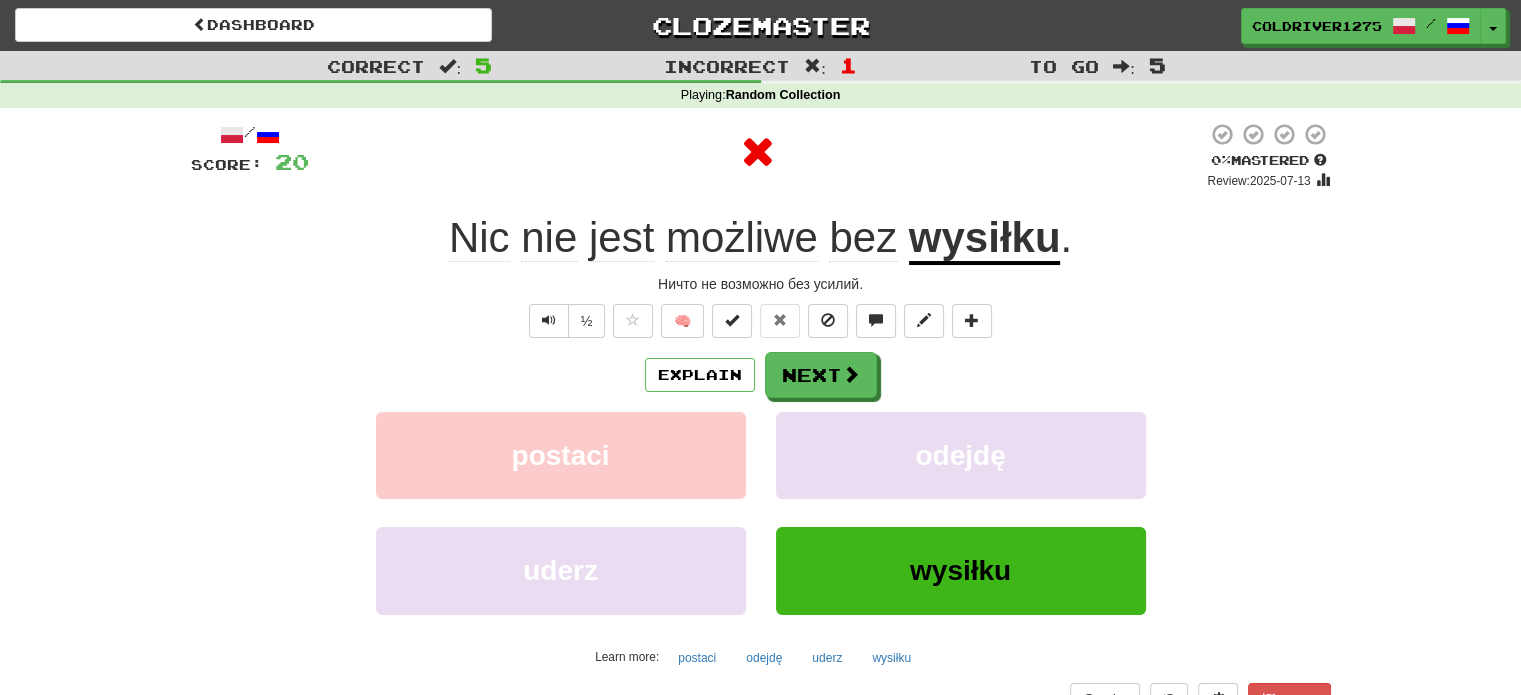click on "wysiłku" at bounding box center (985, 239) 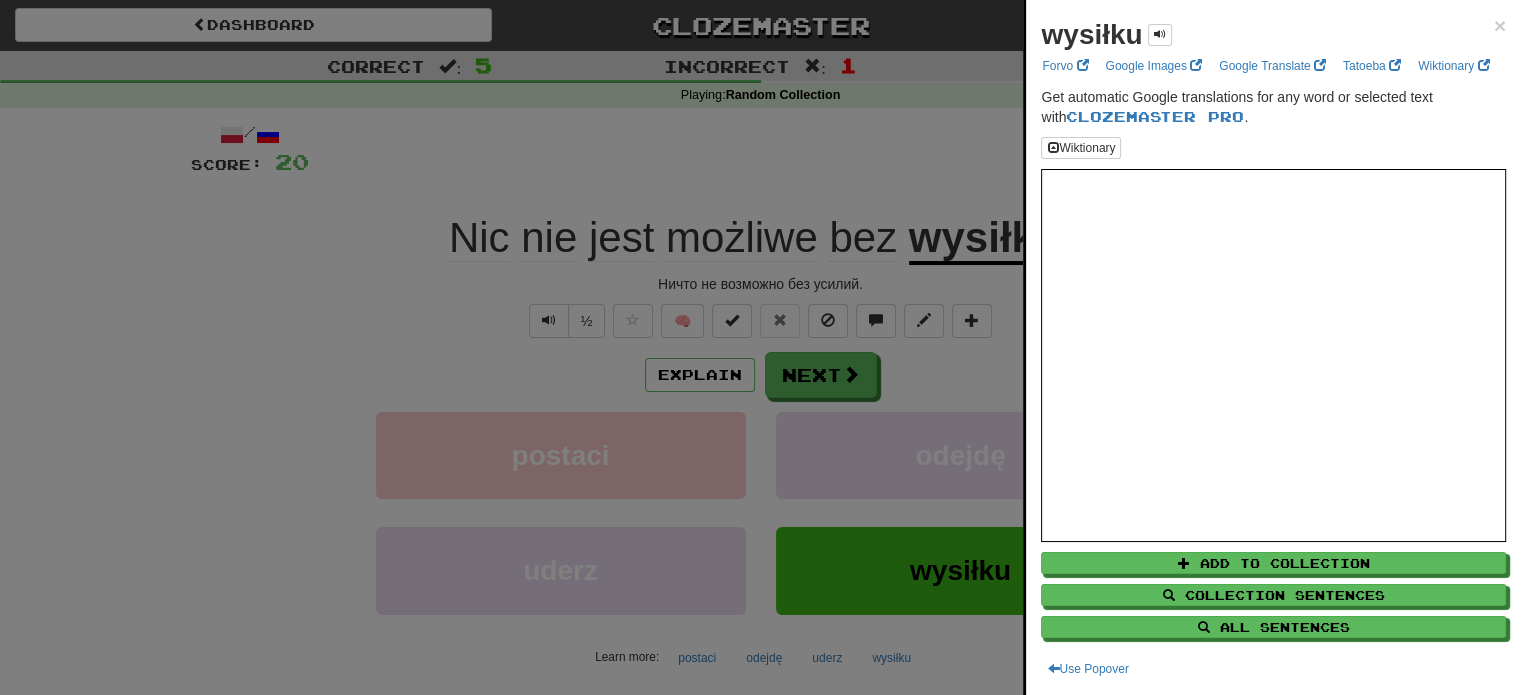 click at bounding box center (760, 347) 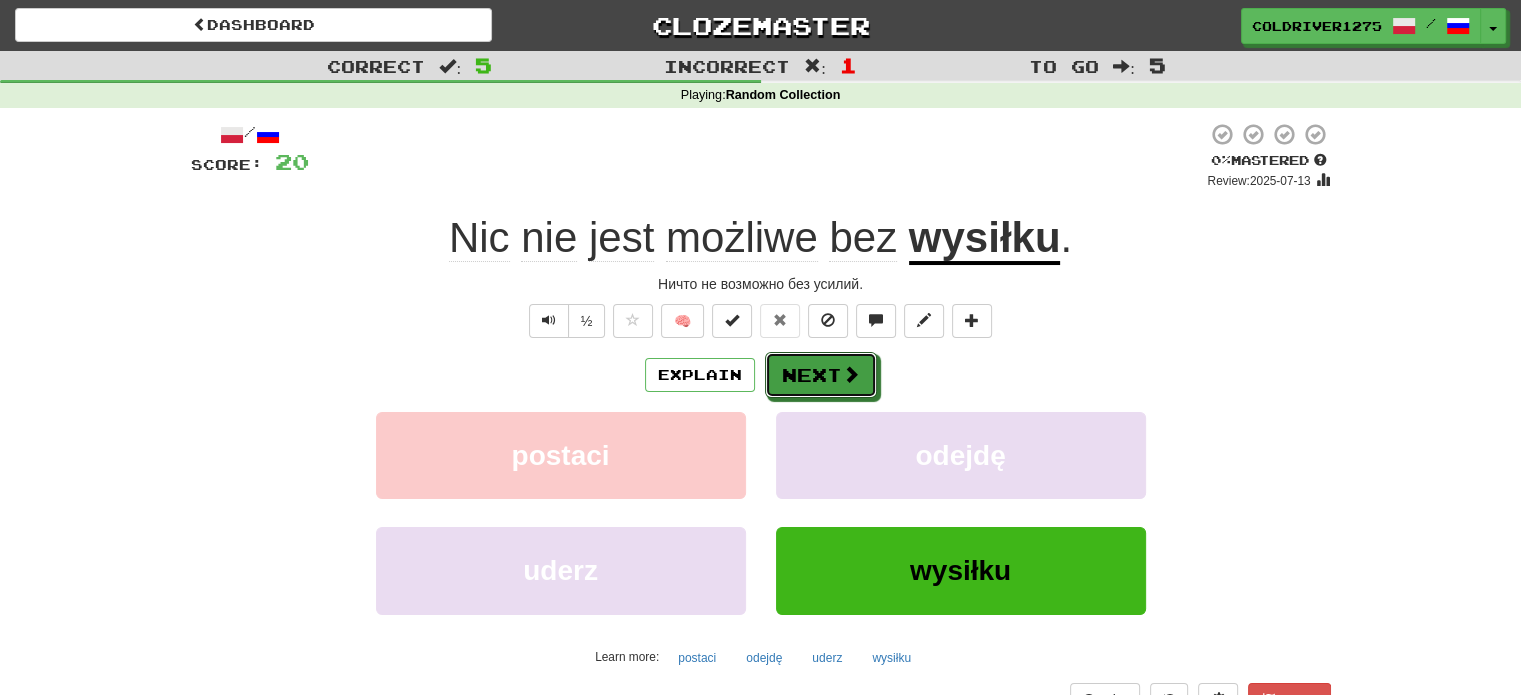 click at bounding box center [851, 374] 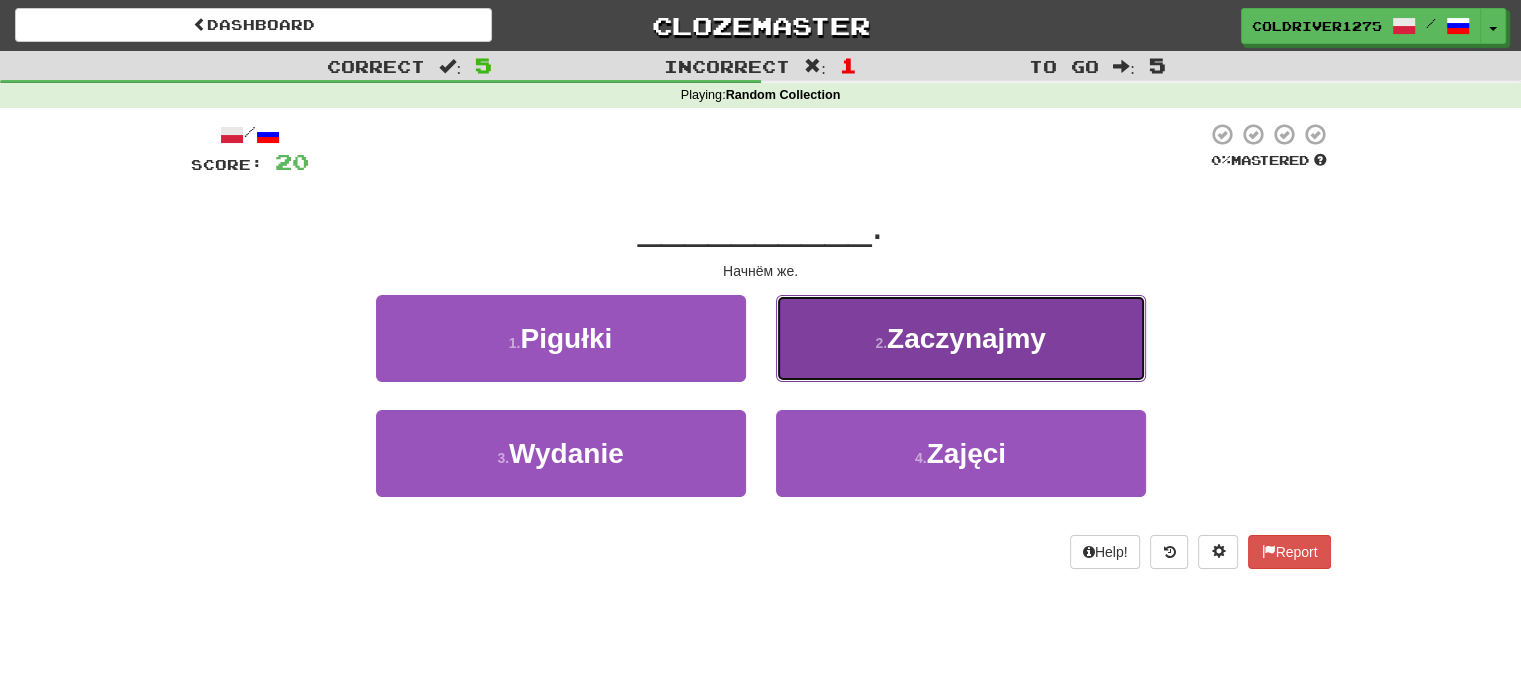 click on "2 ." at bounding box center [881, 343] 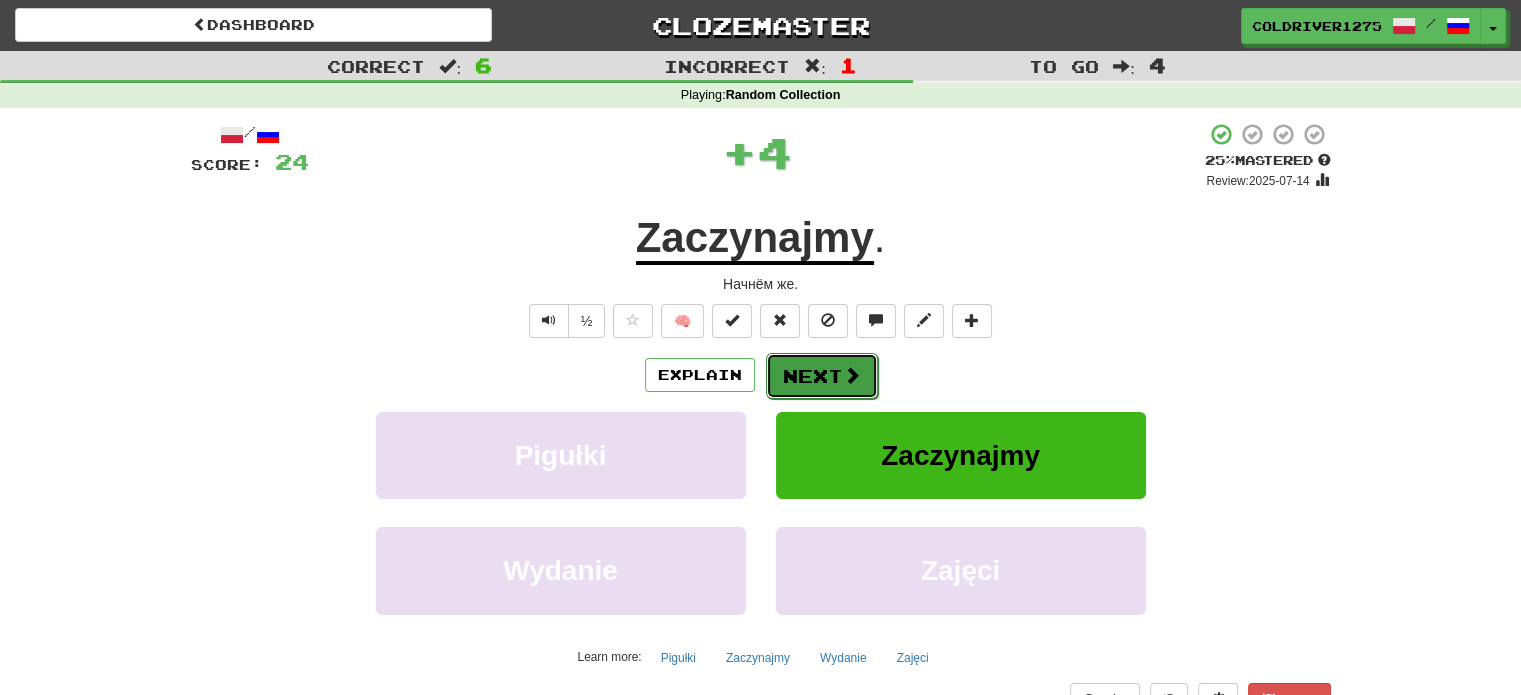 click on "Next" at bounding box center [822, 376] 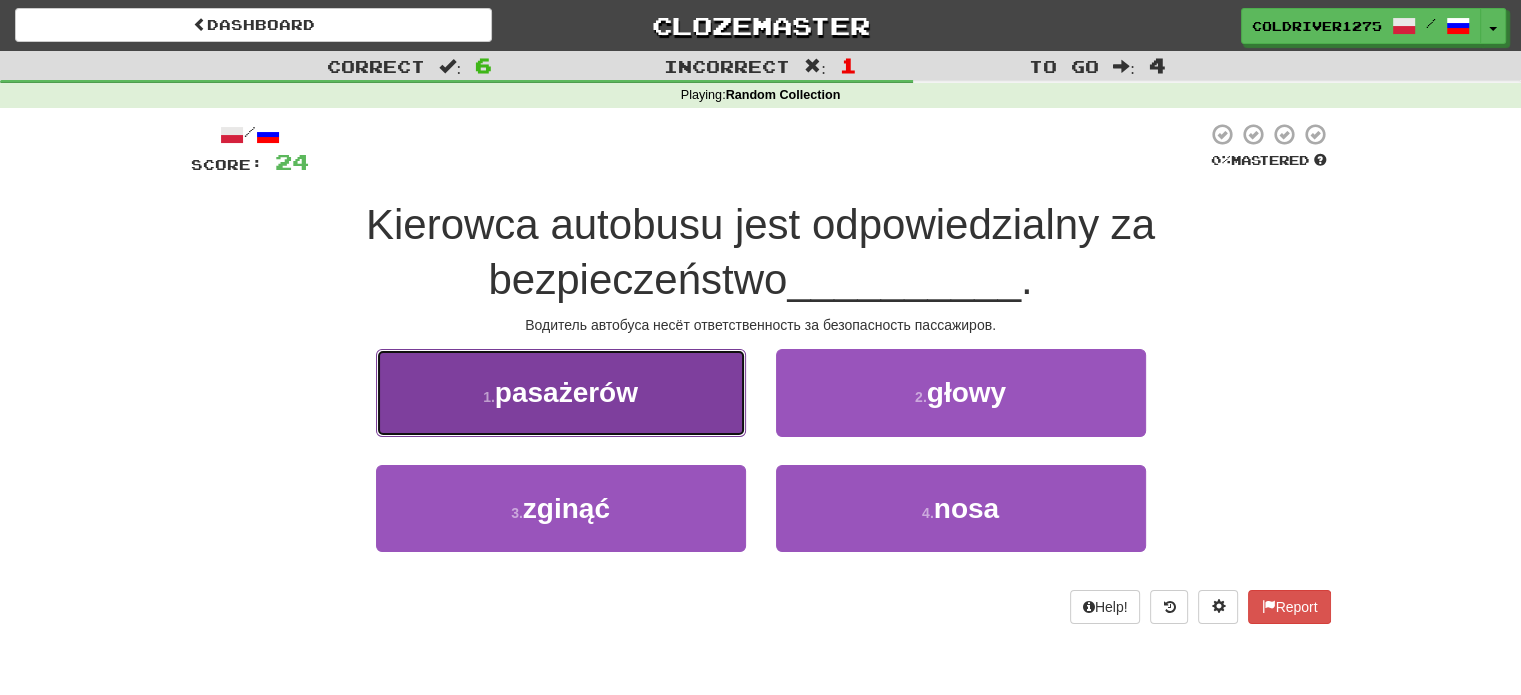 click on "1 .  pasażerów" at bounding box center [561, 392] 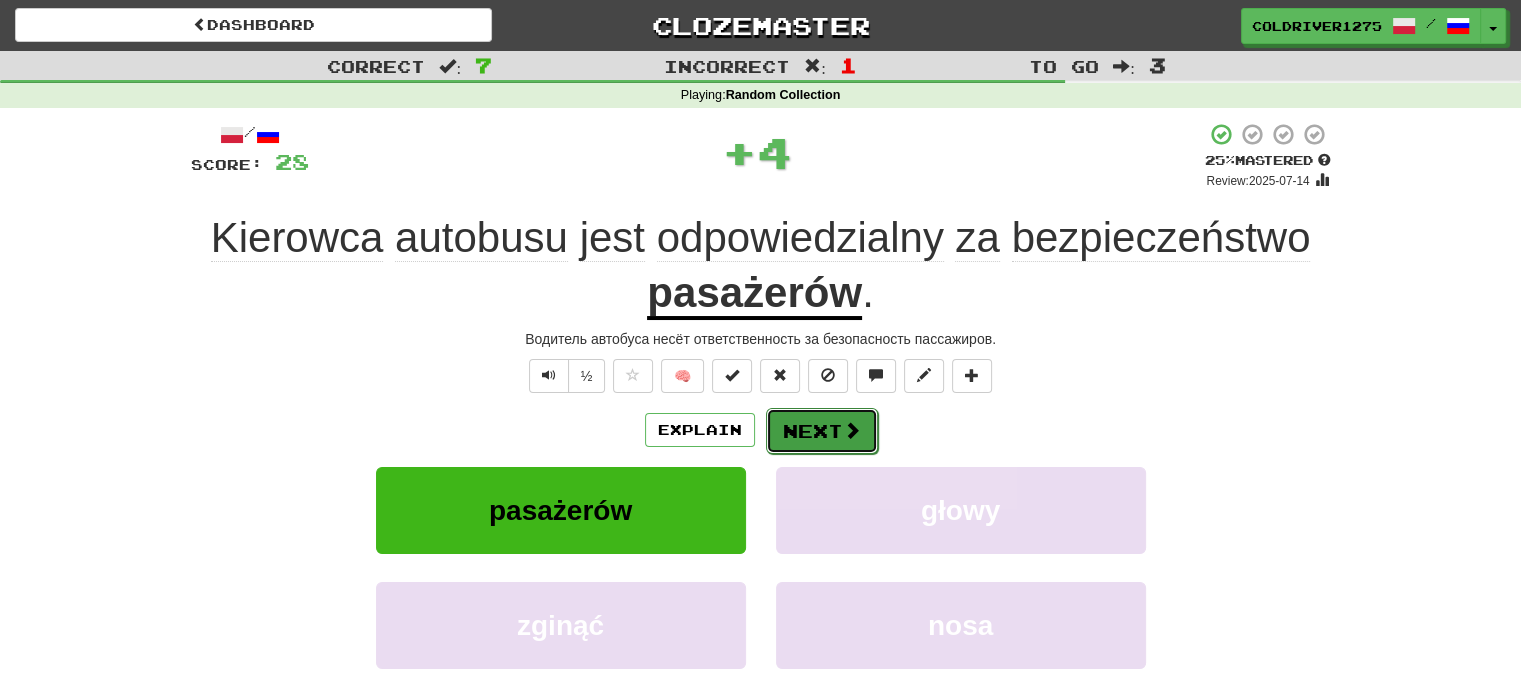 click on "Next" at bounding box center [822, 431] 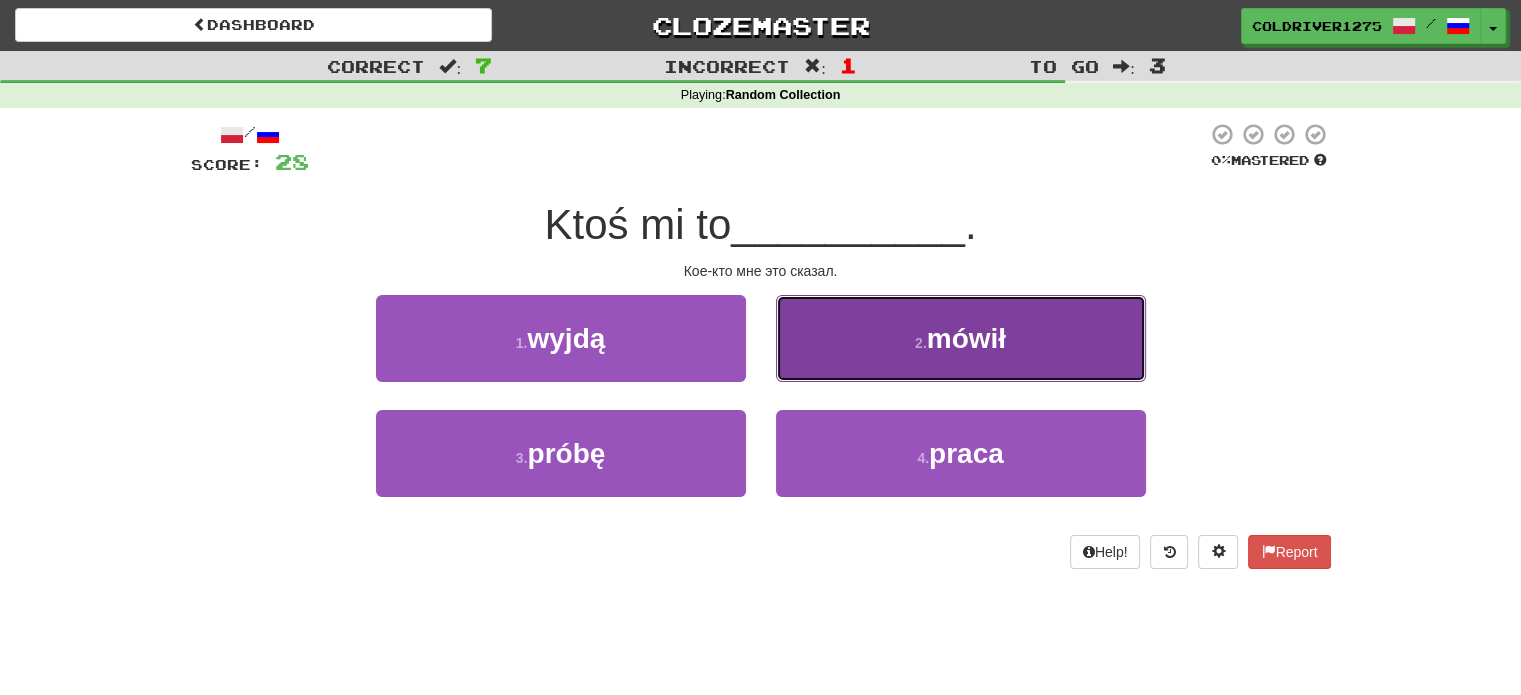 click on "2 .  mówił" at bounding box center (961, 338) 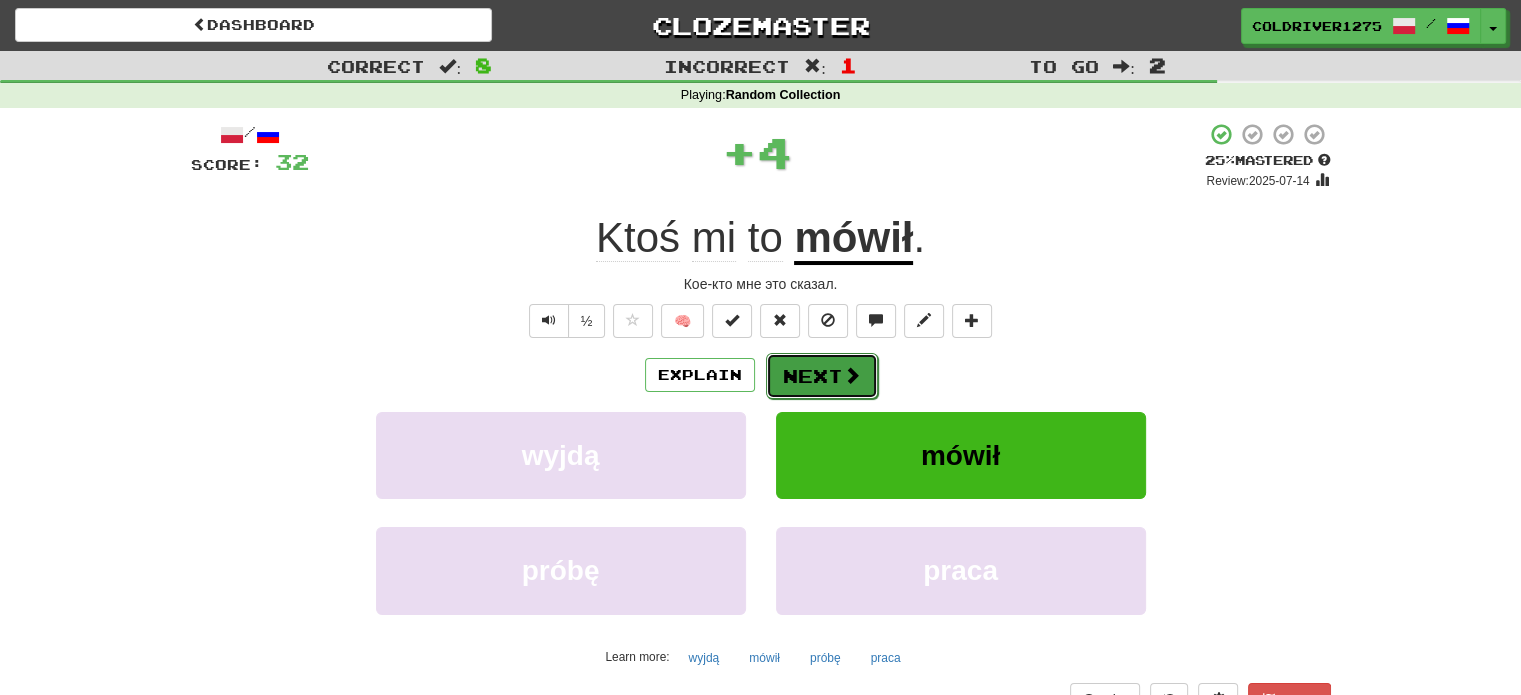 click on "Next" at bounding box center (822, 376) 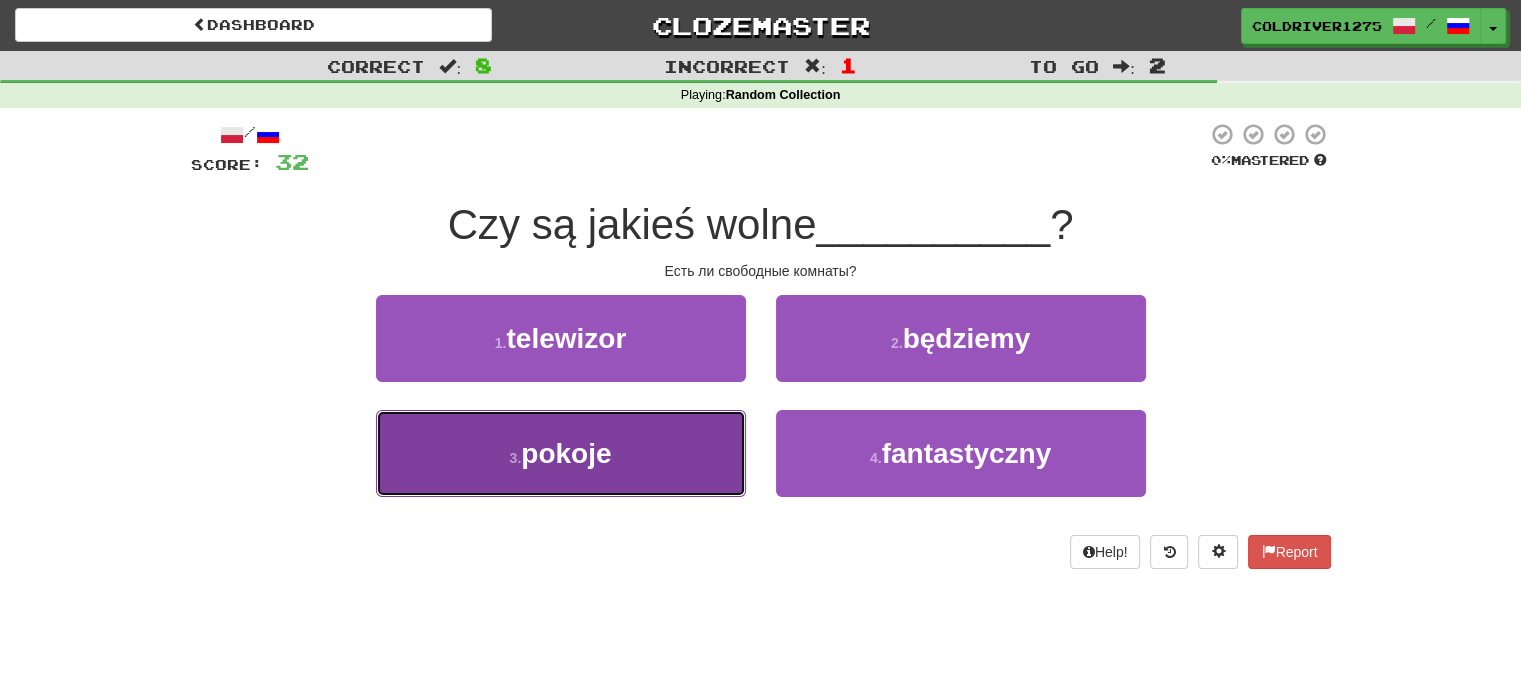 click on "3 .  pokoje" at bounding box center [561, 453] 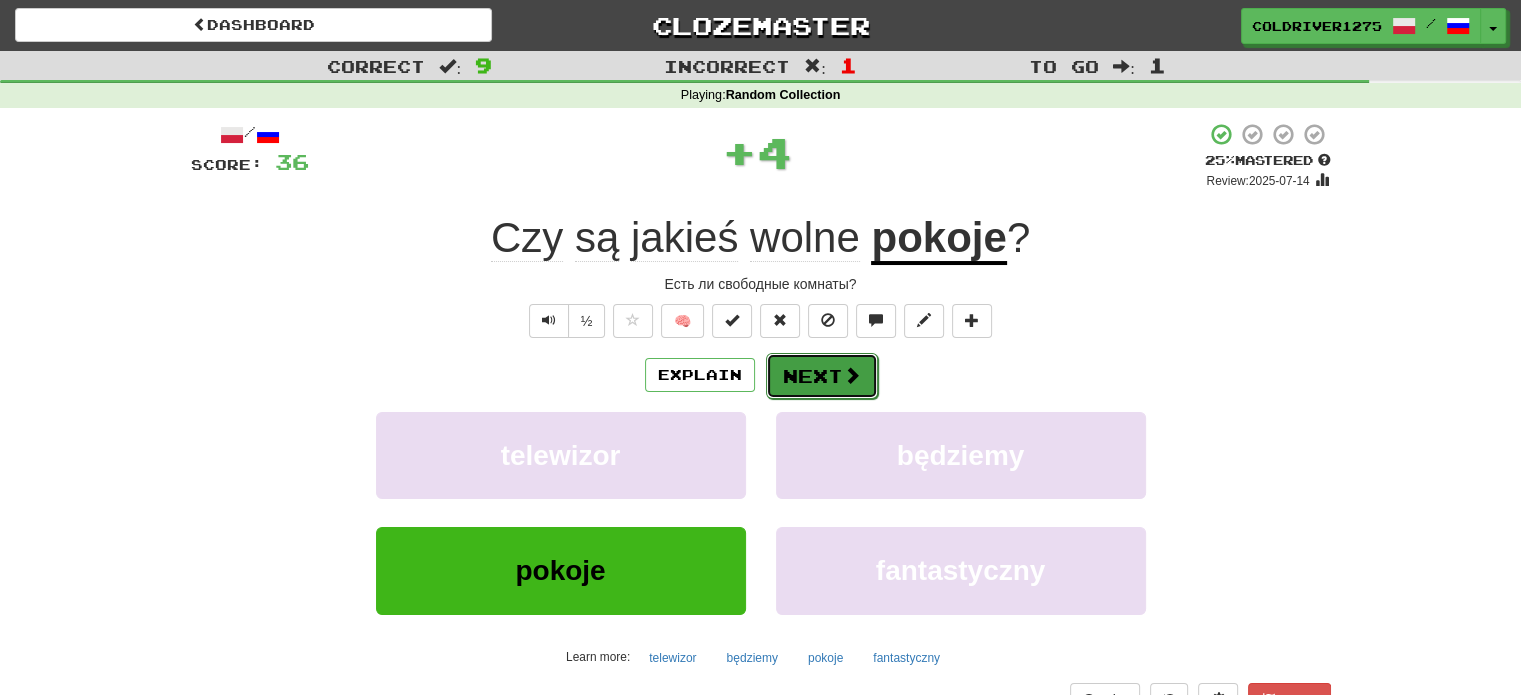 click on "Next" at bounding box center [822, 376] 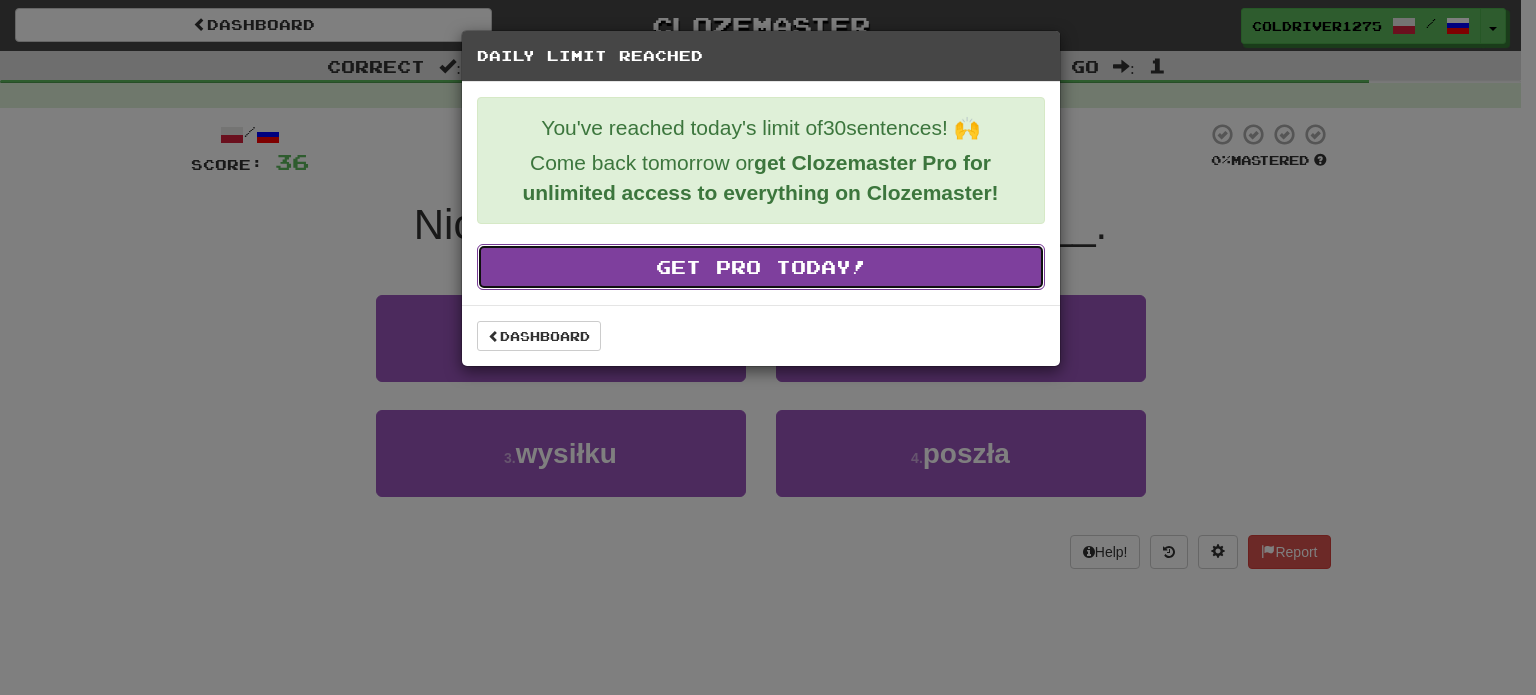 click on "Get Pro Today!" at bounding box center (761, 267) 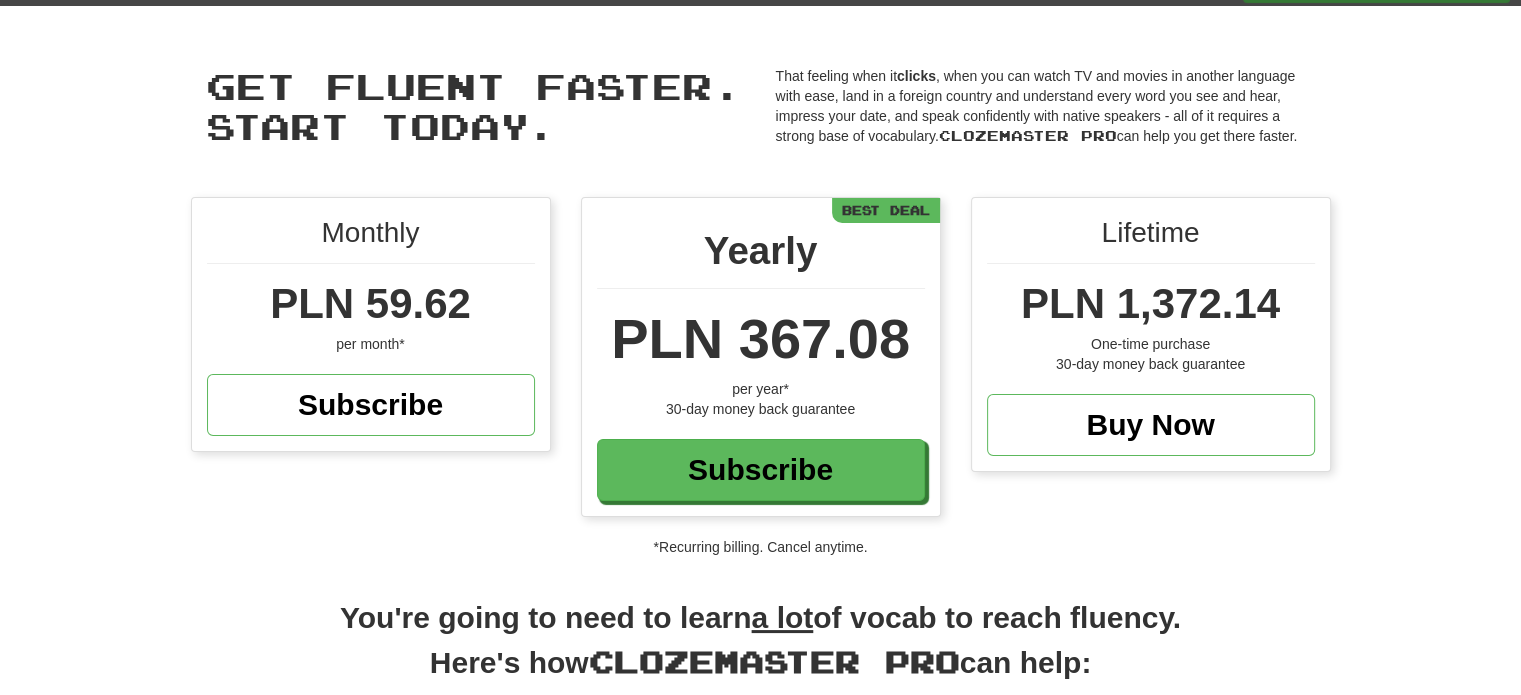 scroll, scrollTop: 43, scrollLeft: 0, axis: vertical 